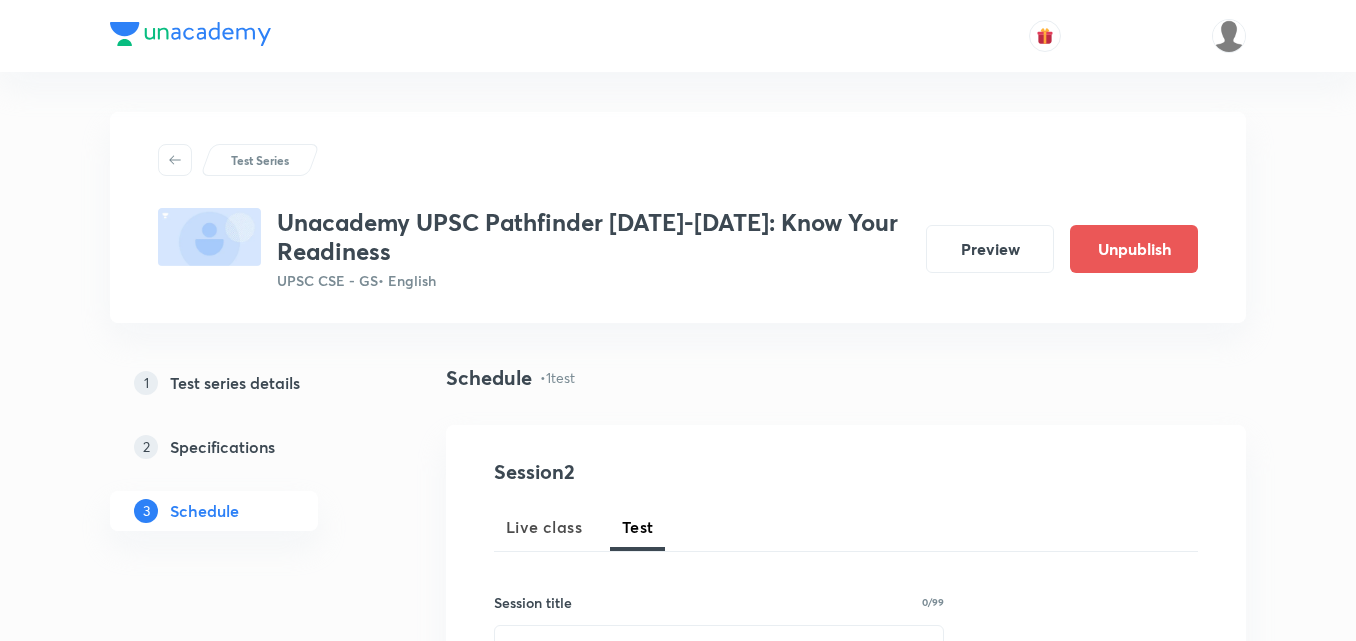 scroll, scrollTop: 1000, scrollLeft: 0, axis: vertical 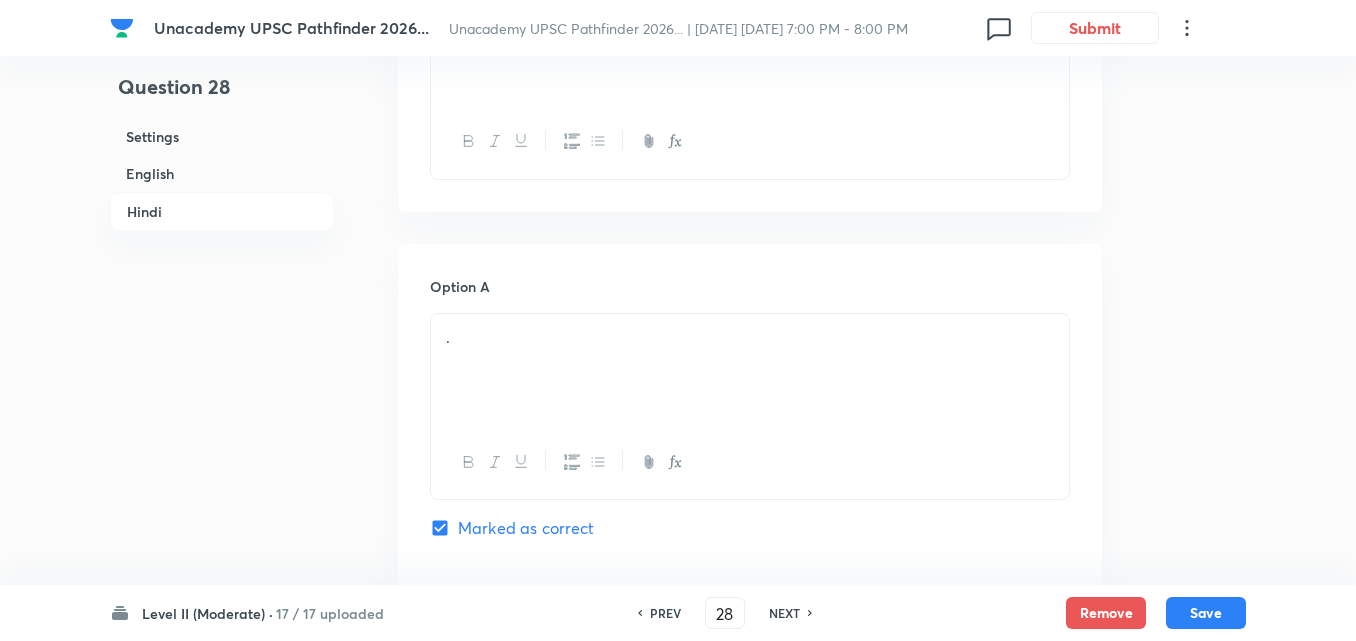 click on "English" at bounding box center (222, 173) 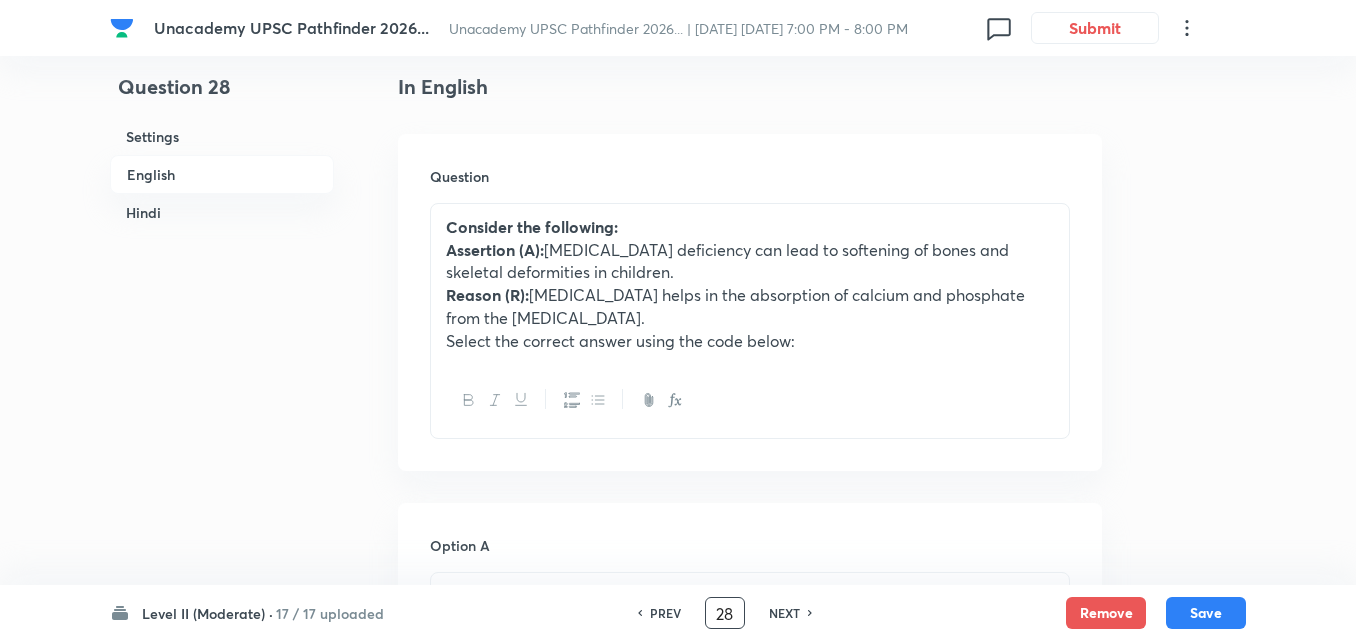 click on "28" at bounding box center (725, 613) 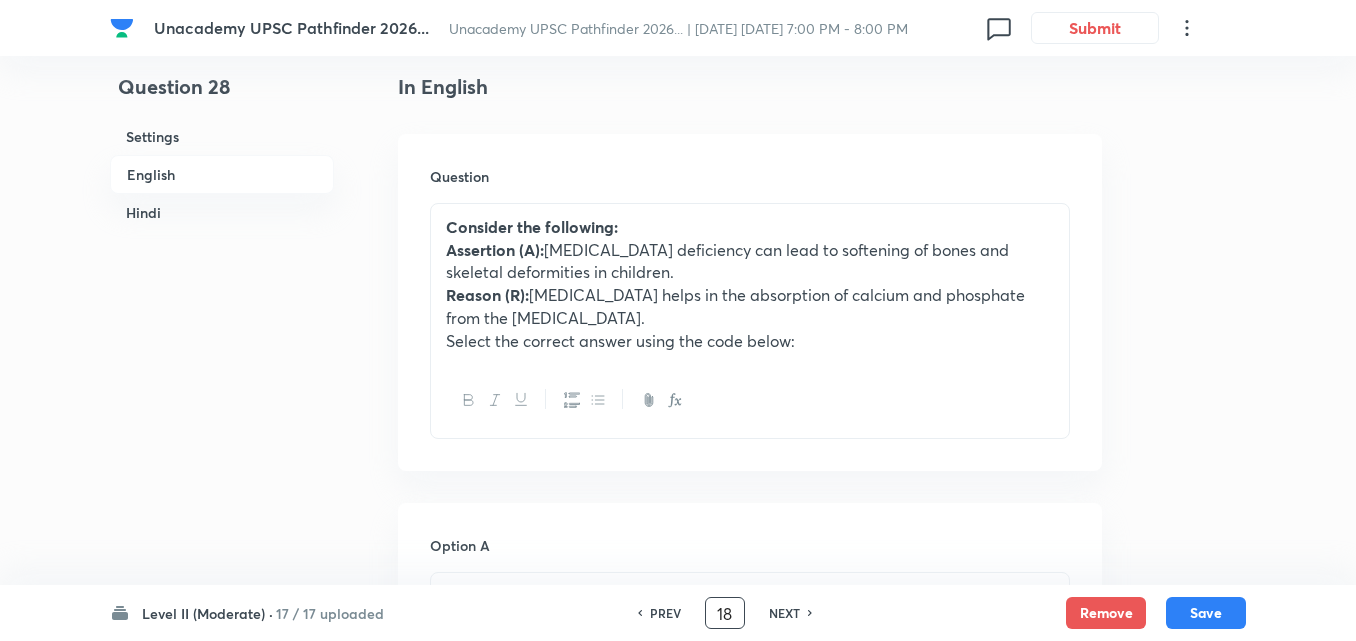 type on "18" 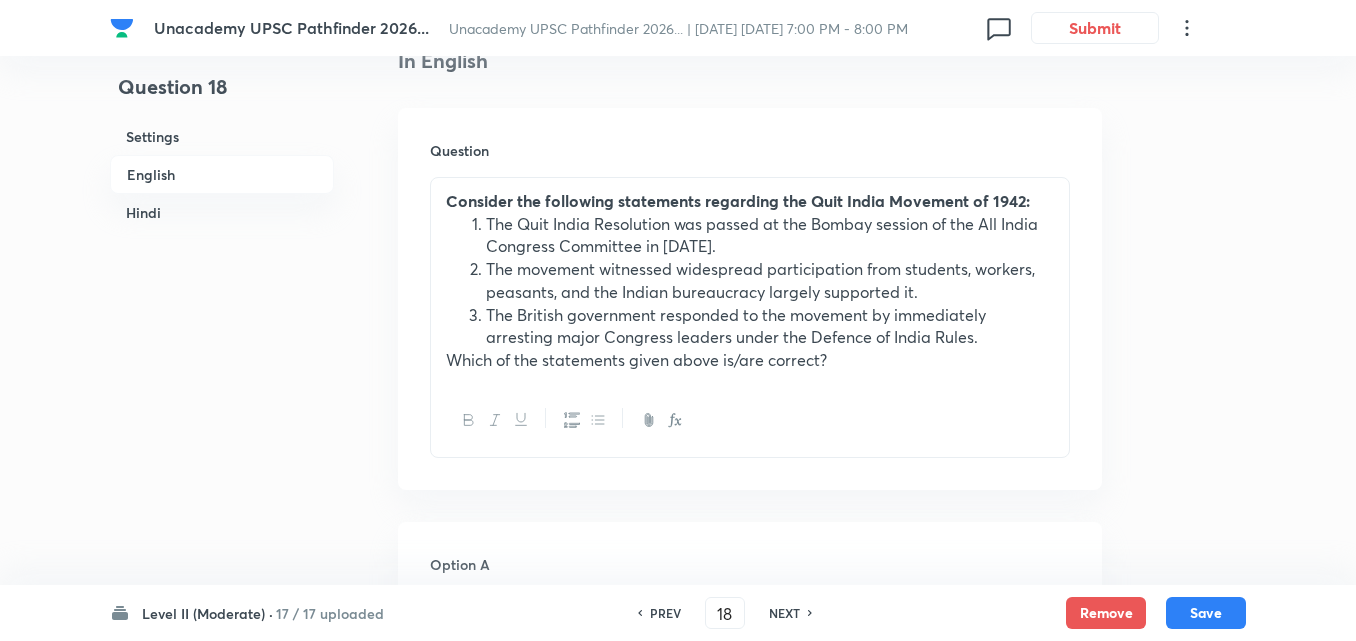 click on "English" at bounding box center [222, 174] 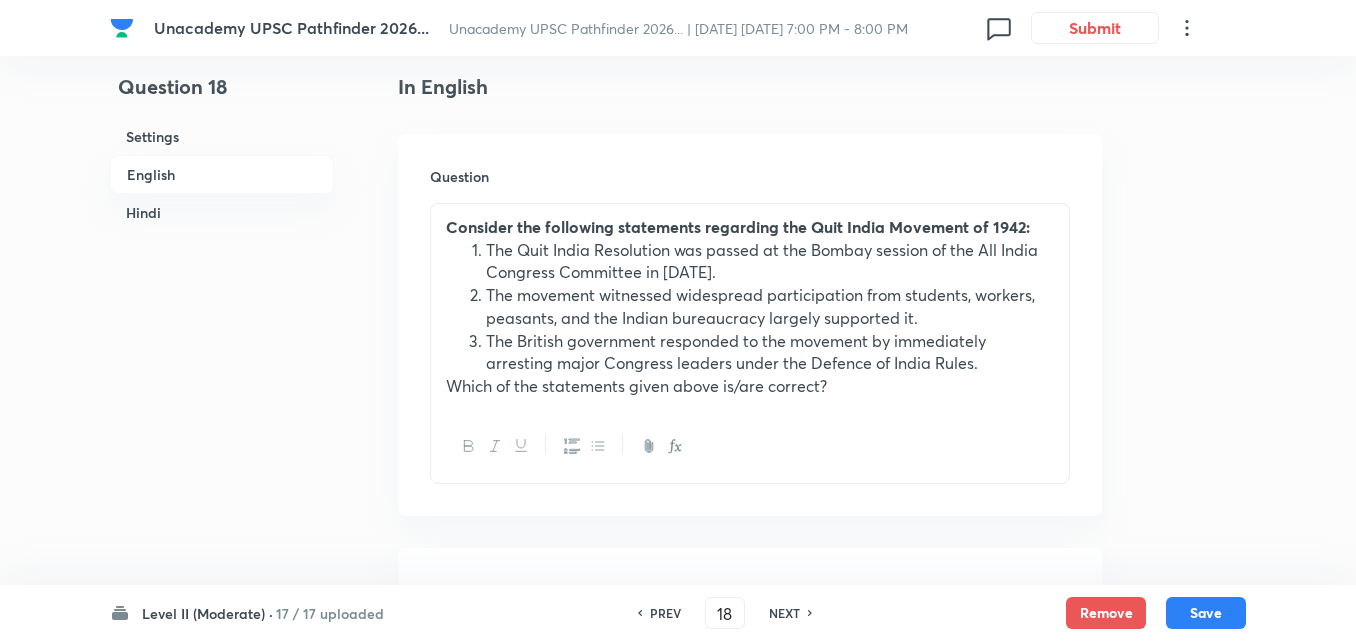 click on "Hindi" at bounding box center [222, 212] 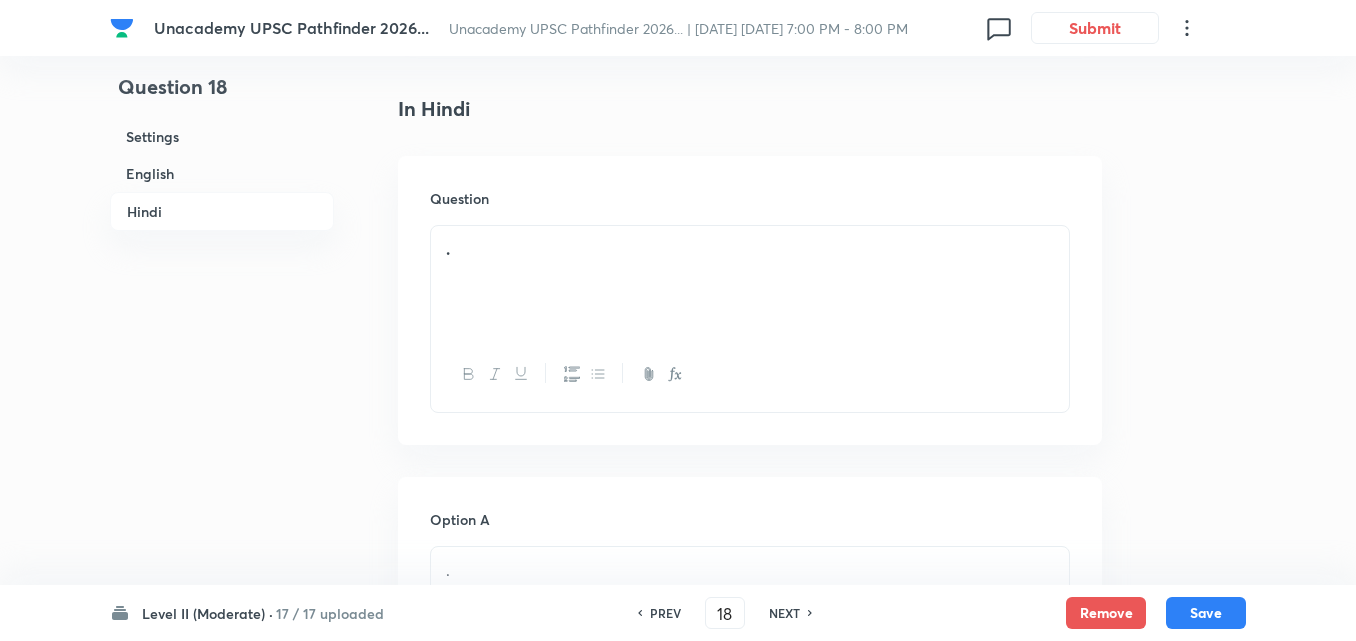 click on "." at bounding box center [750, 282] 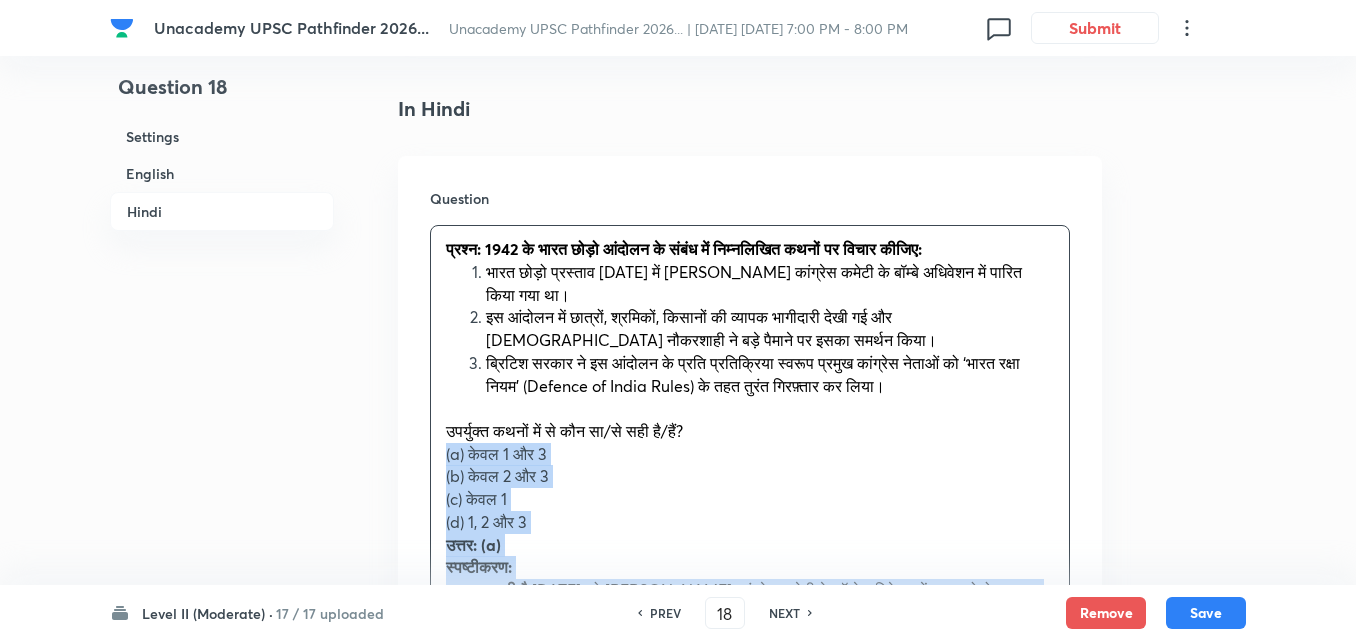 click on "Question प्रश्न: 1942 के भारत छोड़ो आंदोलन के संबंध में निम्नलिखित कथनों पर विचार कीजिए: भारत छोड़ो प्रस्ताव अगस्त 1942 में अखिल भारतीय कांग्रेस कमेटी के बॉम्बे अधिवेशन में पारित किया गया था। इस आंदोलन में छात्रों, श्रमिकों, किसानों की व्यापक भागीदारी देखी गई और भारतीय नौकरशाही ने बड़े पैमाने पर इसका समर्थन किया।   उपर्युक्त कथनों में से कौन सा/से सही है/हैं? (a) केवल 1 और 3 (b) केवल 2 और 3 (c) केवल 1 (d) 1, 2 और 3" at bounding box center (750, 506) 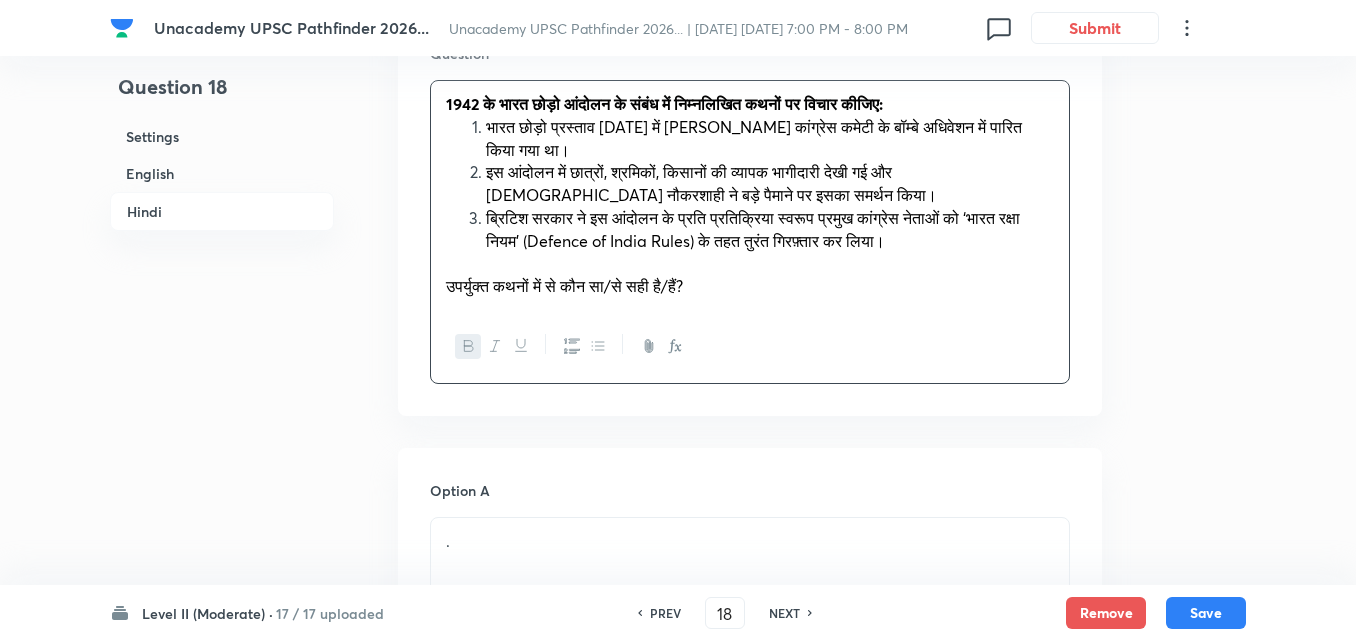 scroll, scrollTop: 3151, scrollLeft: 0, axis: vertical 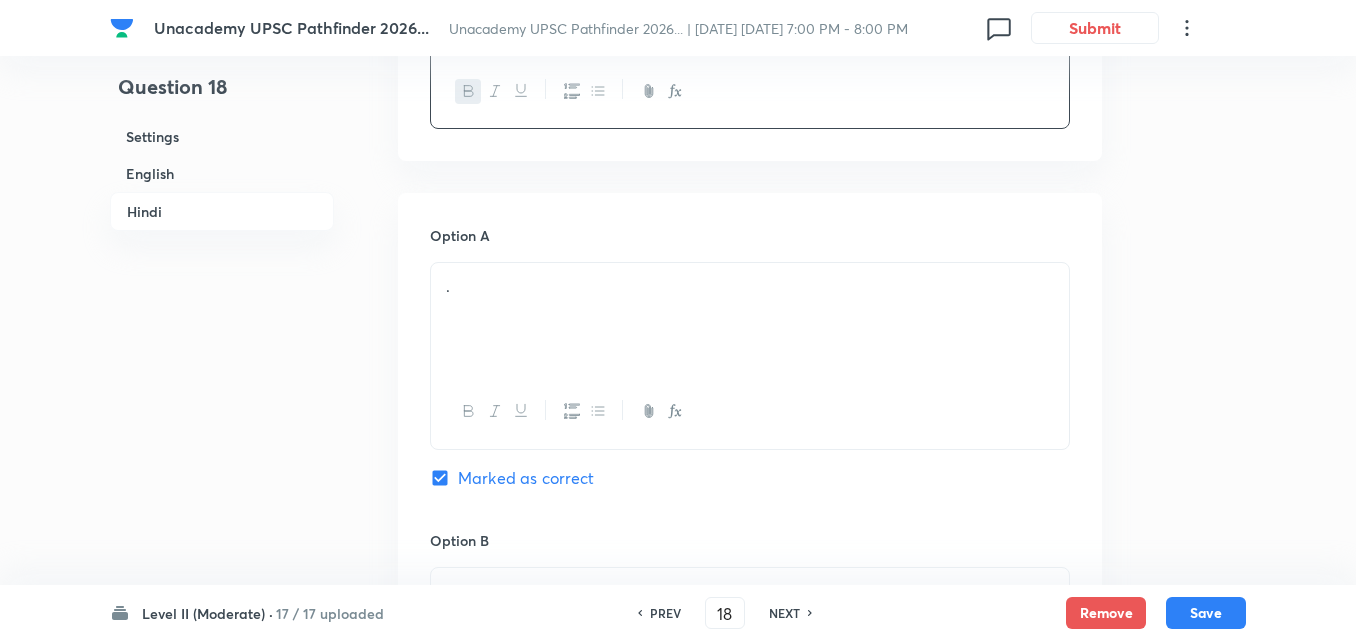 click on "." at bounding box center (750, 319) 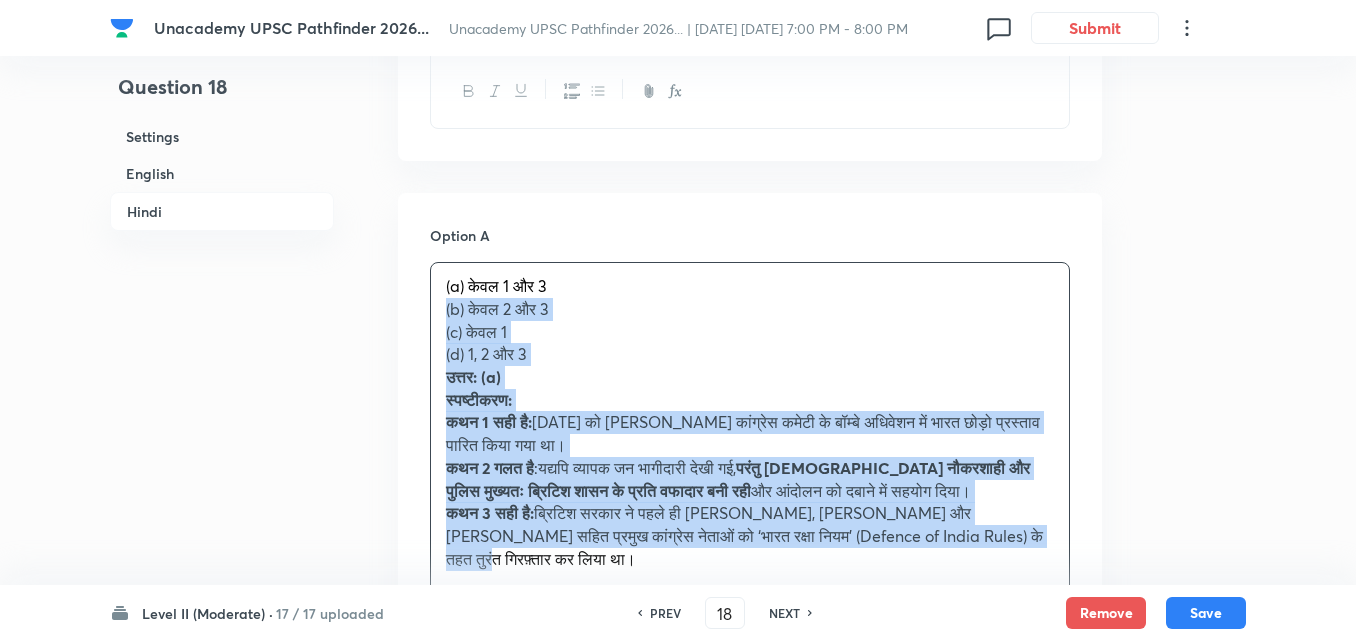 drag, startPoint x: 477, startPoint y: 324, endPoint x: 422, endPoint y: 332, distance: 55.578773 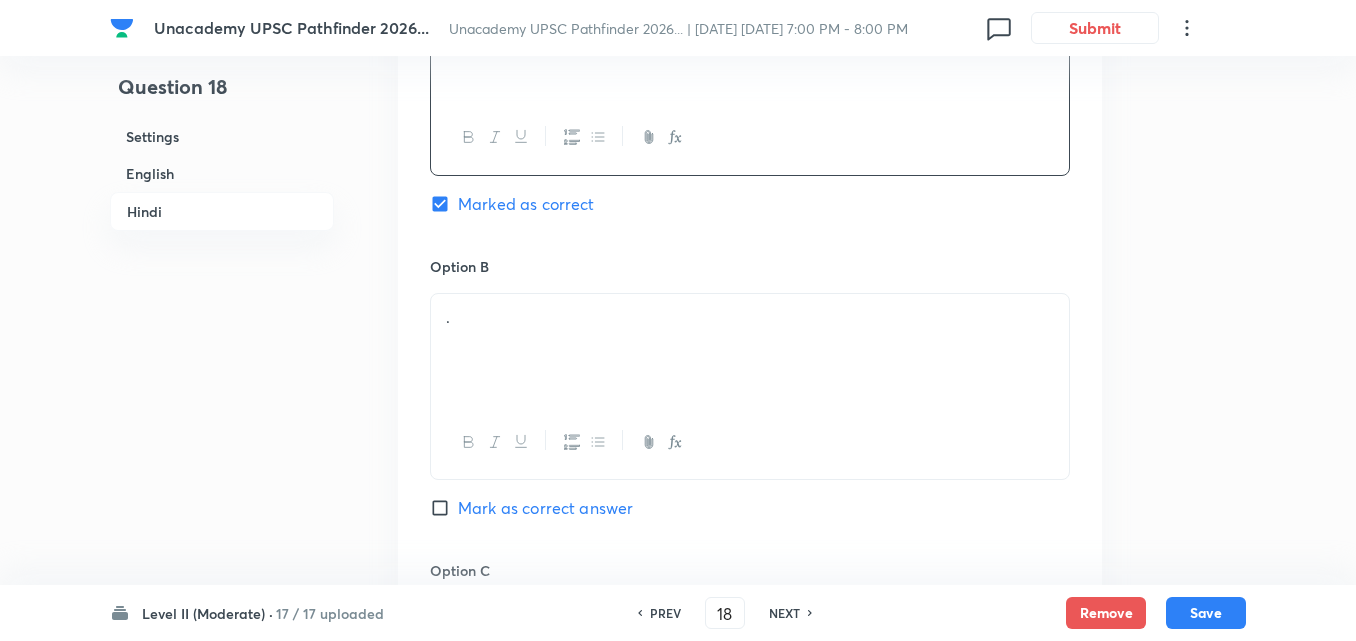 scroll, scrollTop: 3451, scrollLeft: 0, axis: vertical 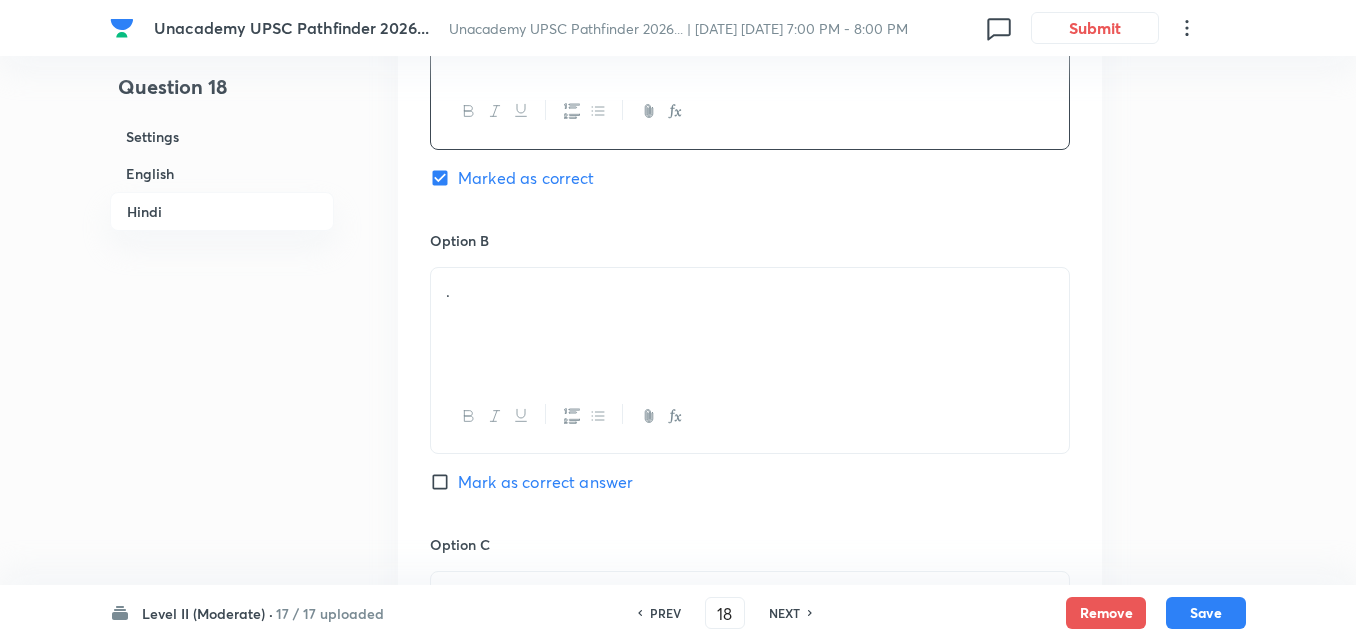 click on "." at bounding box center (750, 324) 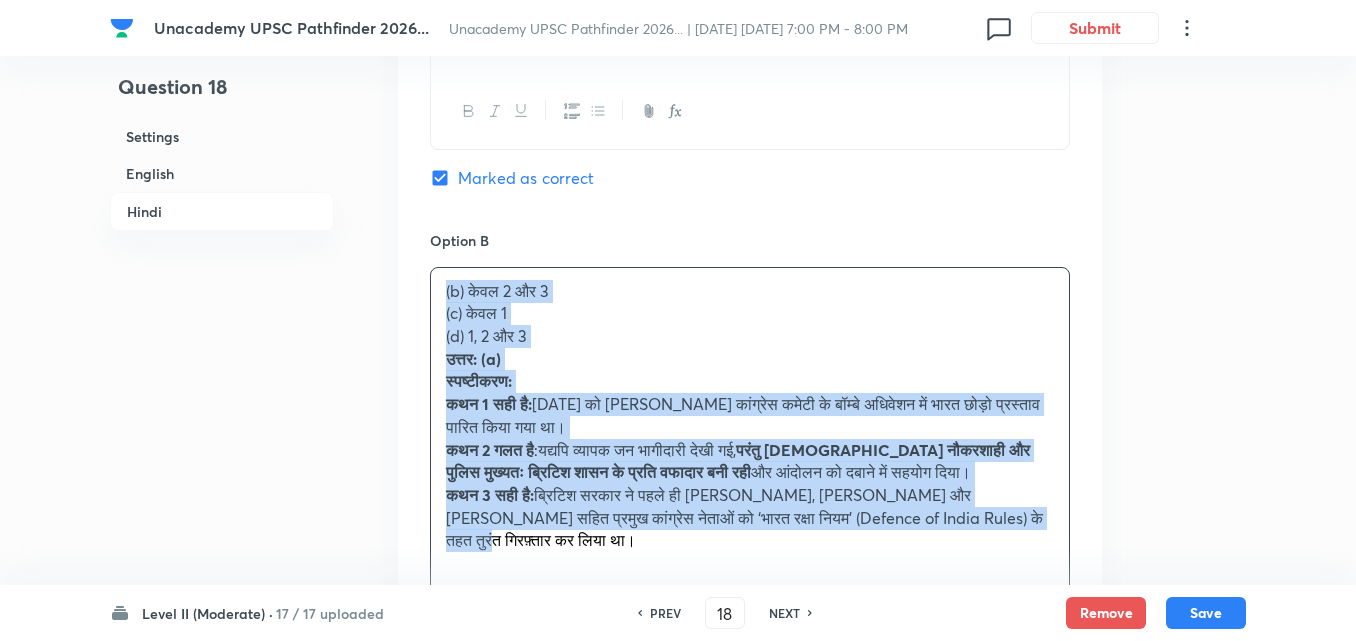 drag, startPoint x: 425, startPoint y: 285, endPoint x: 398, endPoint y: 292, distance: 27.89265 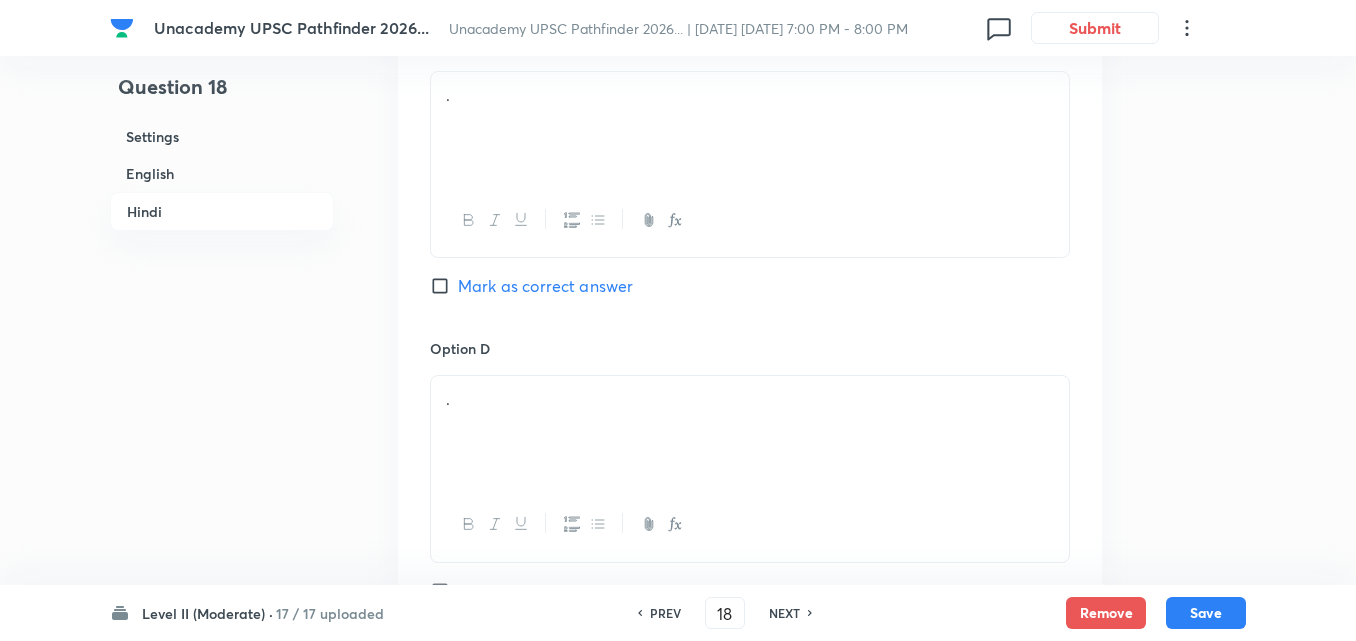 click at bounding box center (750, 220) 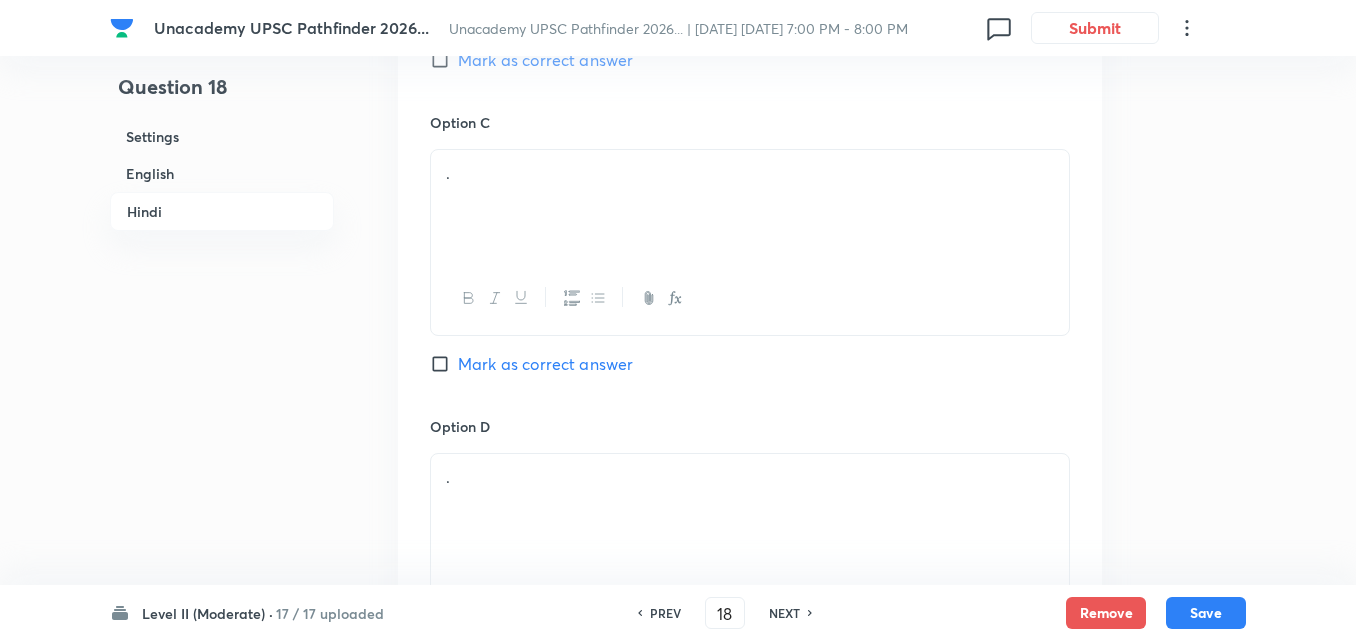 scroll, scrollTop: 3851, scrollLeft: 0, axis: vertical 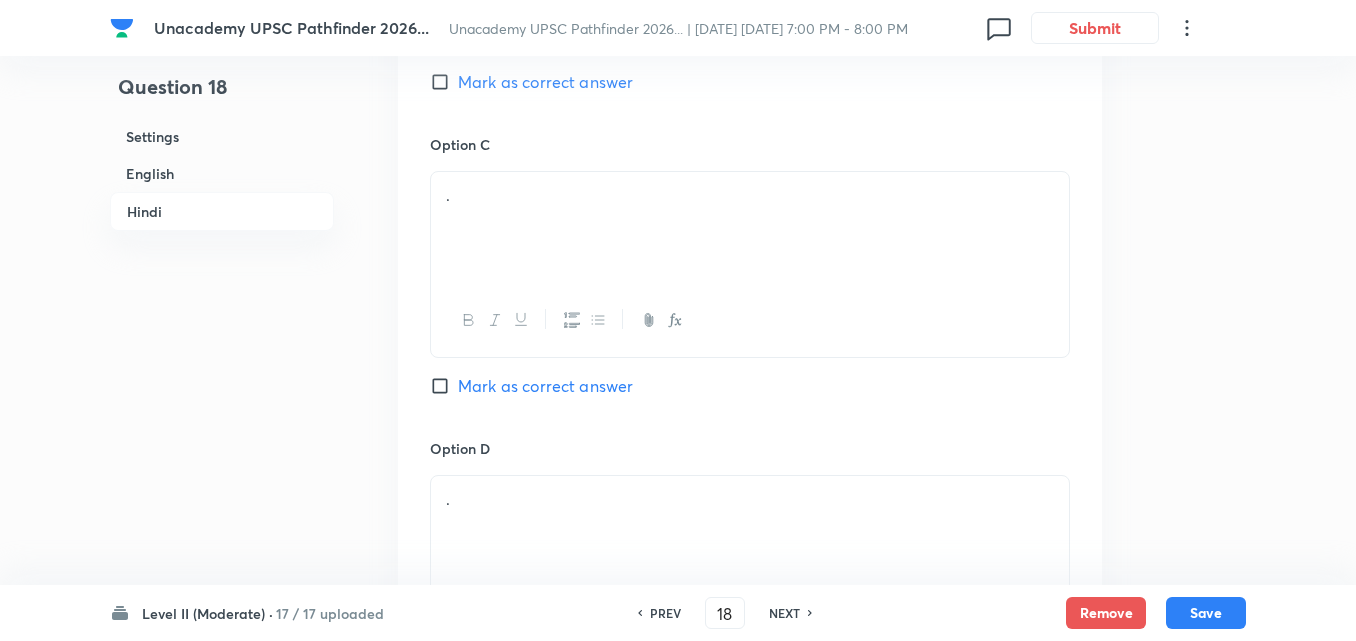 click on "." at bounding box center [750, 195] 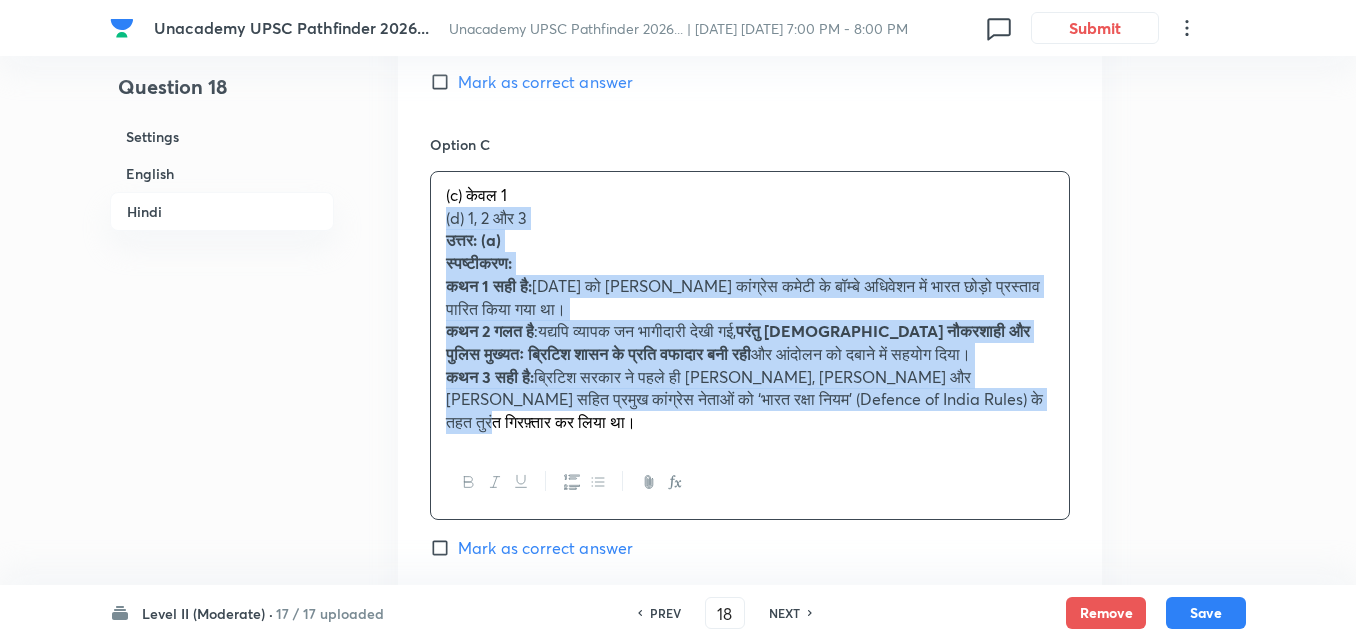drag, startPoint x: 451, startPoint y: 191, endPoint x: 422, endPoint y: 192, distance: 29.017237 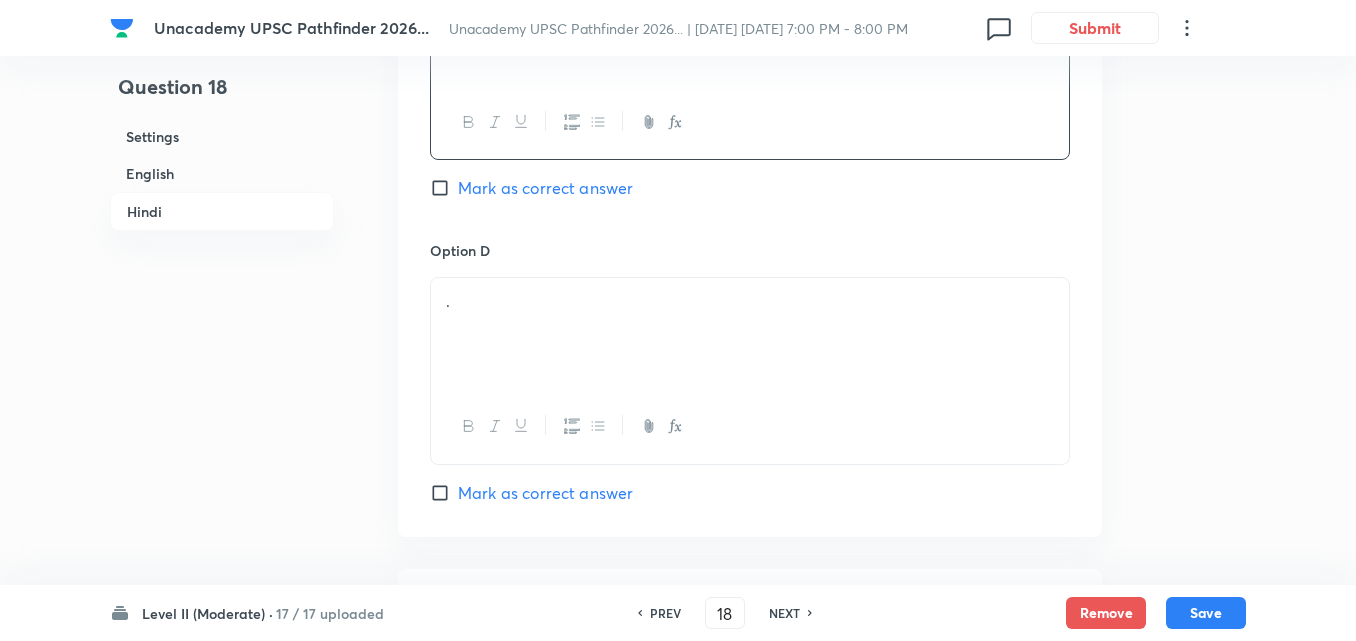 scroll, scrollTop: 4051, scrollLeft: 0, axis: vertical 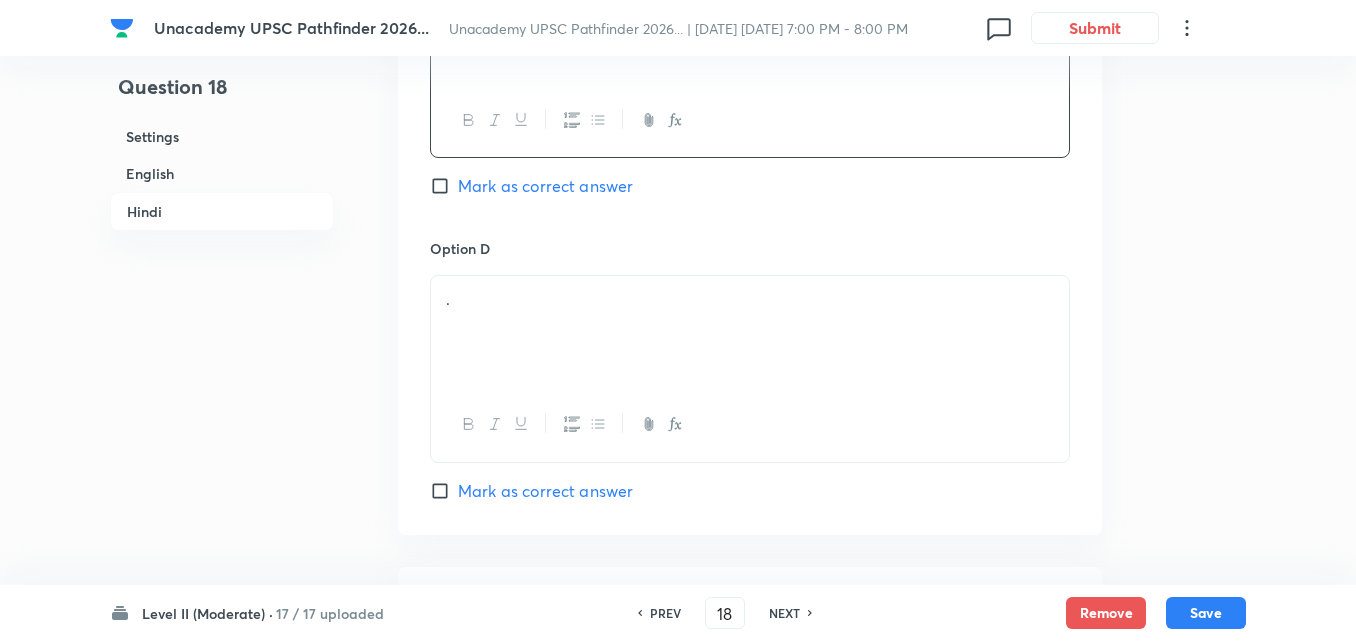 click on "." at bounding box center [750, 332] 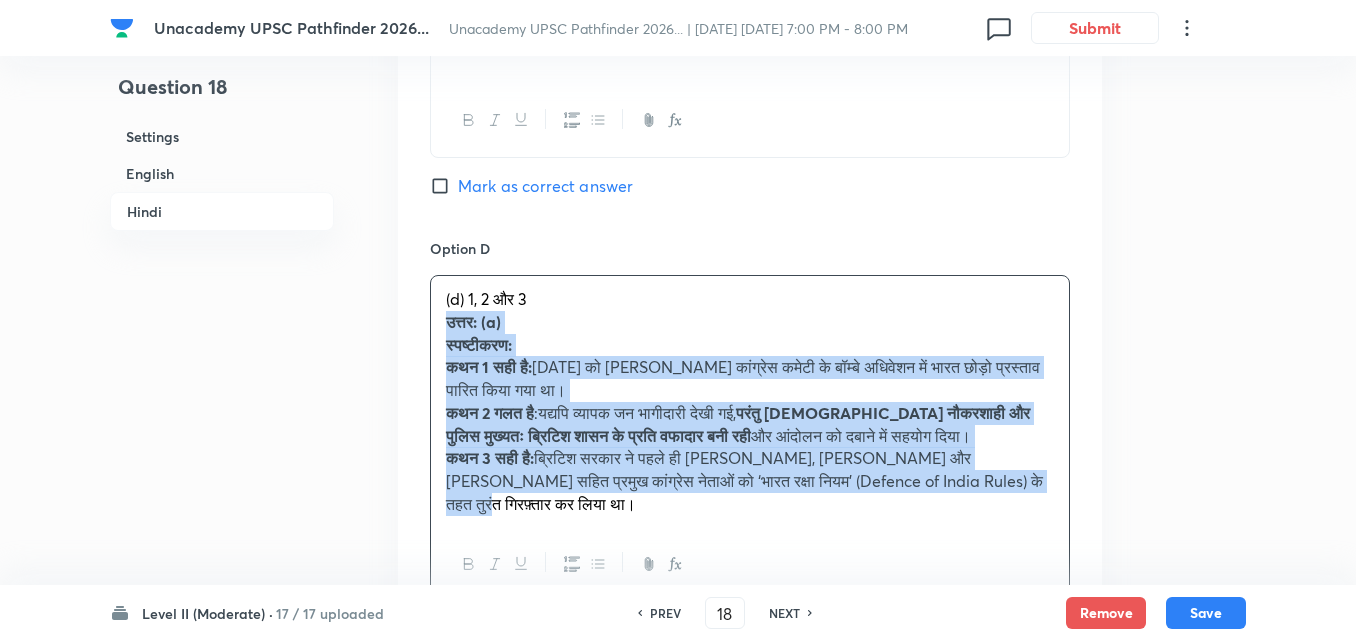 click on "Option A केवल 1 और 3 Marked as correct Option B केवल 2 और 3 Mark as correct answer Option C केवल 1 Mark as correct answer Option D (d) 1, 2 और 3 उत्तर: (a) स्पष्टीकरण: कथन 1 सही है:  8 अगस्त 1942 को अखिल भारतीय कांग्रेस कमेटी के बॉम्बे अधिवेशन में भारत छोड़ो प्रस्ताव पारित किया गया था। कथन 2 गलत है :यद्यपि व्यापक जन भागीदारी देखी गई,  परंतु भारतीय नौकरशाही और पुलिस मुख्यतः ब्रिटिश शासन के प्रति वफादार बनी रही  और आंदोलन को दबाने में सहयोग दिया। कथन 3 सही है: Mark as correct answer" at bounding box center [750, -17] 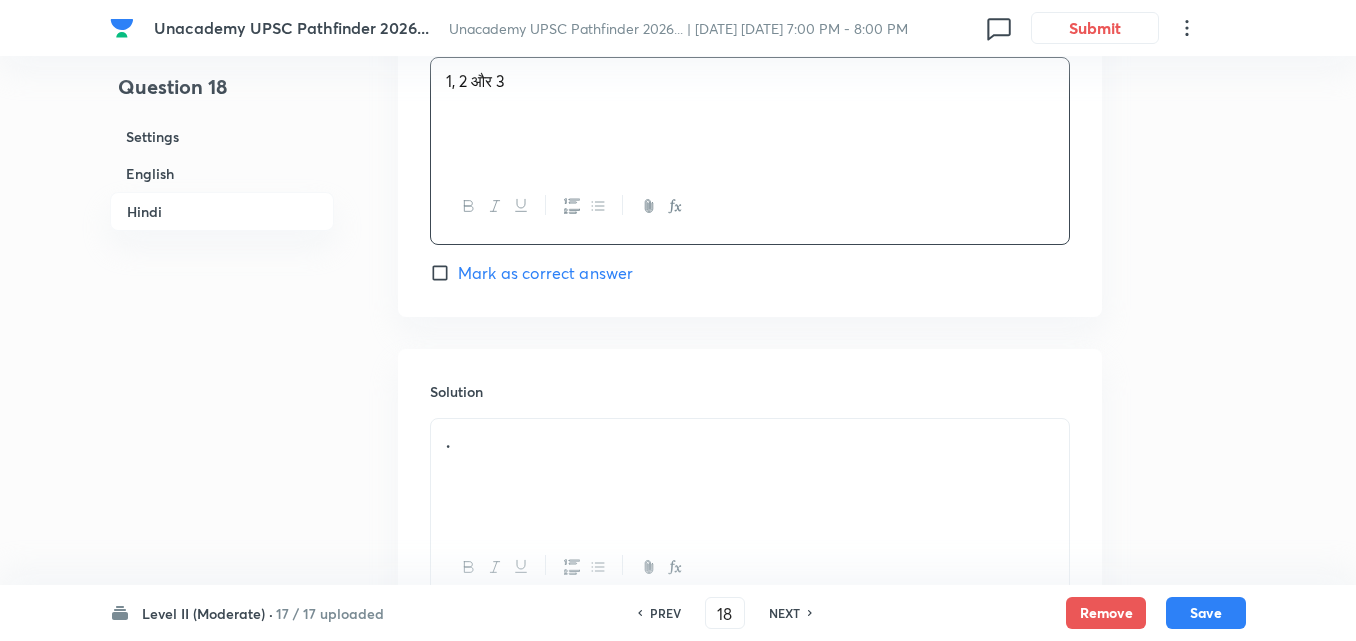 scroll, scrollTop: 4418, scrollLeft: 0, axis: vertical 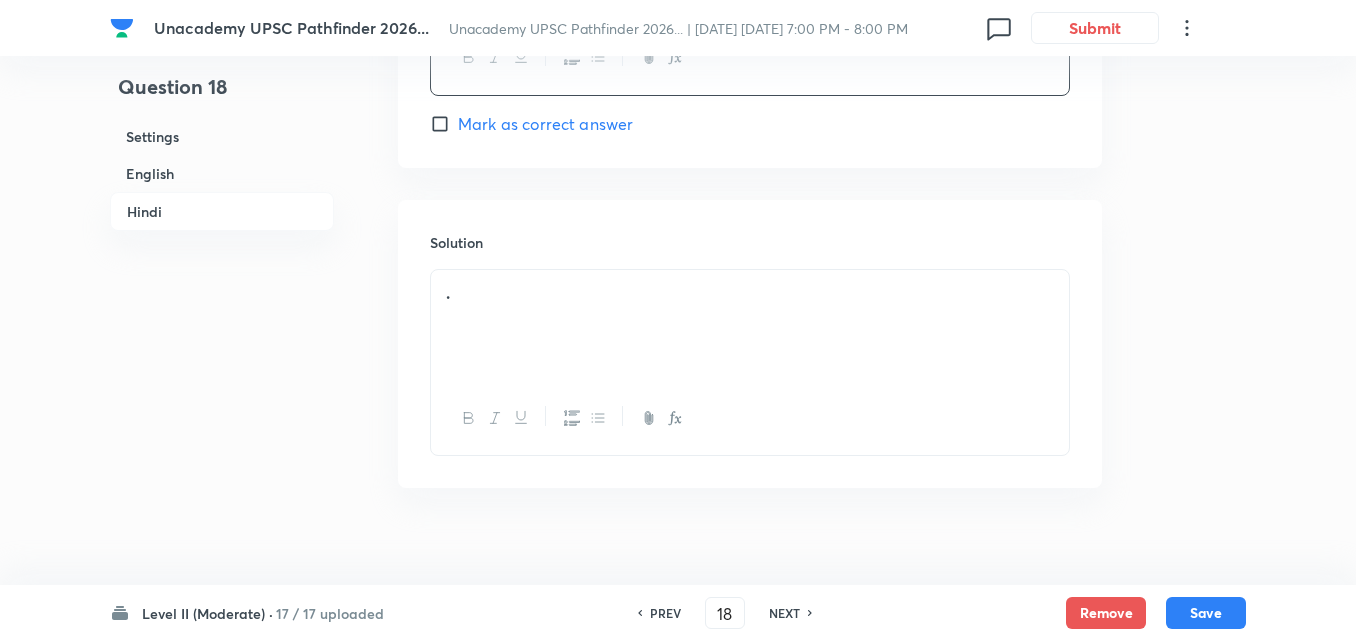 click on "." at bounding box center [750, 326] 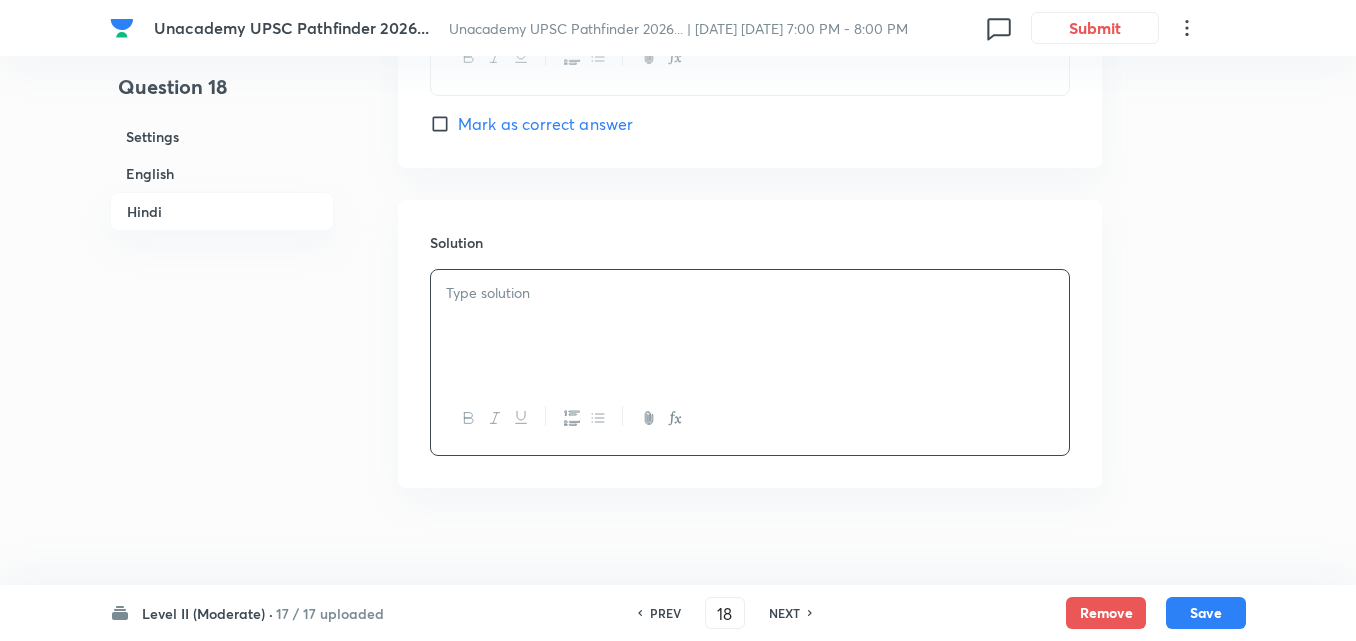 paste 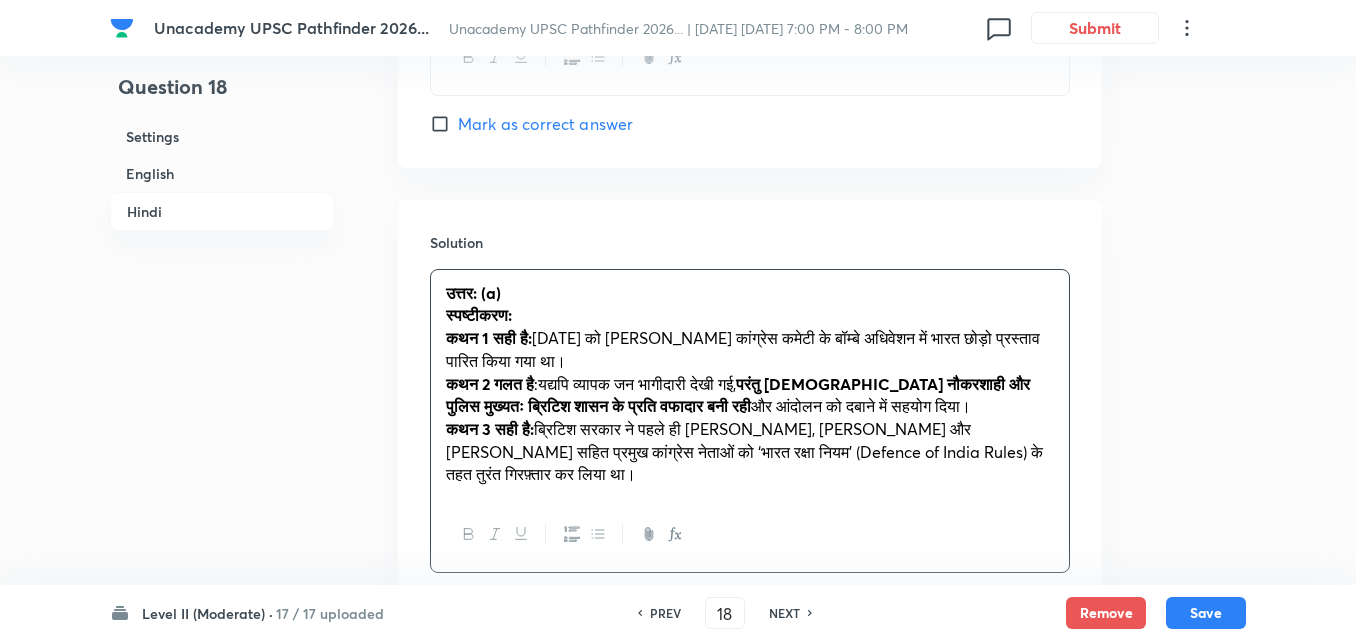 type 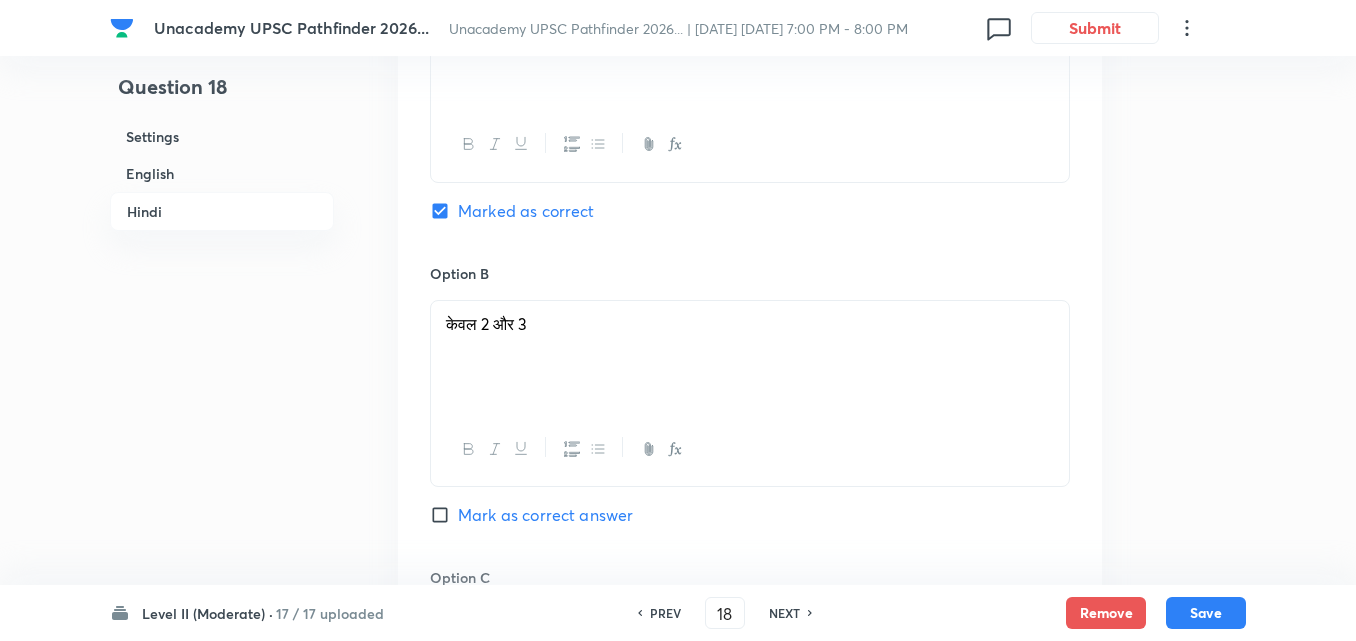 scroll, scrollTop: 3318, scrollLeft: 0, axis: vertical 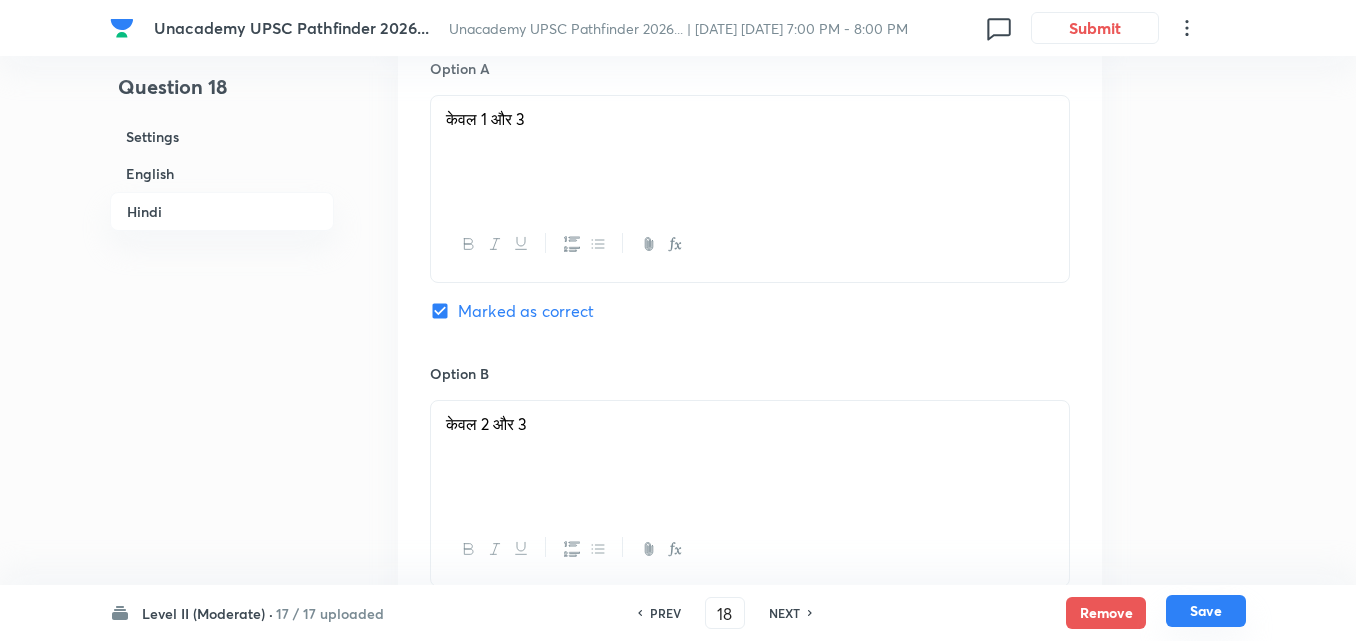 drag, startPoint x: 1198, startPoint y: 615, endPoint x: 1176, endPoint y: 521, distance: 96.540146 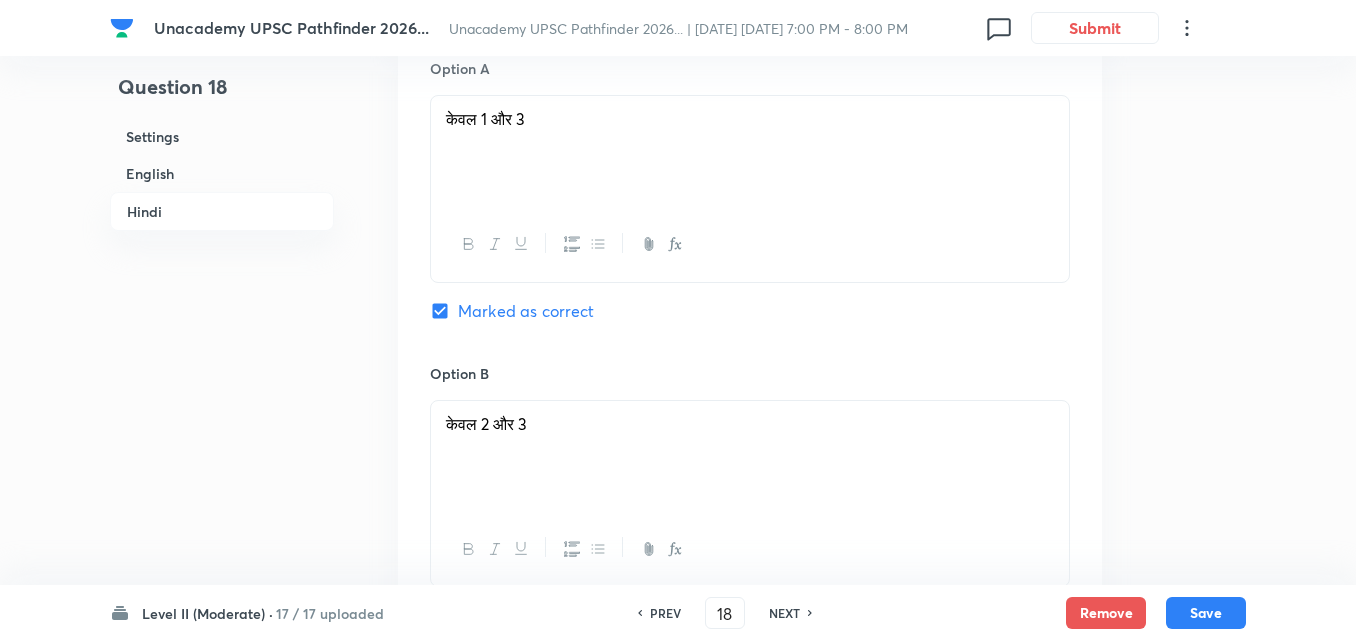click on "Save" at bounding box center (1206, 613) 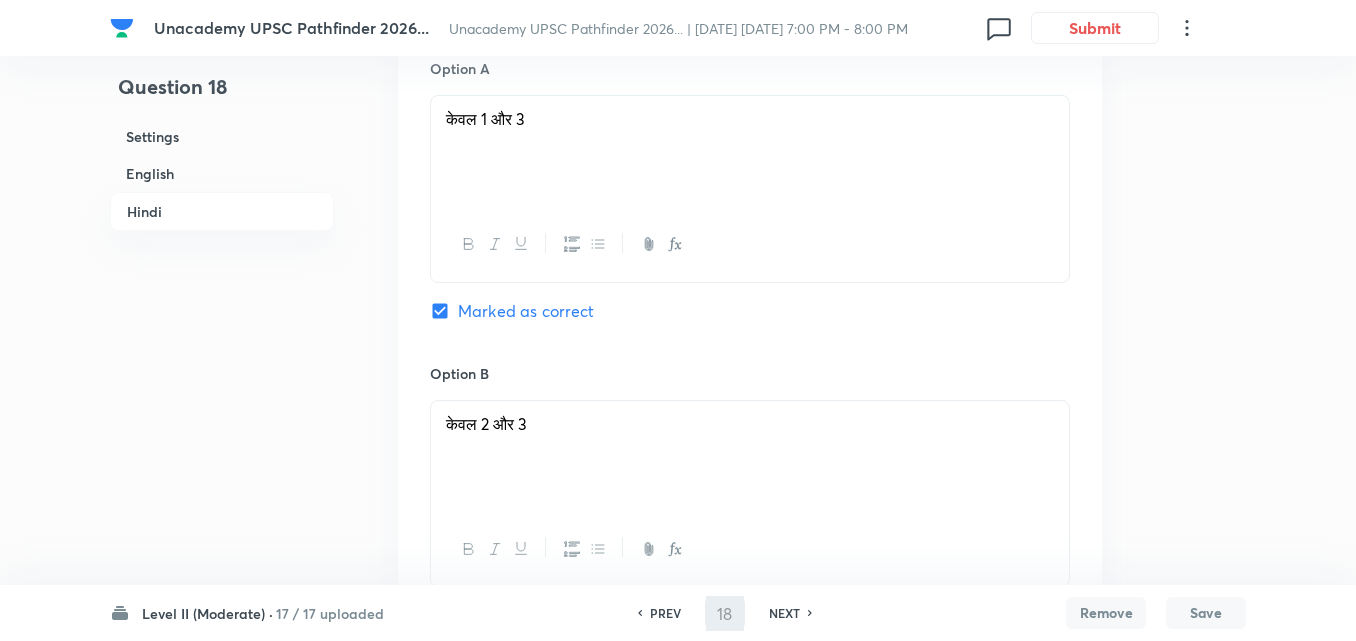 type on "19" 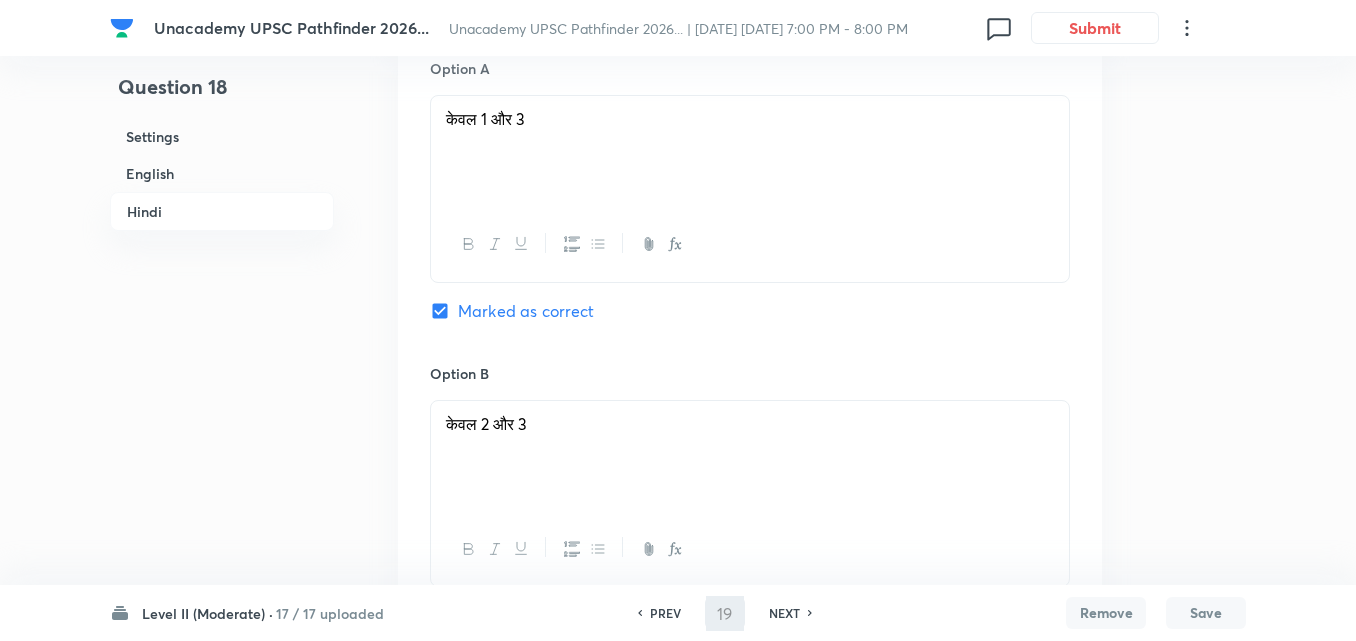 checkbox on "false" 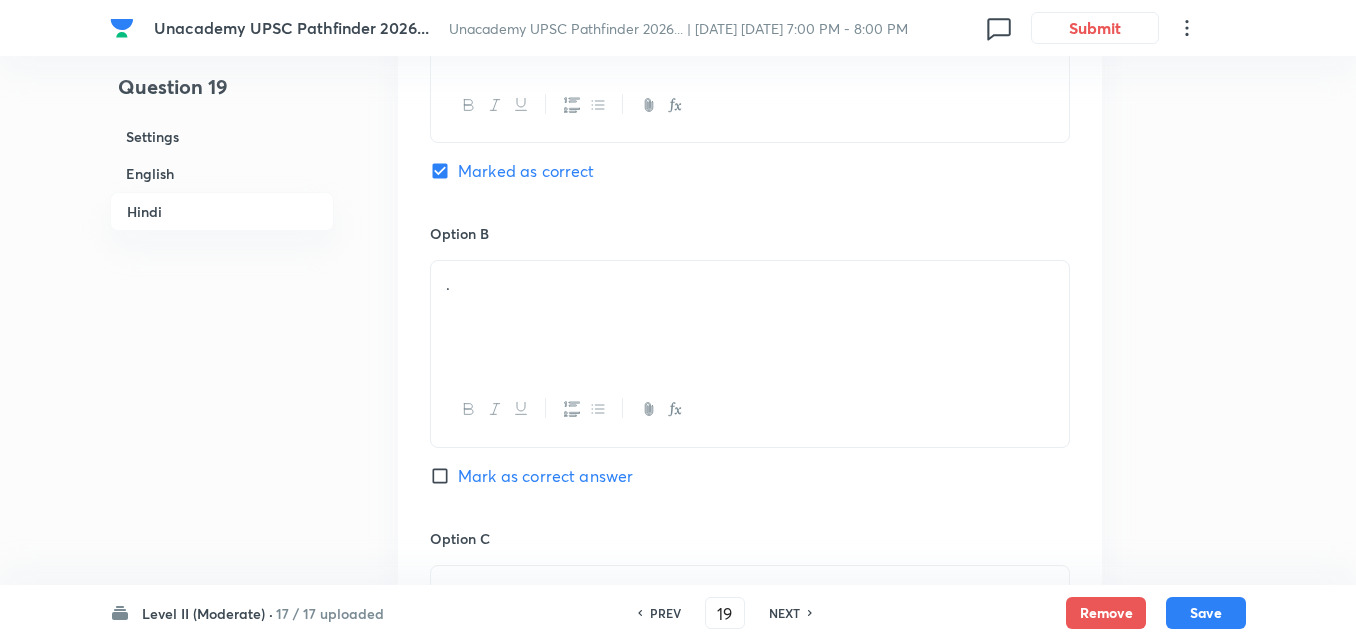 checkbox on "true" 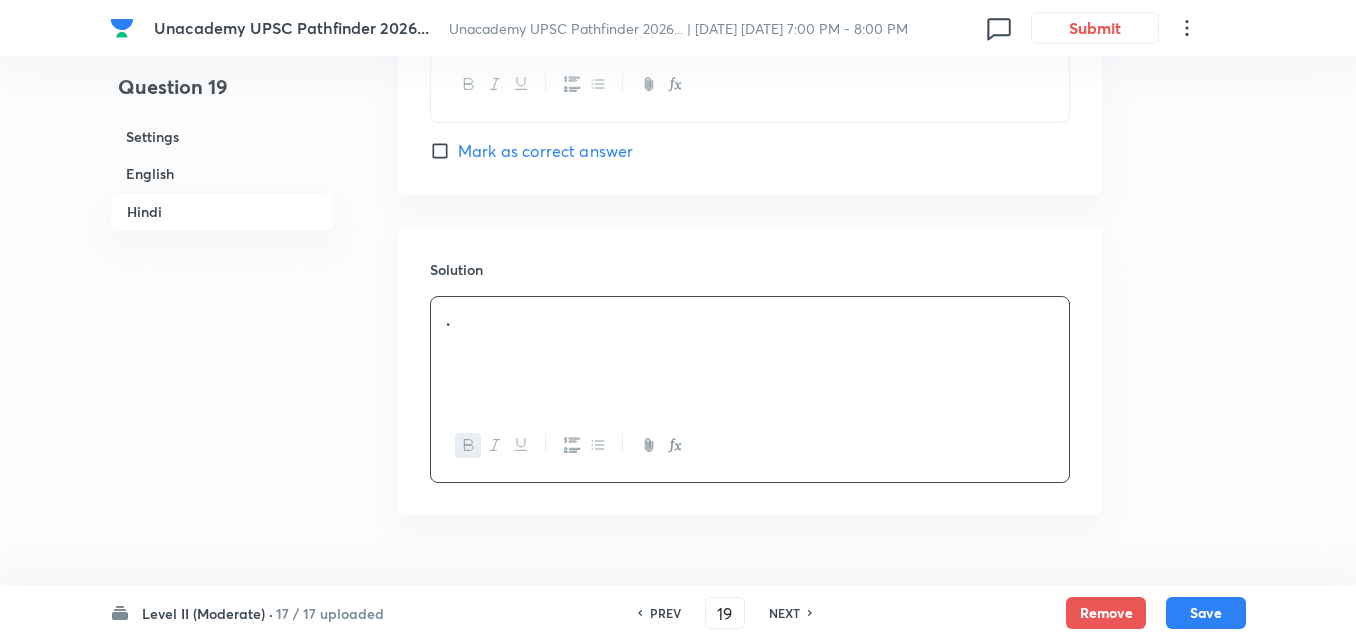 click on "English" at bounding box center (222, 173) 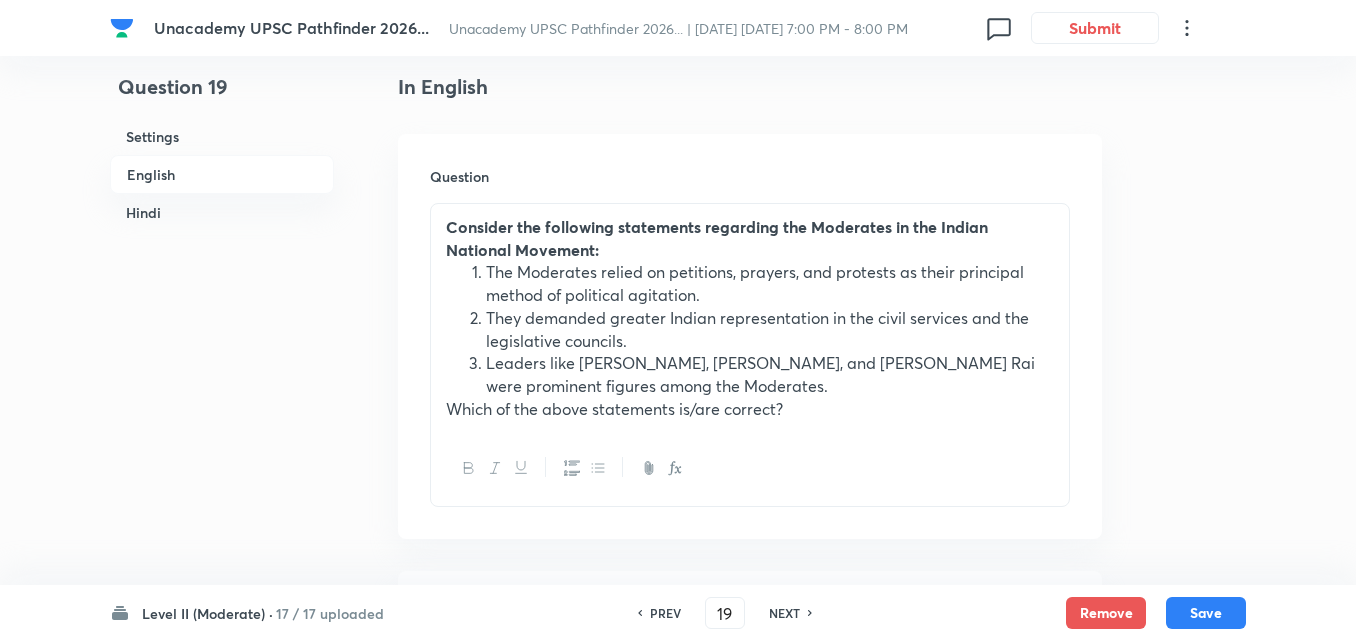 click on "Hindi" at bounding box center [222, 212] 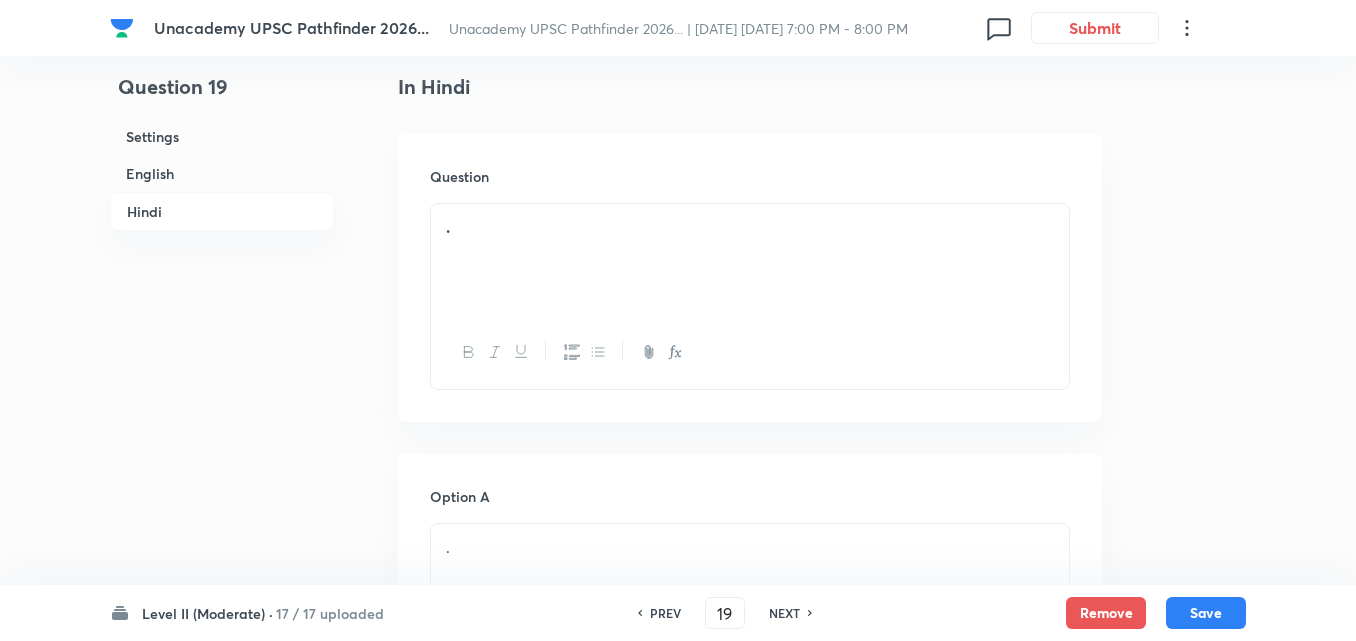 click on "." at bounding box center (750, 260) 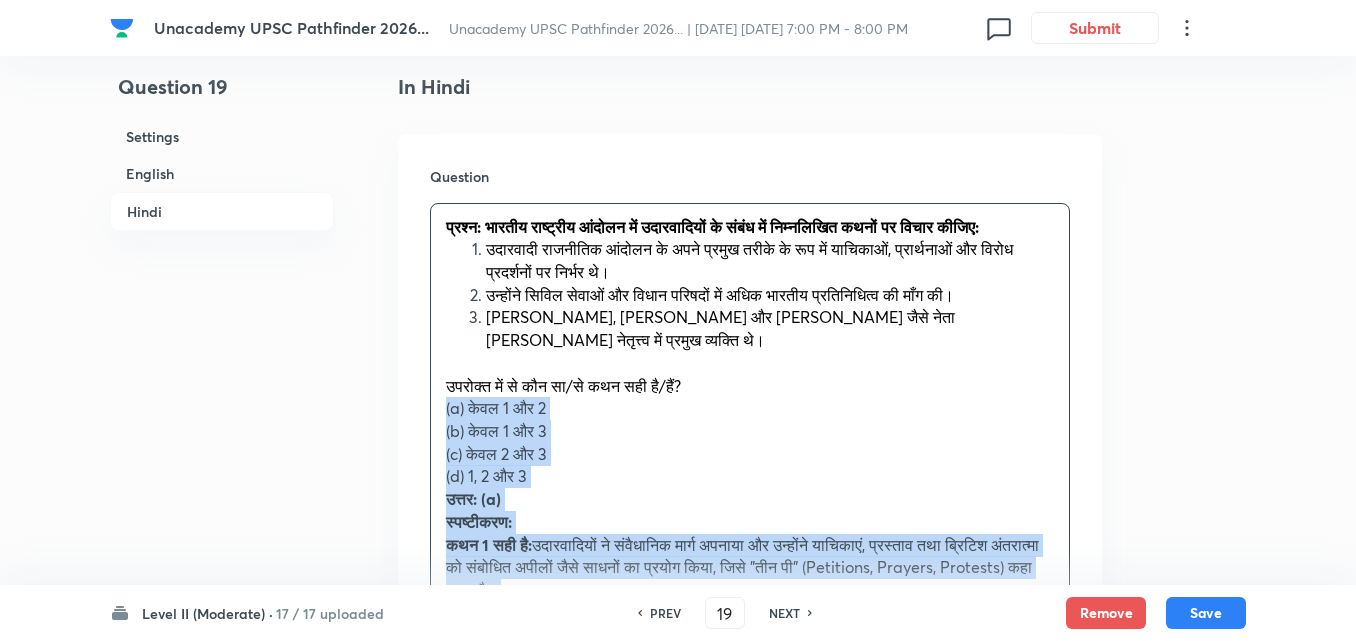 drag, startPoint x: 448, startPoint y: 406, endPoint x: 408, endPoint y: 415, distance: 41 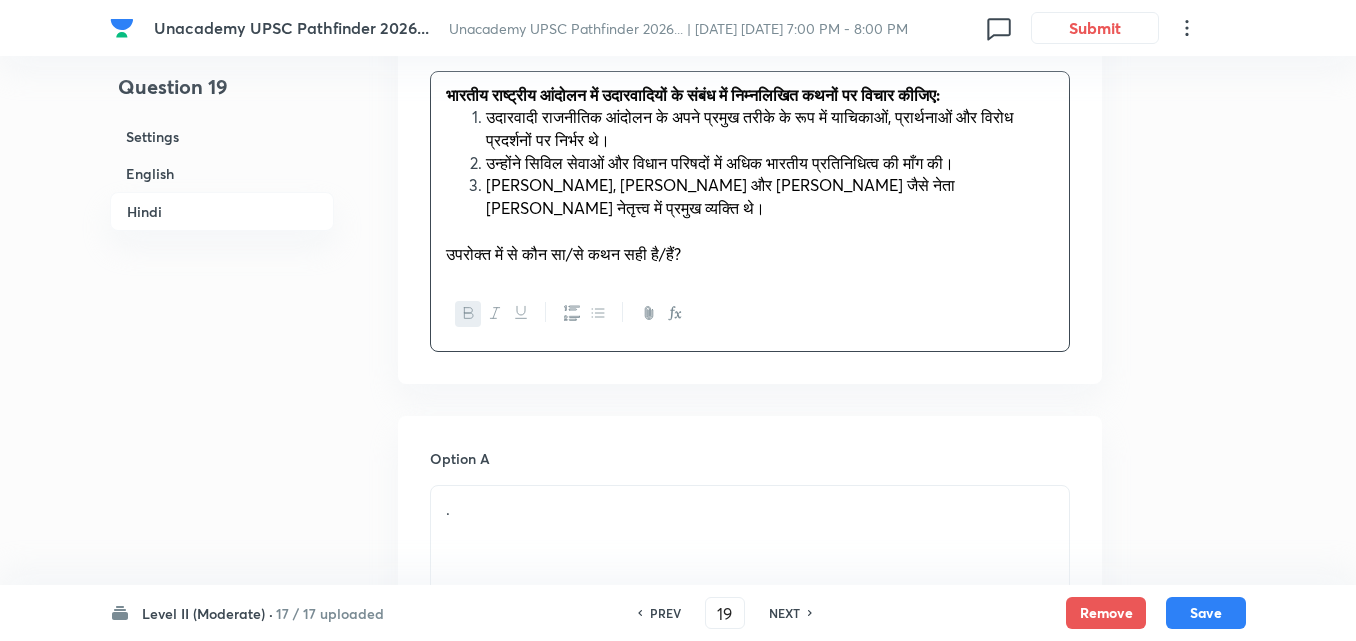 scroll, scrollTop: 3051, scrollLeft: 0, axis: vertical 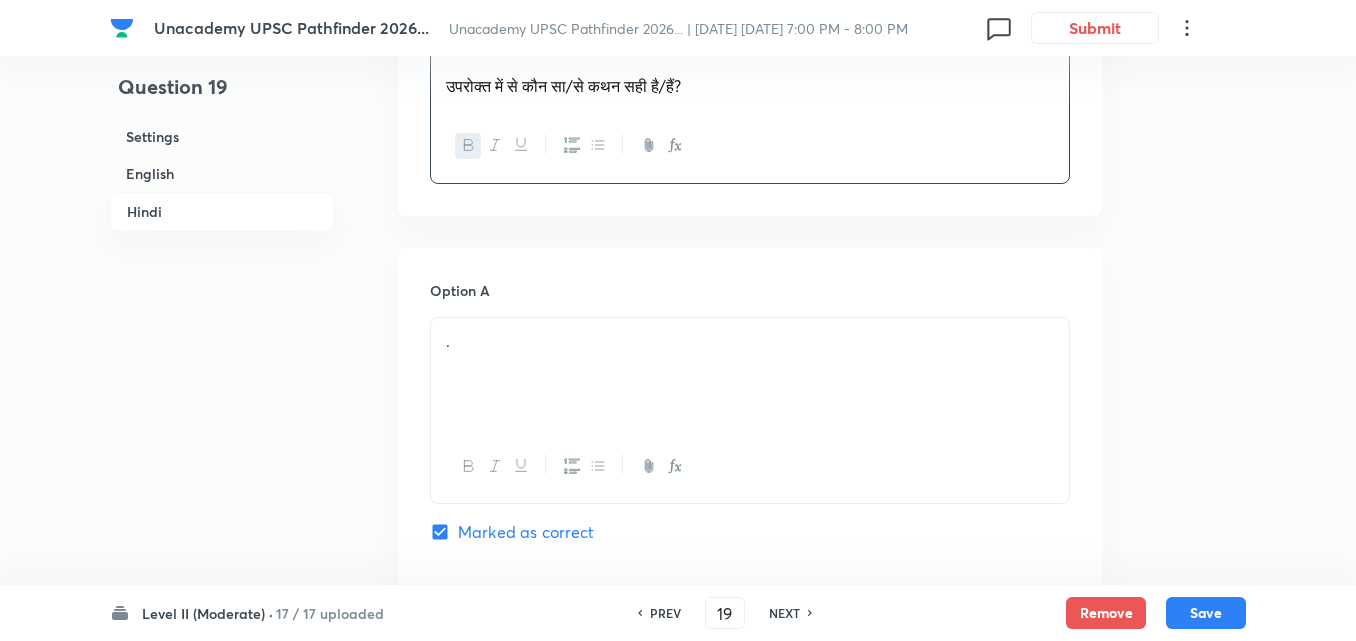 click on "." at bounding box center (750, 374) 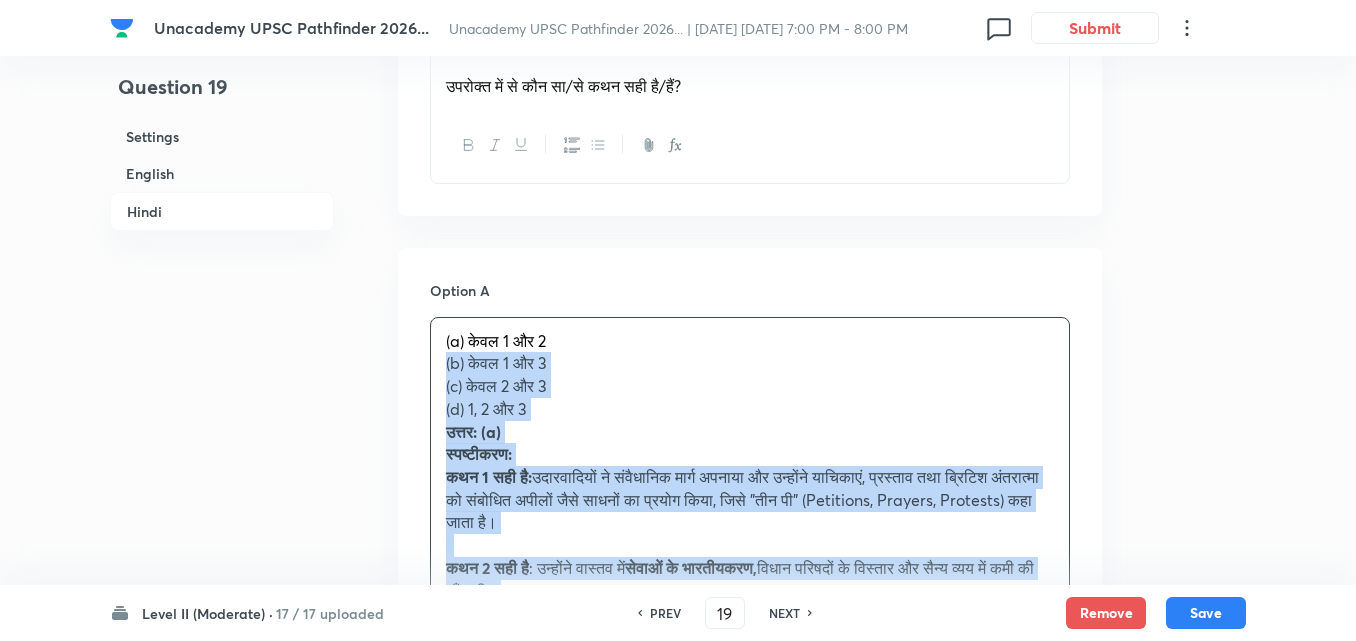 drag, startPoint x: 459, startPoint y: 389, endPoint x: 383, endPoint y: 362, distance: 80.65358 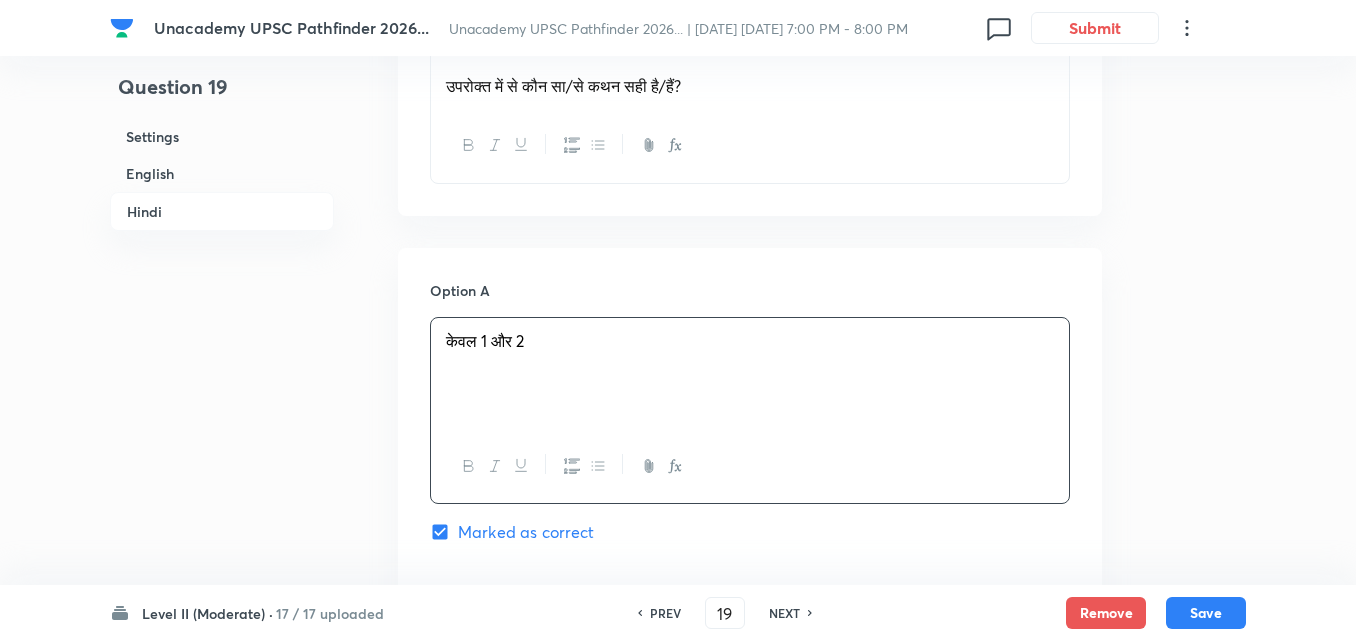 scroll, scrollTop: 3551, scrollLeft: 0, axis: vertical 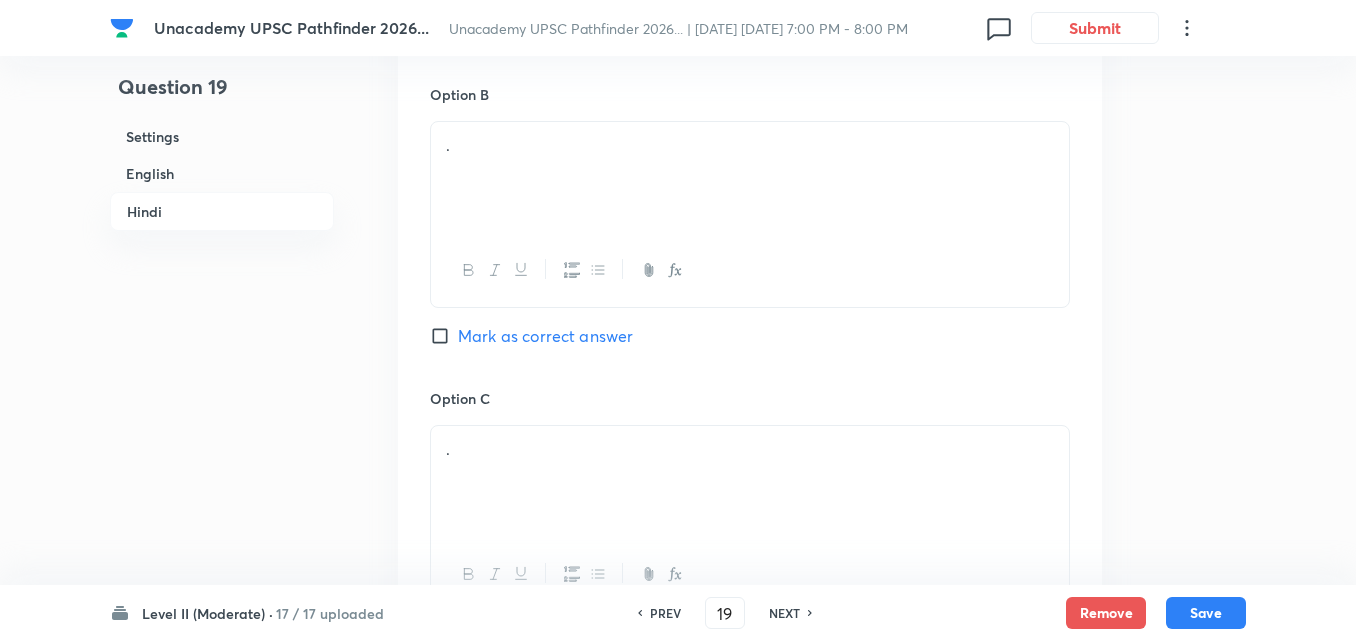 click on "." at bounding box center (750, 178) 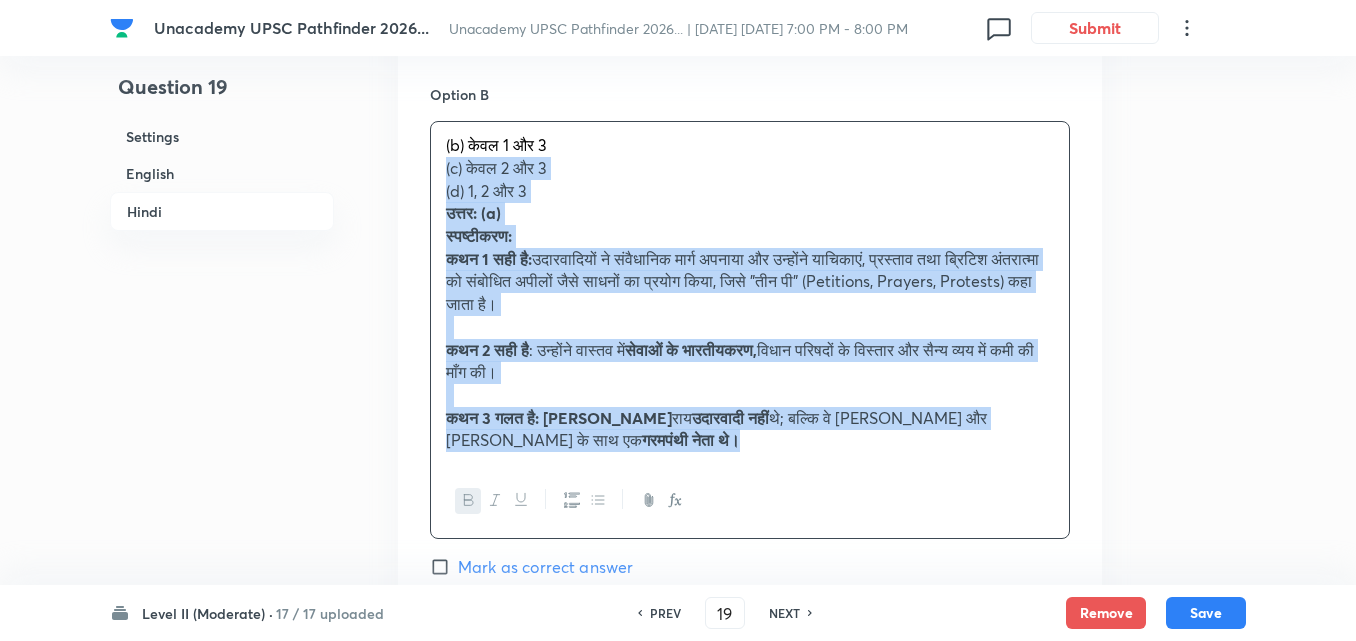 drag, startPoint x: 486, startPoint y: 155, endPoint x: 384, endPoint y: 158, distance: 102.044106 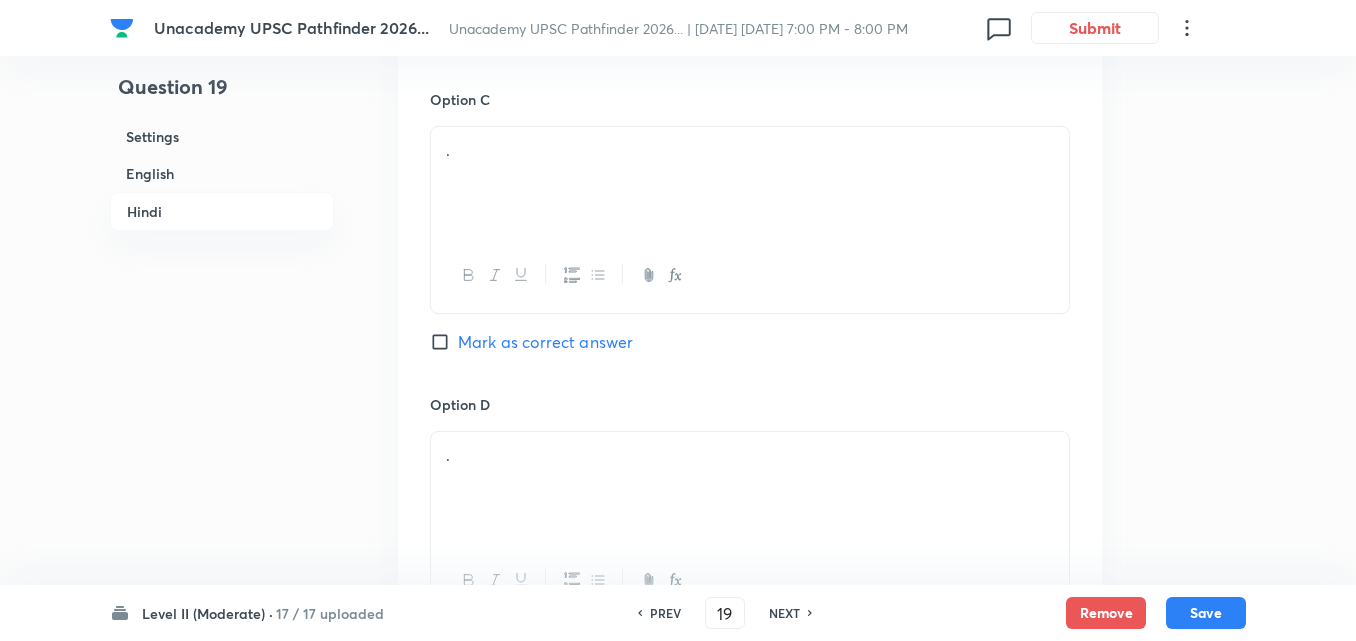 scroll, scrollTop: 3851, scrollLeft: 0, axis: vertical 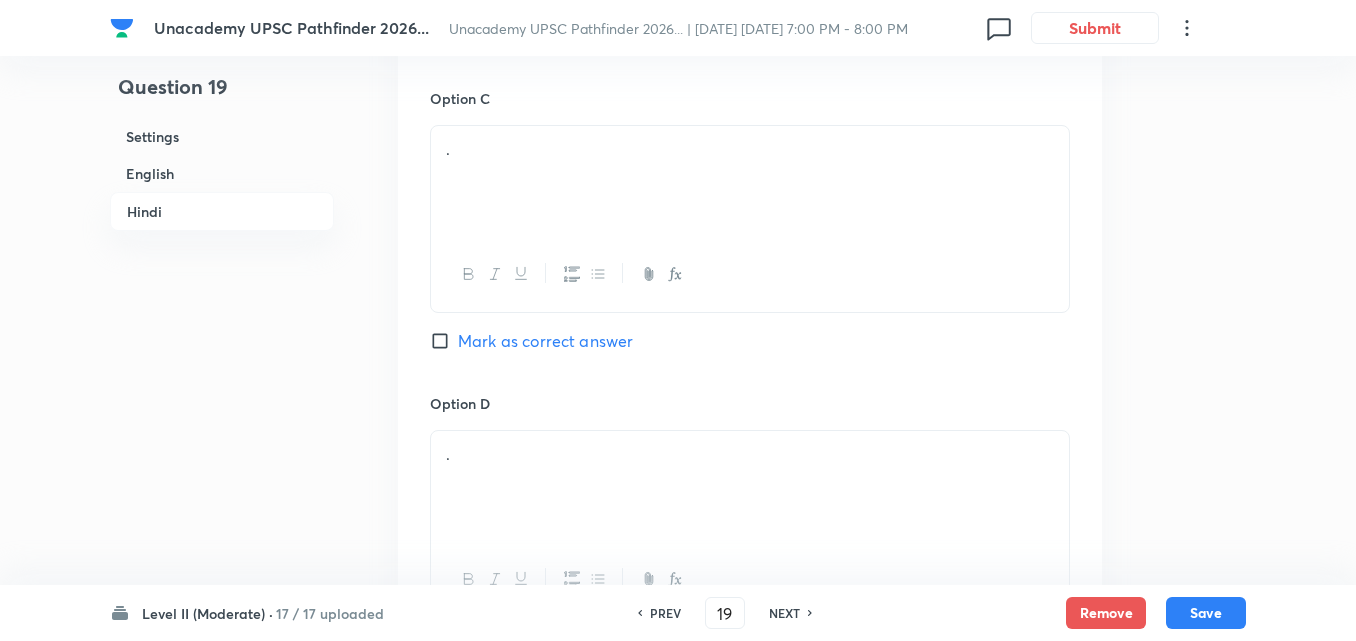 click on "." at bounding box center [750, 182] 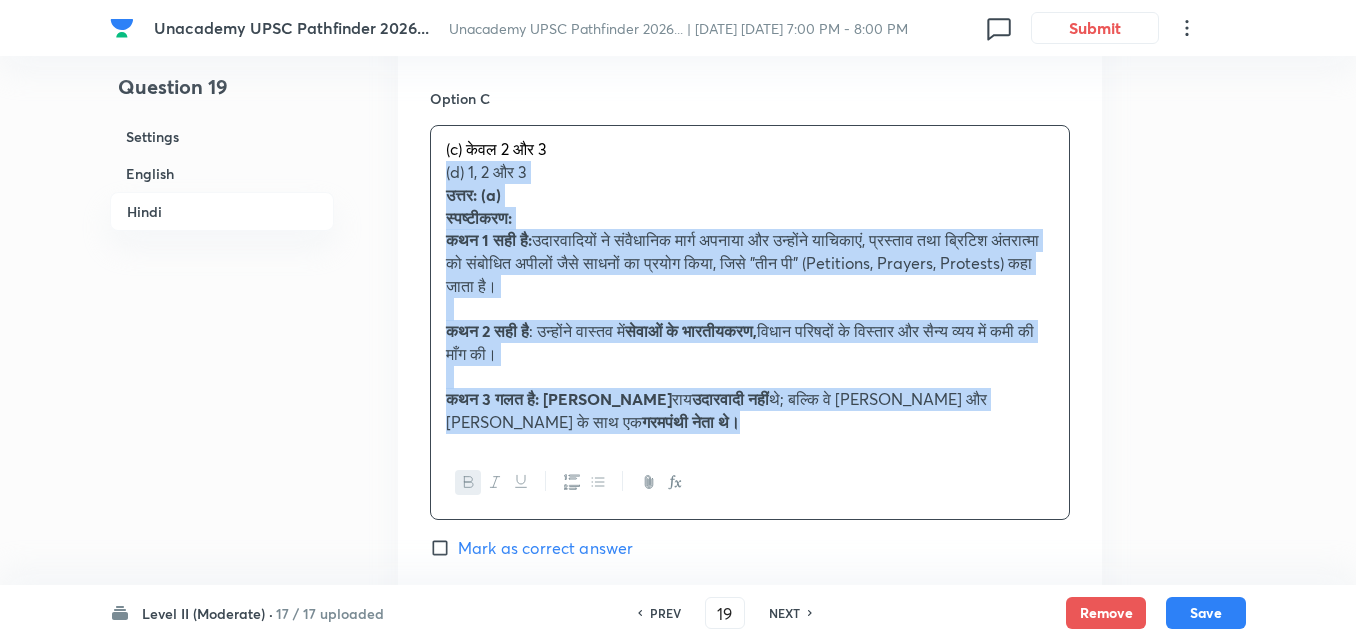 drag, startPoint x: 431, startPoint y: 176, endPoint x: 462, endPoint y: 175, distance: 31.016125 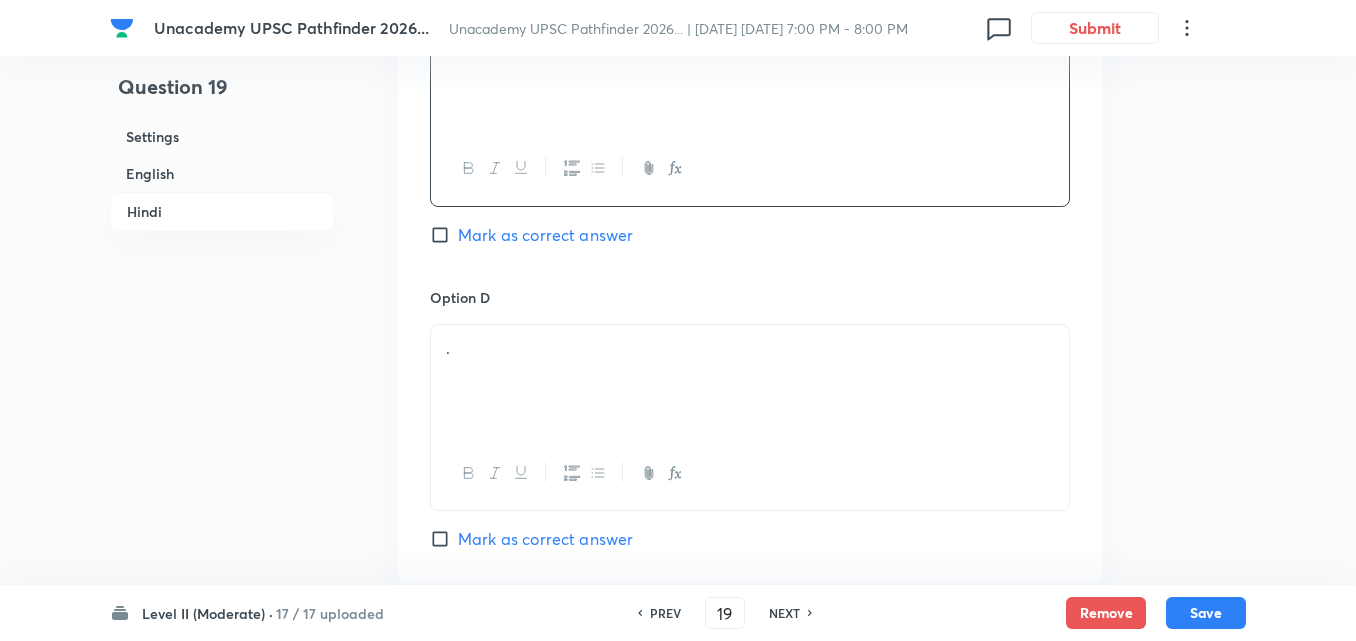 scroll, scrollTop: 4051, scrollLeft: 0, axis: vertical 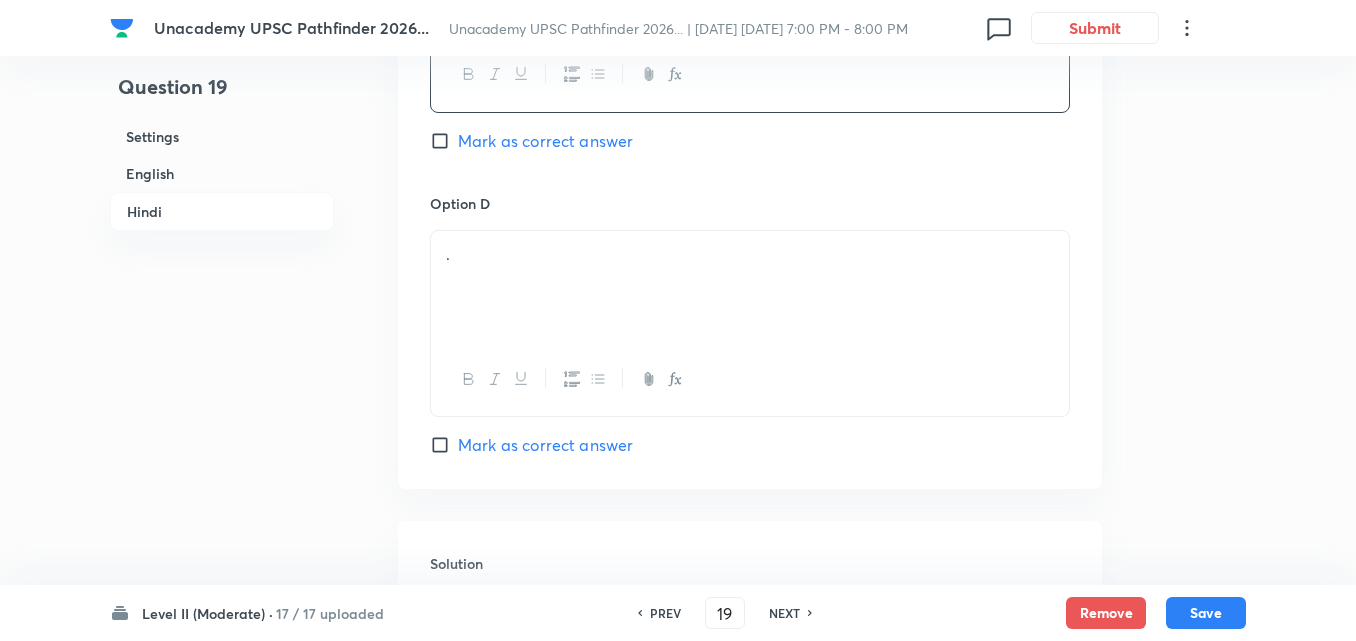 drag, startPoint x: 544, startPoint y: 295, endPoint x: 566, endPoint y: 294, distance: 22.022715 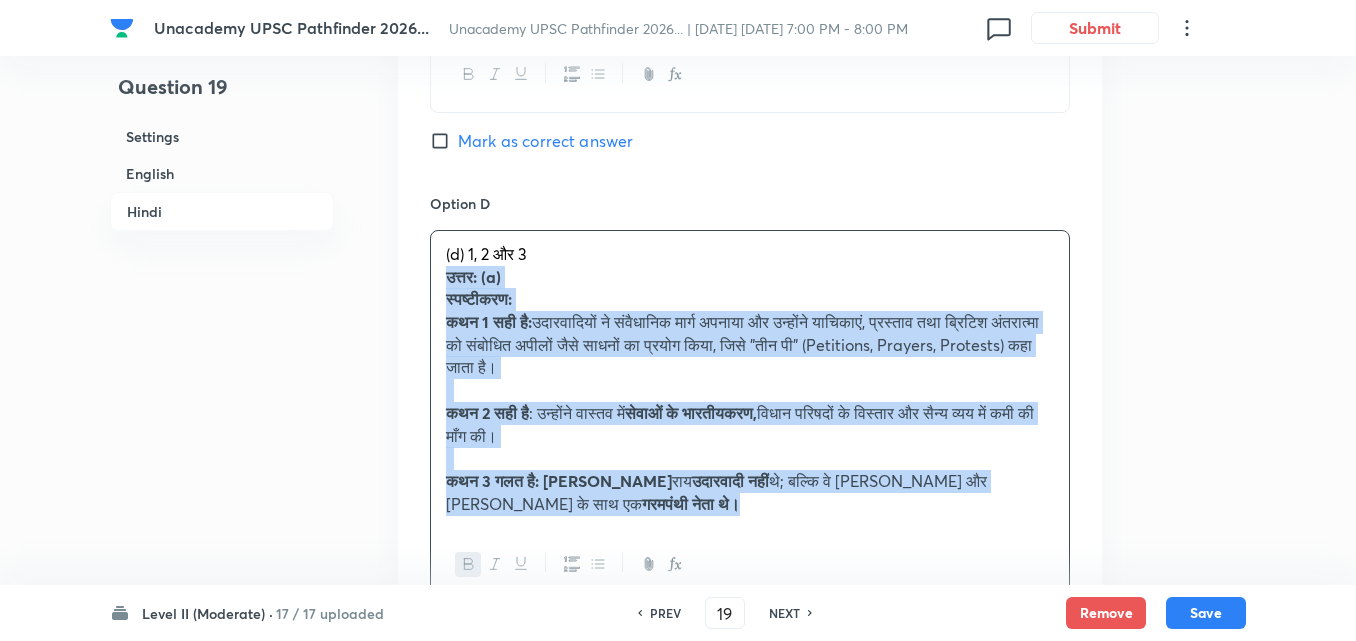 drag, startPoint x: 428, startPoint y: 294, endPoint x: 406, endPoint y: 283, distance: 24.596748 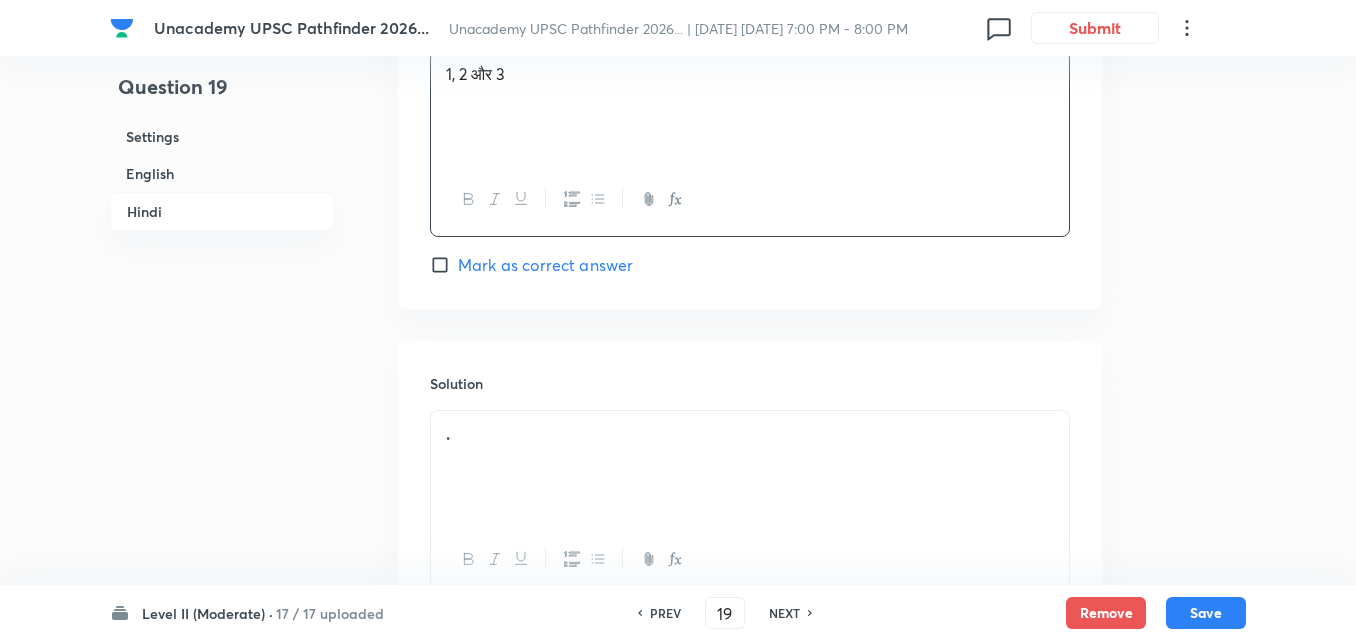 scroll, scrollTop: 4396, scrollLeft: 0, axis: vertical 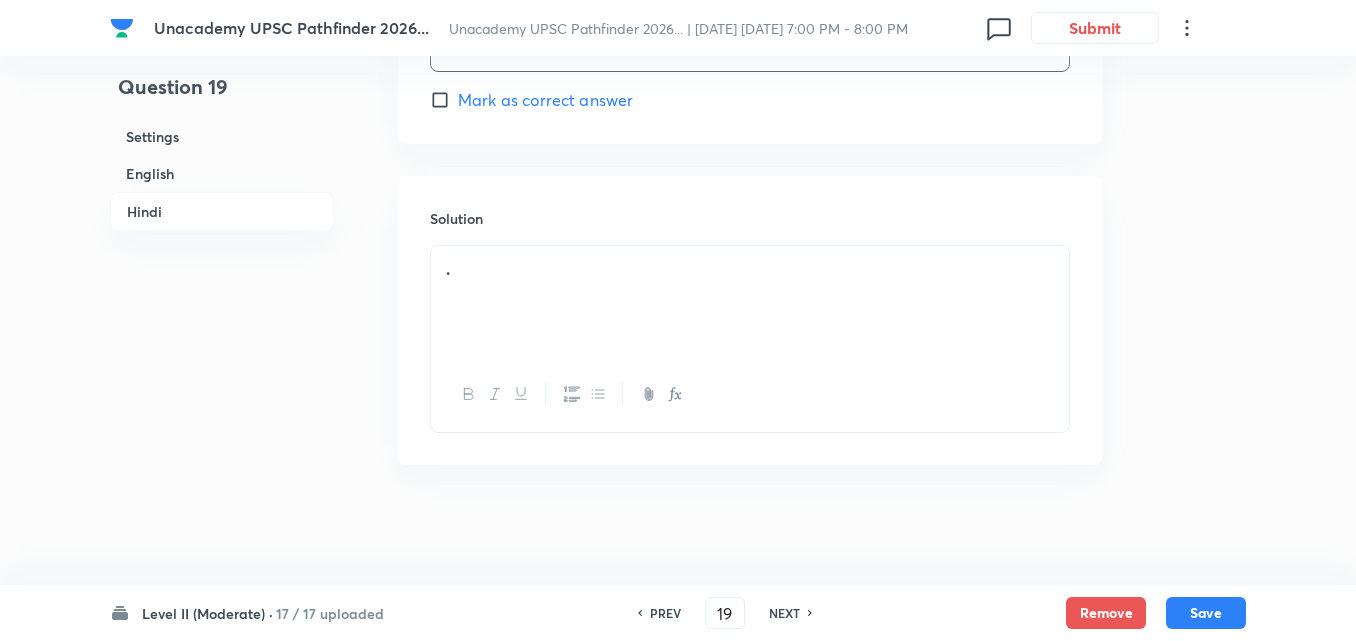 click on "." at bounding box center [750, 302] 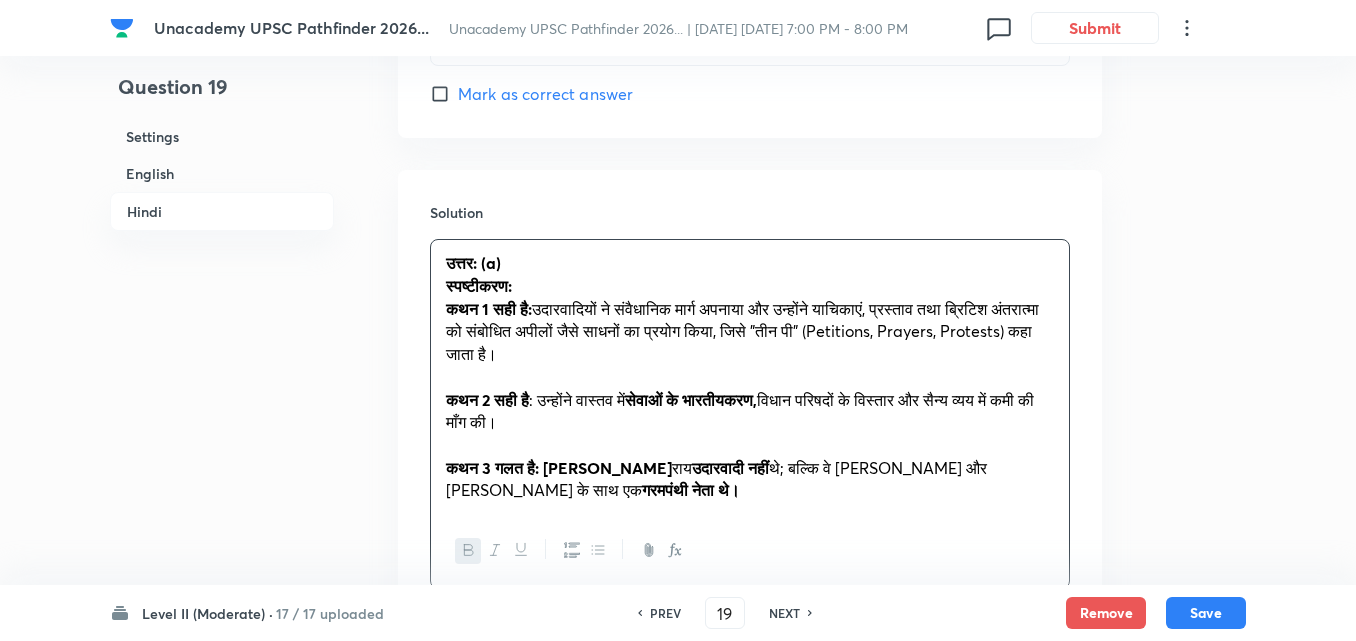 scroll, scrollTop: 4496, scrollLeft: 0, axis: vertical 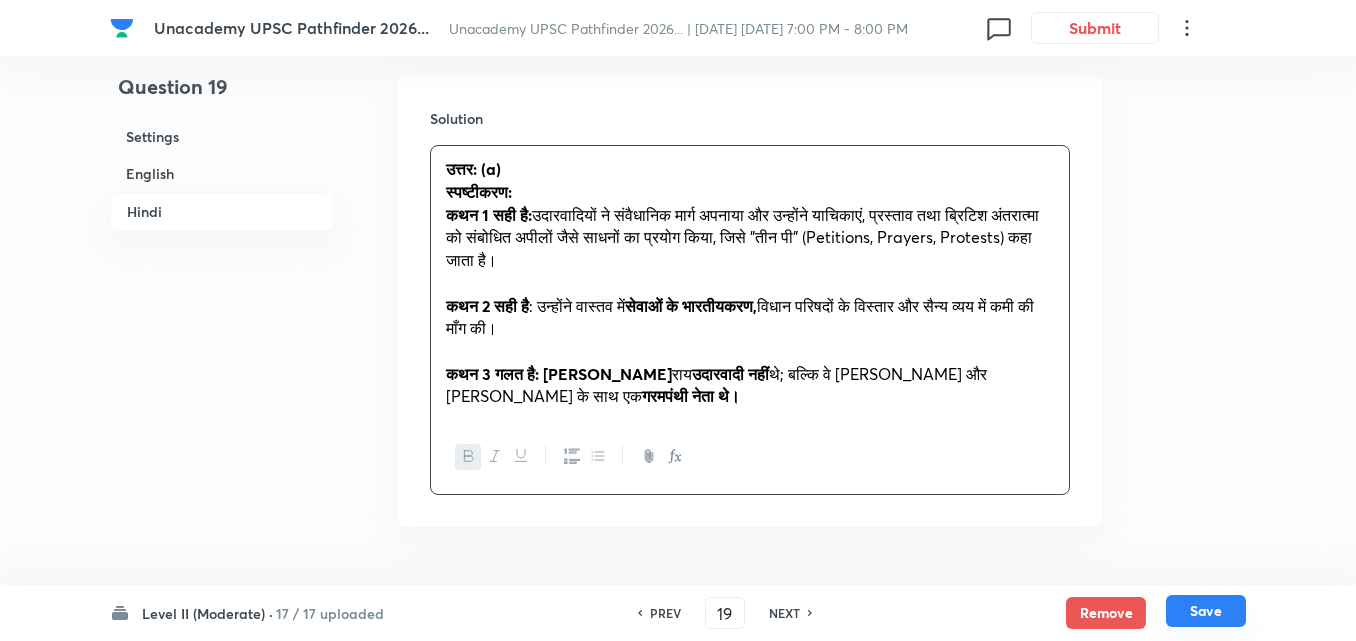 click on "Save" at bounding box center (1206, 611) 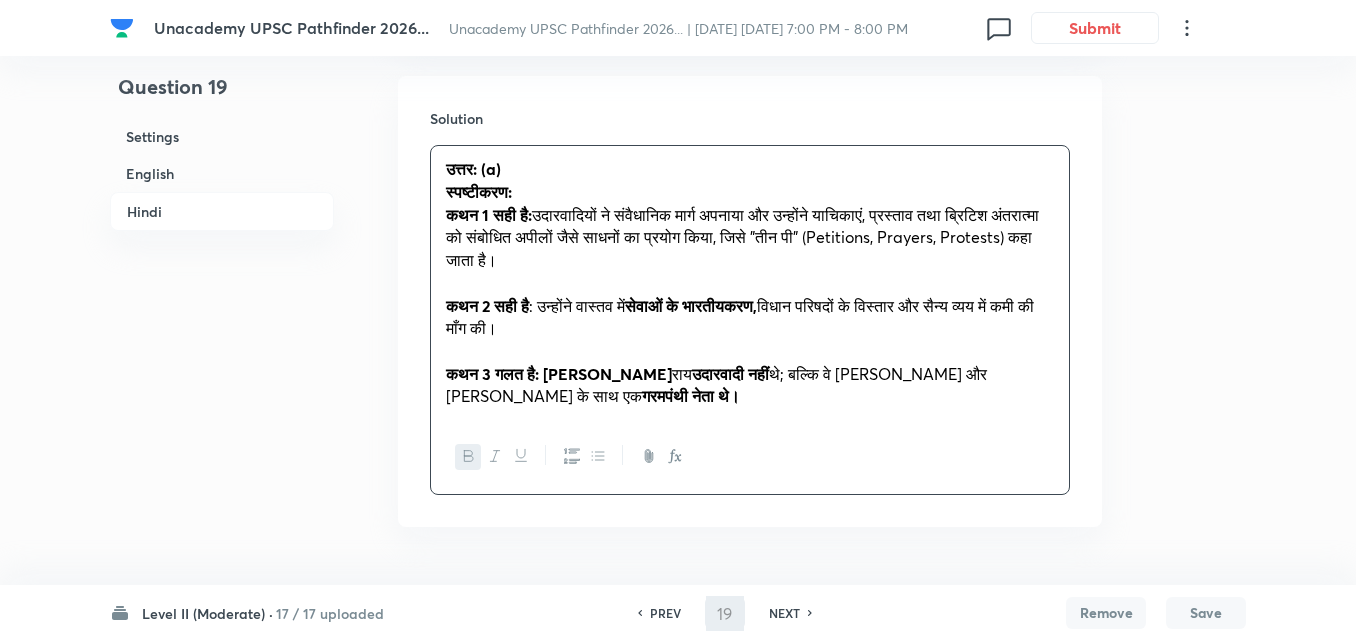 type on "20" 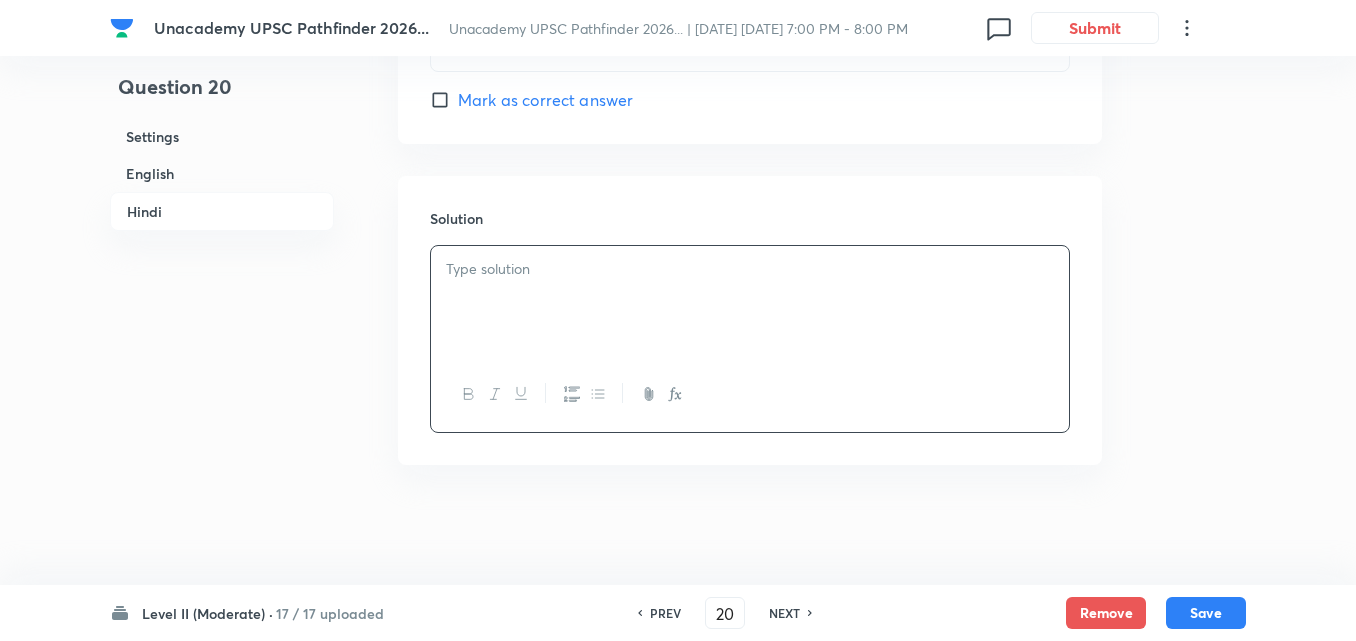checkbox on "false" 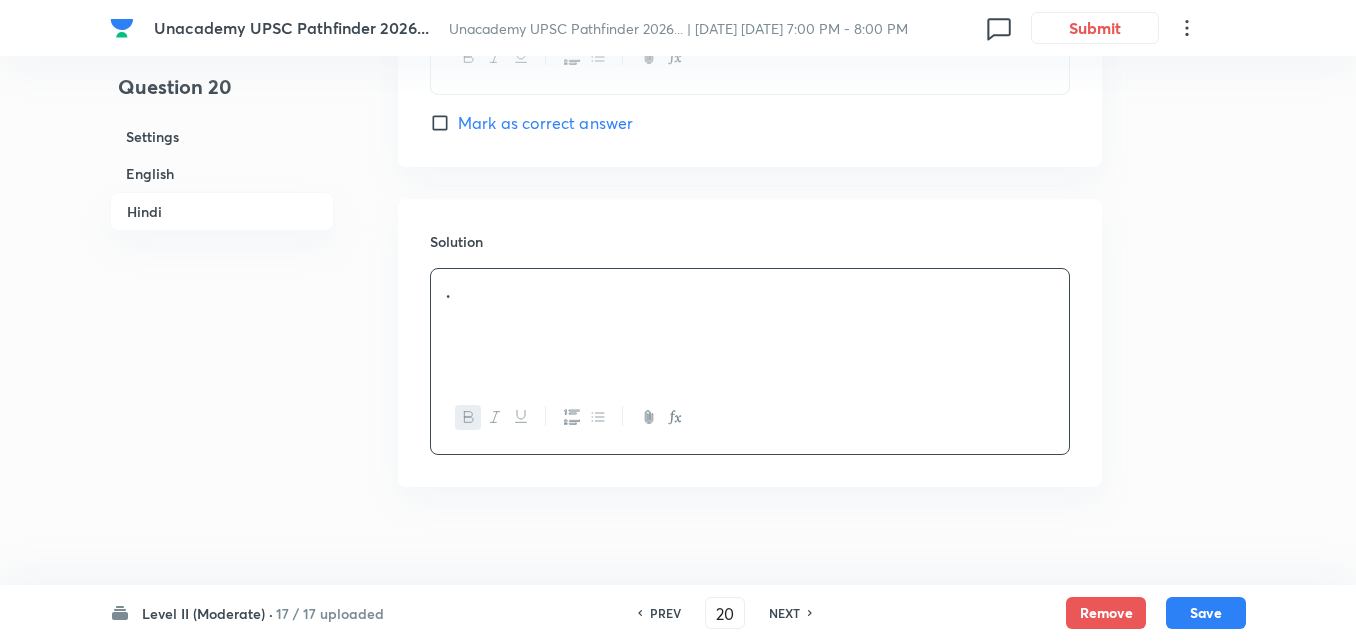 click on "English" at bounding box center (222, 173) 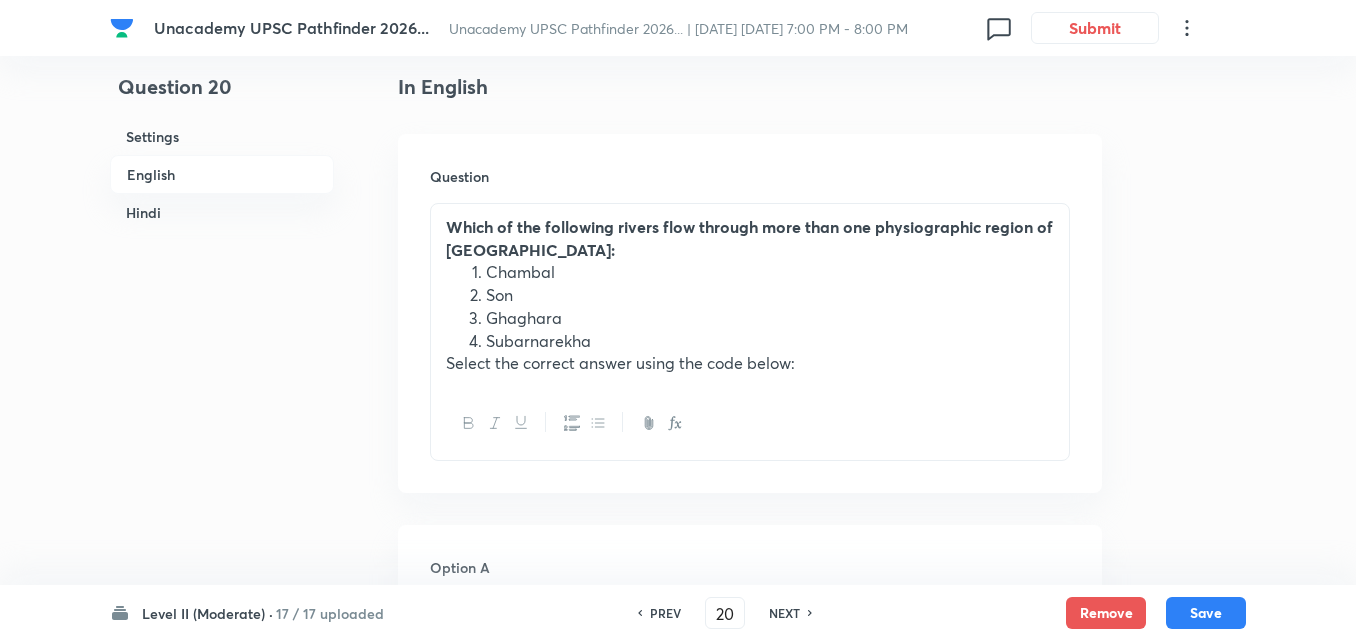 click on "Hindi" at bounding box center [222, 212] 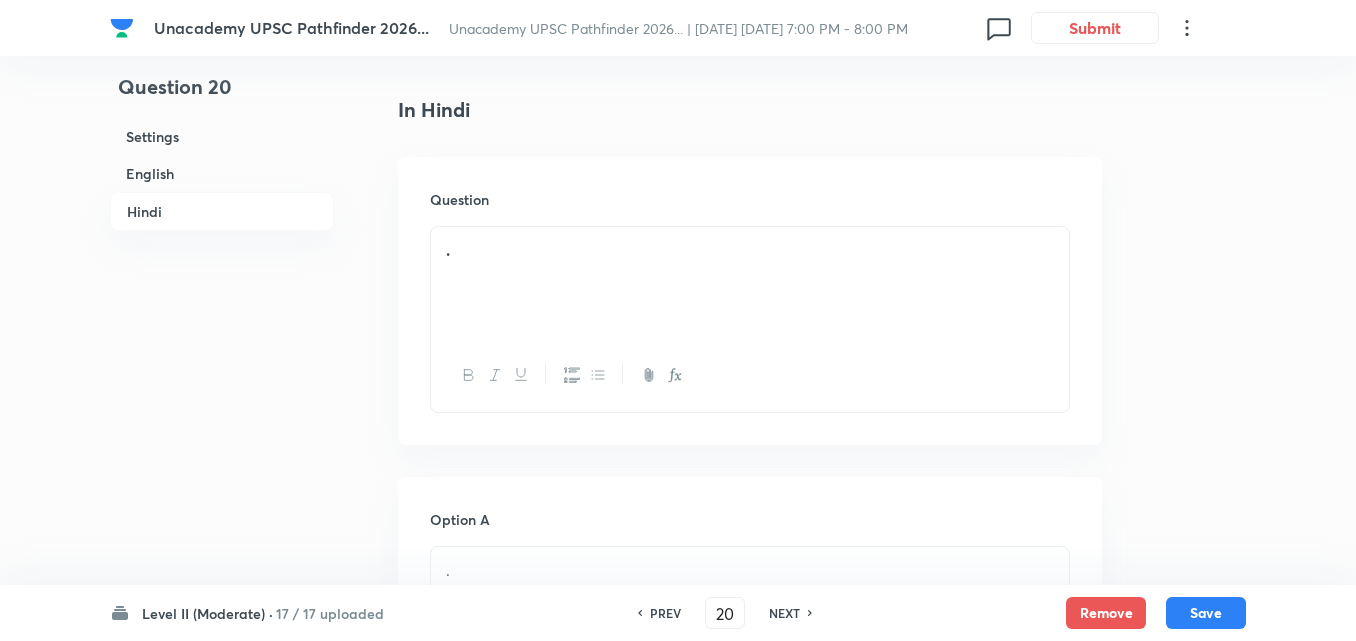 click on "." at bounding box center [750, 283] 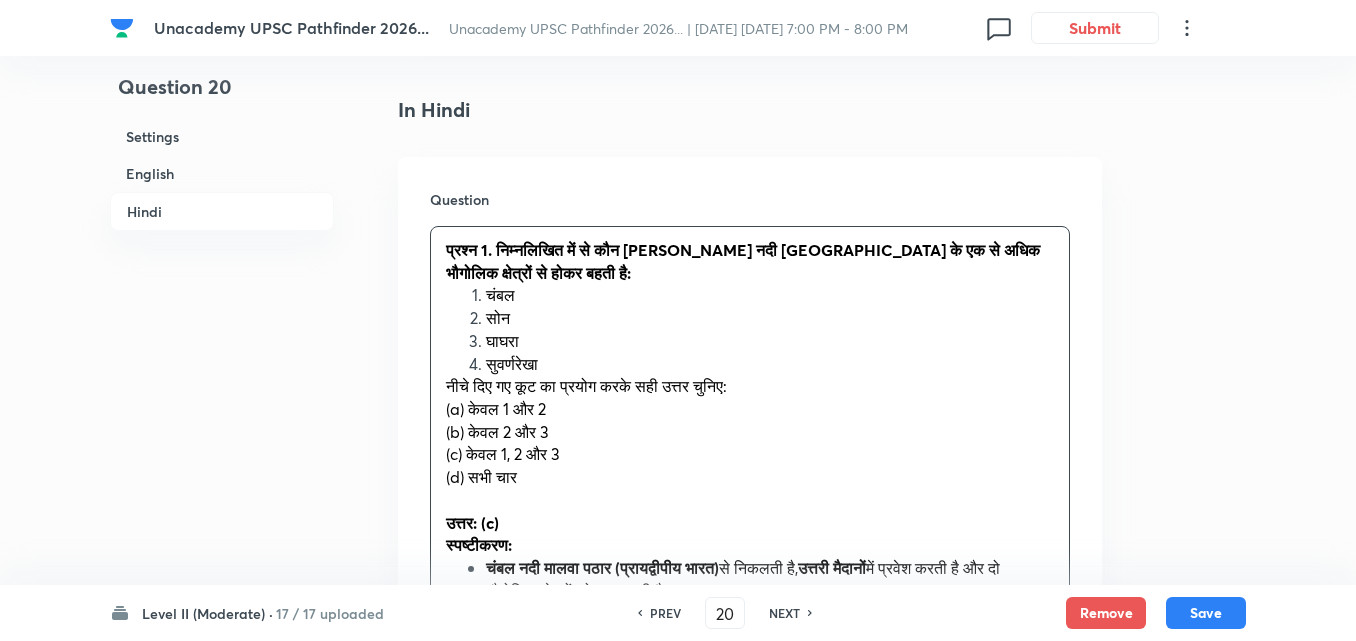 click on "Question प्रश्न 1. निम्नलिखित में से कौन सी नदी भारत के एक से अधिक भौगोलिक क्षेत्रों से होकर बहती है: चंबल सोन घाघरा सुवर्णरेखा नीचे दिए गए कूट का प्रयोग करके सही उत्तर चुनिए: (a) केवल 1 और 2 (b) केवल 2 और 3 (c) केवल 1, 2 और 3 (d) सभी चार   उत्तर: (c) स्पष्टीकरण: चंबल नदी मालवा पठार (प्रायद्वीपीय भारत)  से निकलती है,  उत्तरी मैदानों  में प्रवेश करती है और दो भौगोलिक क्षेत्रों को पार करती है। सोन  घाघरा नदी तिब्बत (हिमालय)" at bounding box center (750, 518) 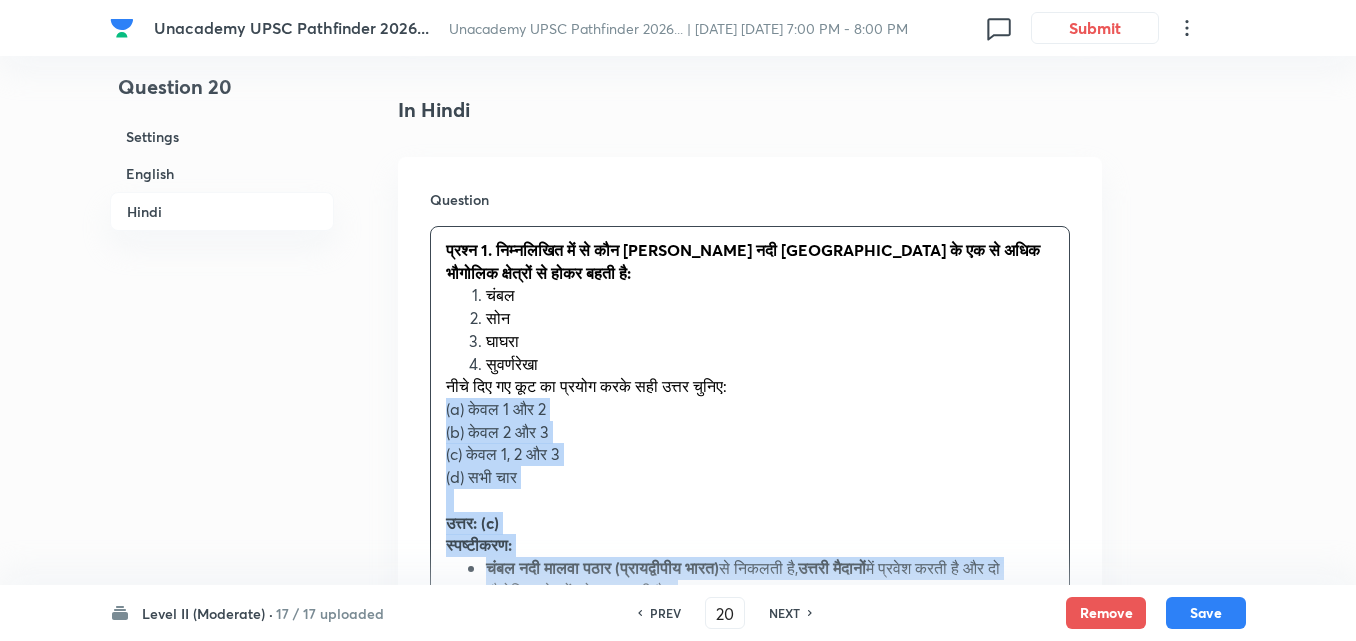 drag, startPoint x: 476, startPoint y: 360, endPoint x: 427, endPoint y: 363, distance: 49.09175 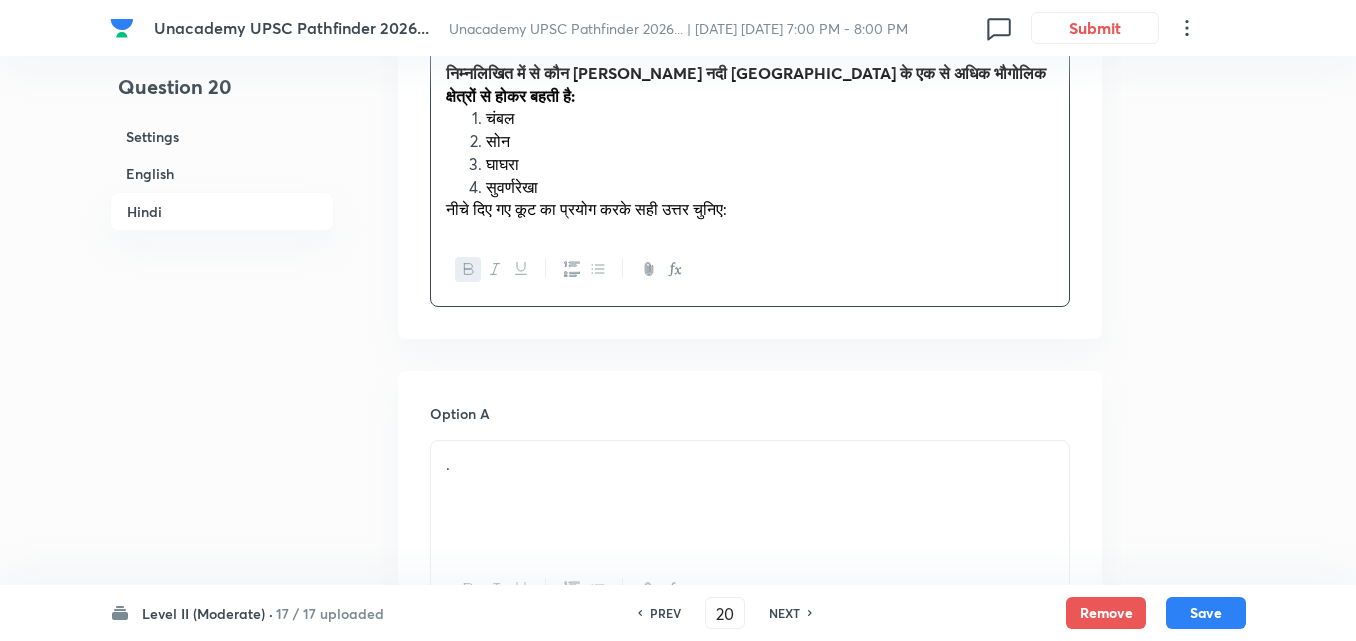 scroll, scrollTop: 3173, scrollLeft: 0, axis: vertical 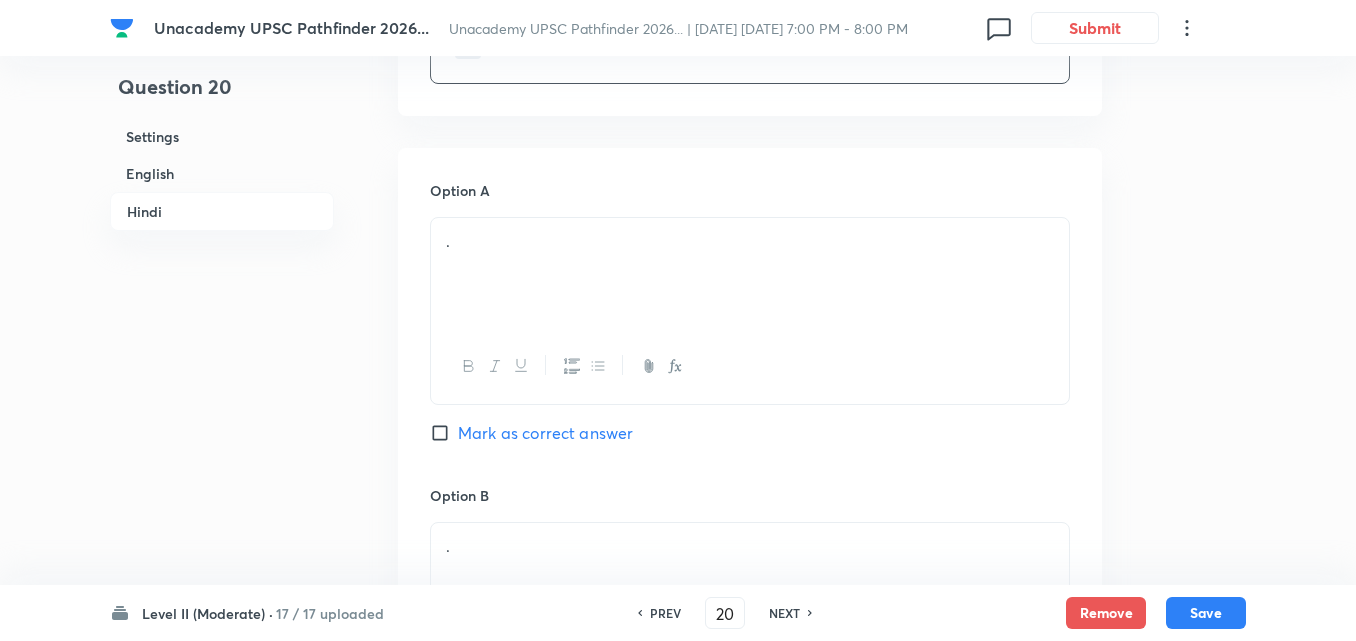 click on "." at bounding box center [750, 274] 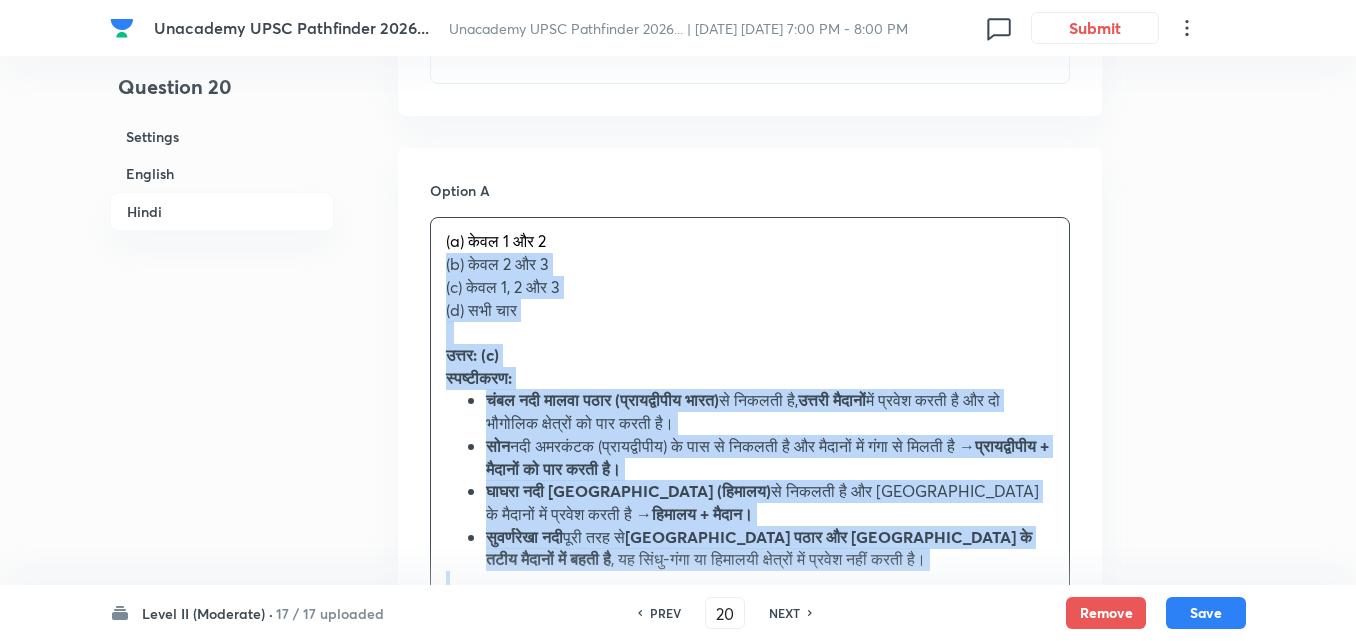 drag, startPoint x: 489, startPoint y: 254, endPoint x: 347, endPoint y: 225, distance: 144.93102 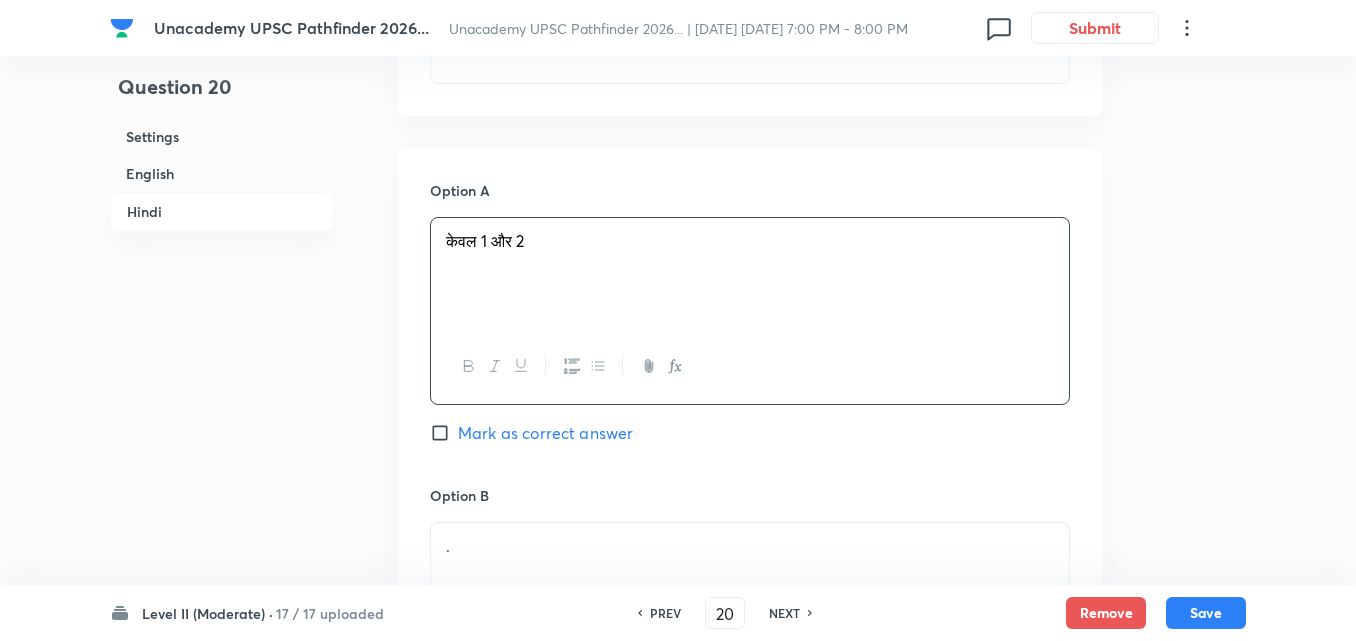 scroll, scrollTop: 3473, scrollLeft: 0, axis: vertical 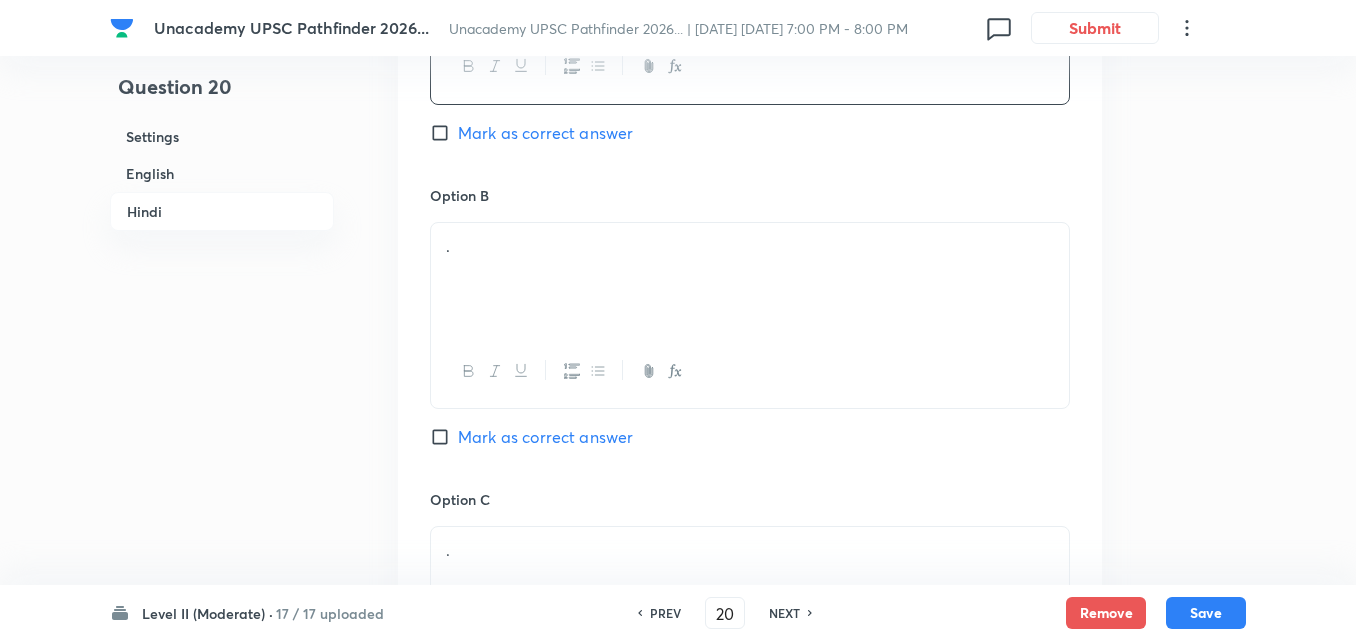click on "." at bounding box center (750, 279) 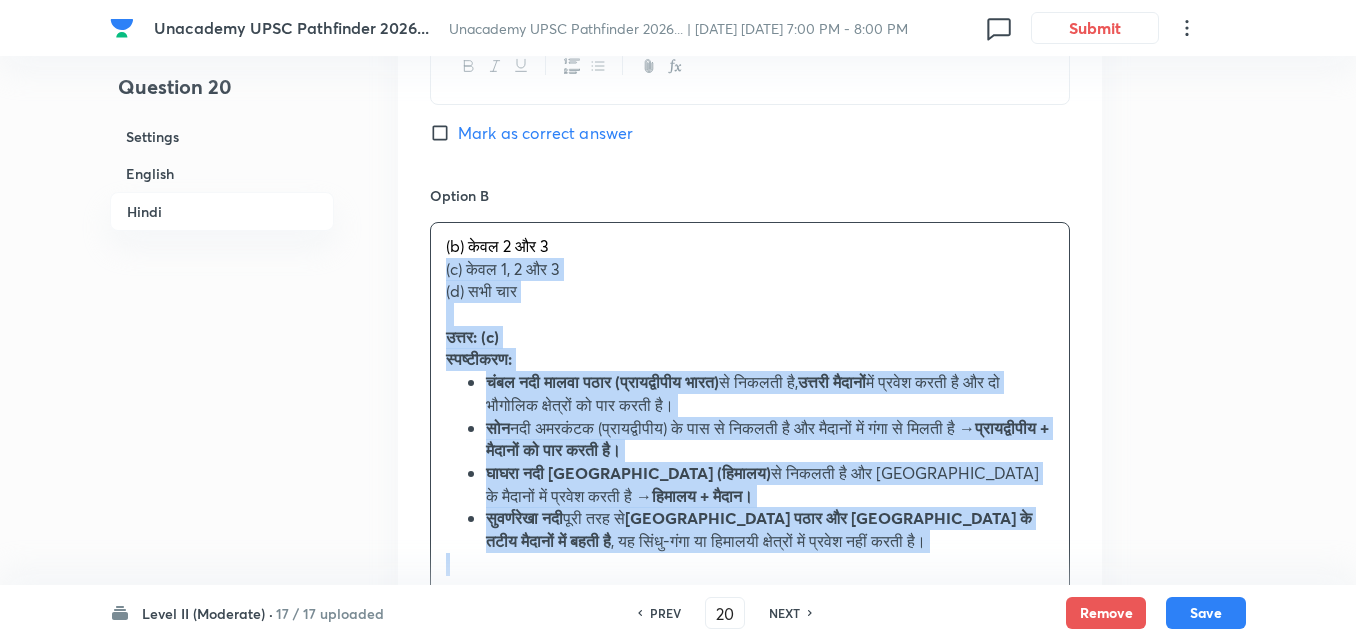 drag, startPoint x: 432, startPoint y: 249, endPoint x: 373, endPoint y: 232, distance: 61.400326 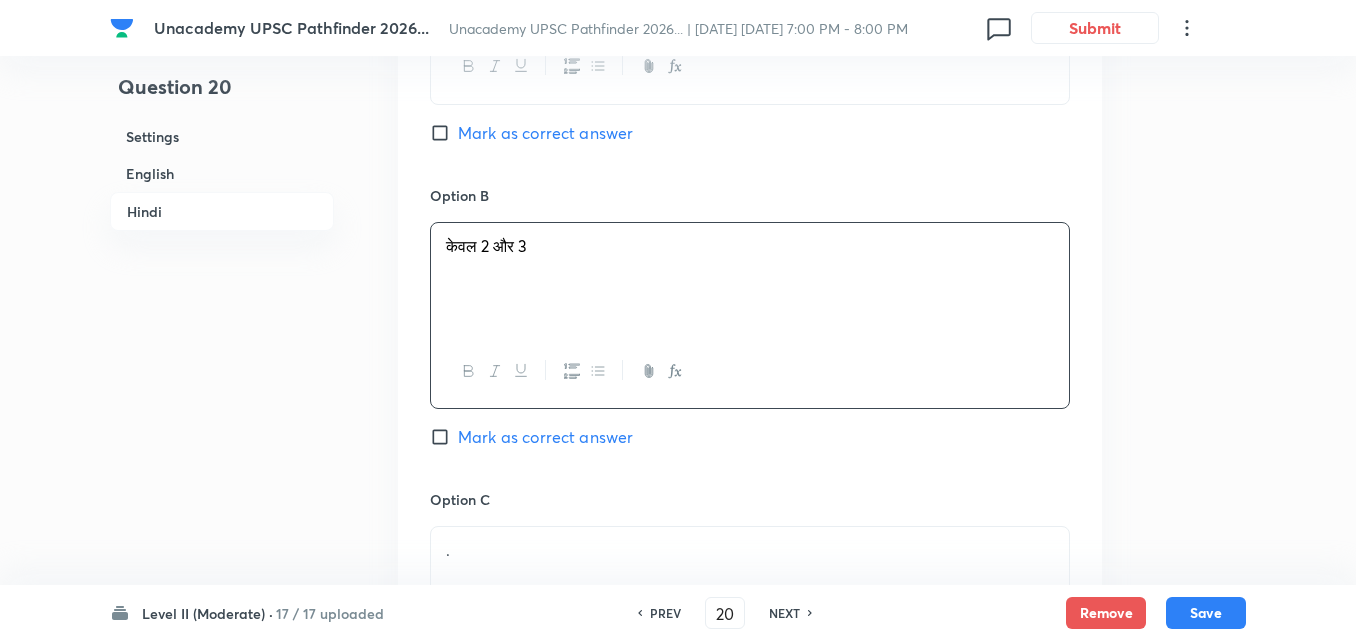 scroll, scrollTop: 3773, scrollLeft: 0, axis: vertical 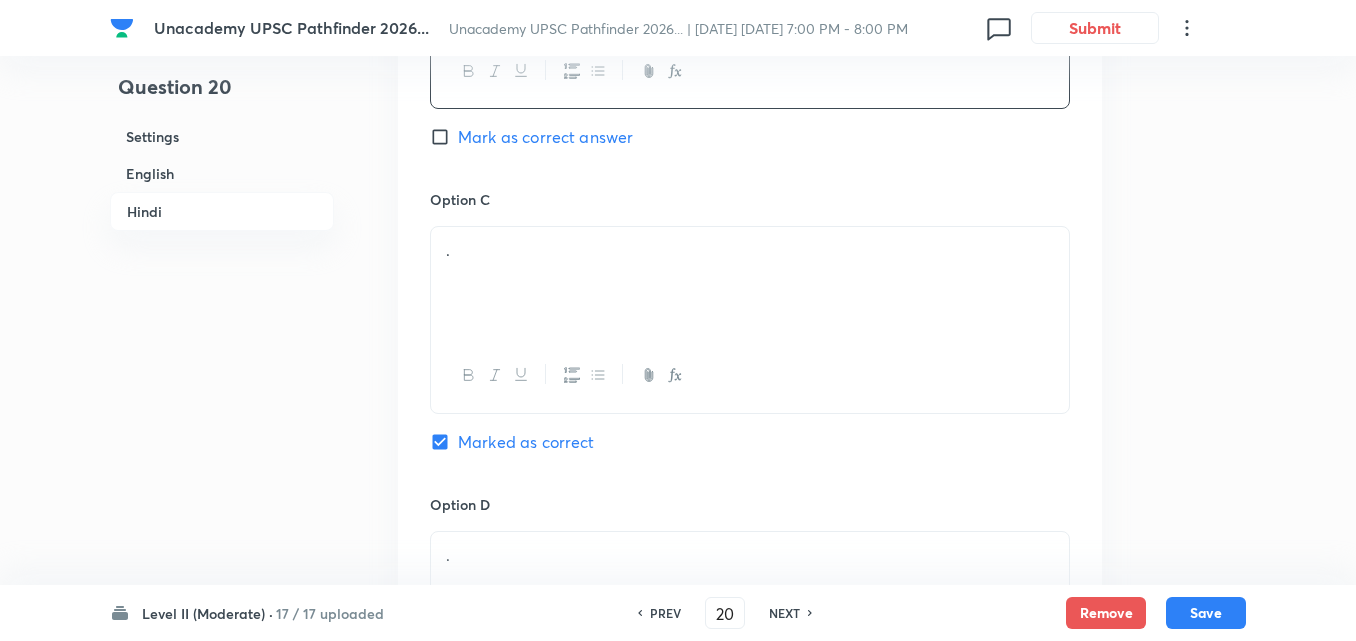 click on "." at bounding box center (750, 283) 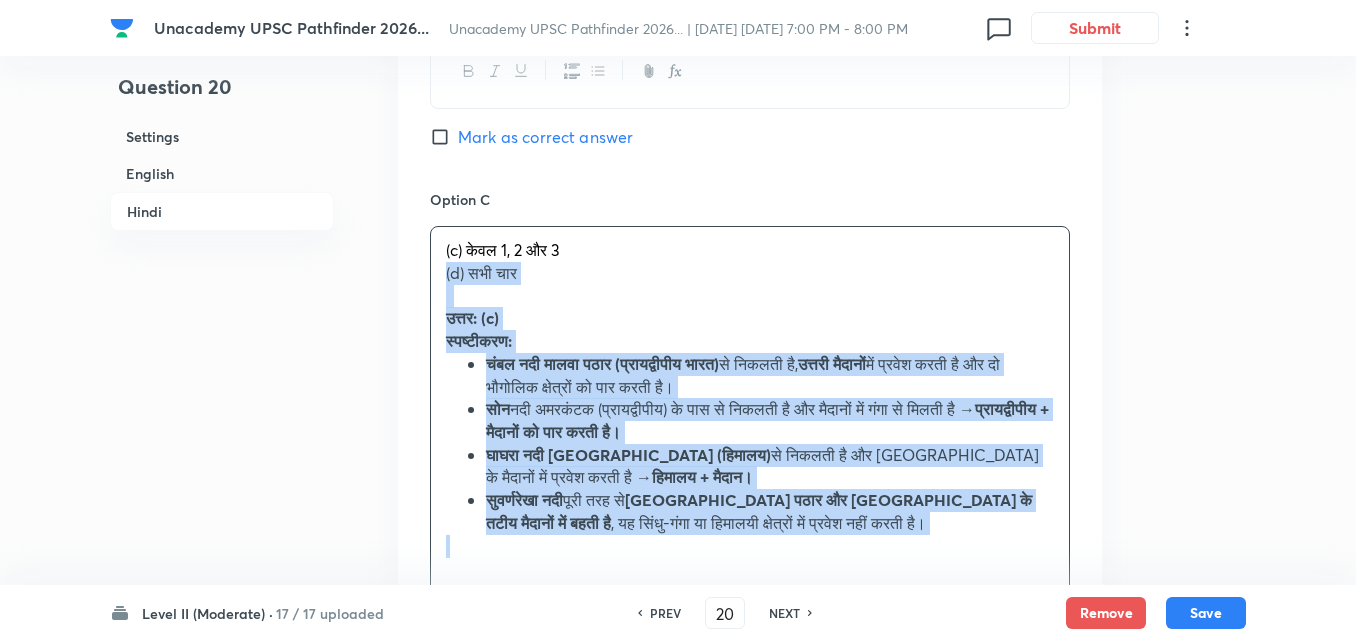 drag, startPoint x: 408, startPoint y: 226, endPoint x: 385, endPoint y: 221, distance: 23.537205 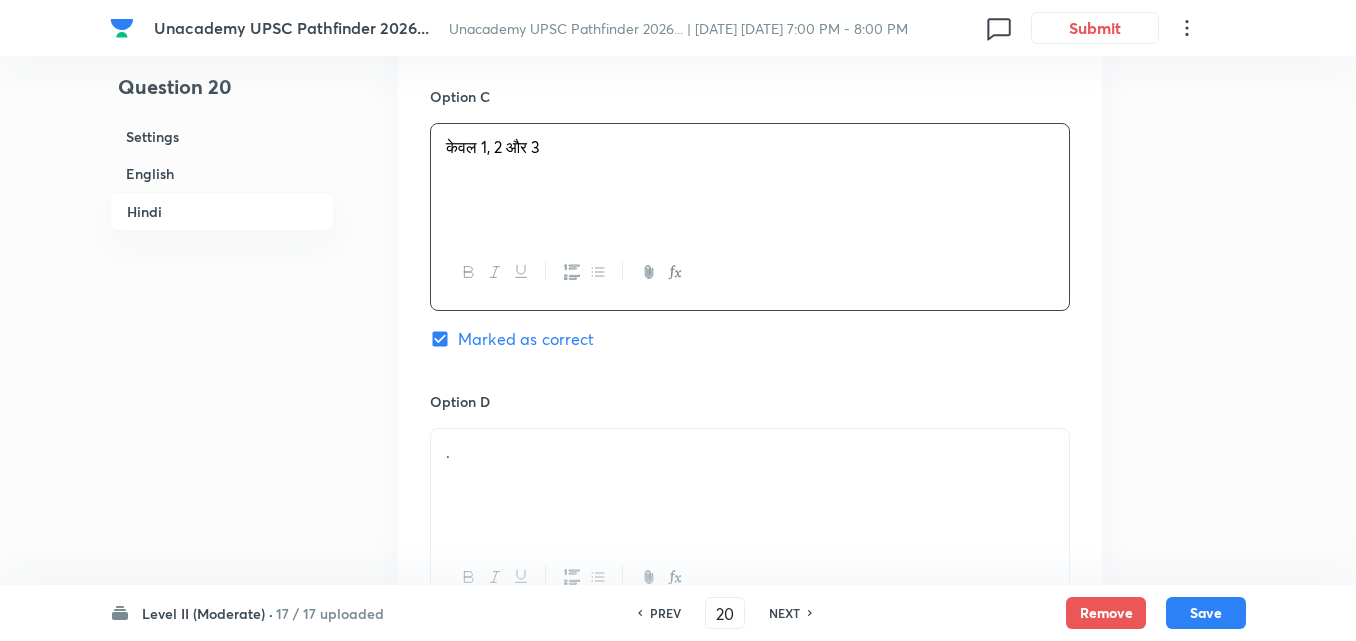 scroll, scrollTop: 3973, scrollLeft: 0, axis: vertical 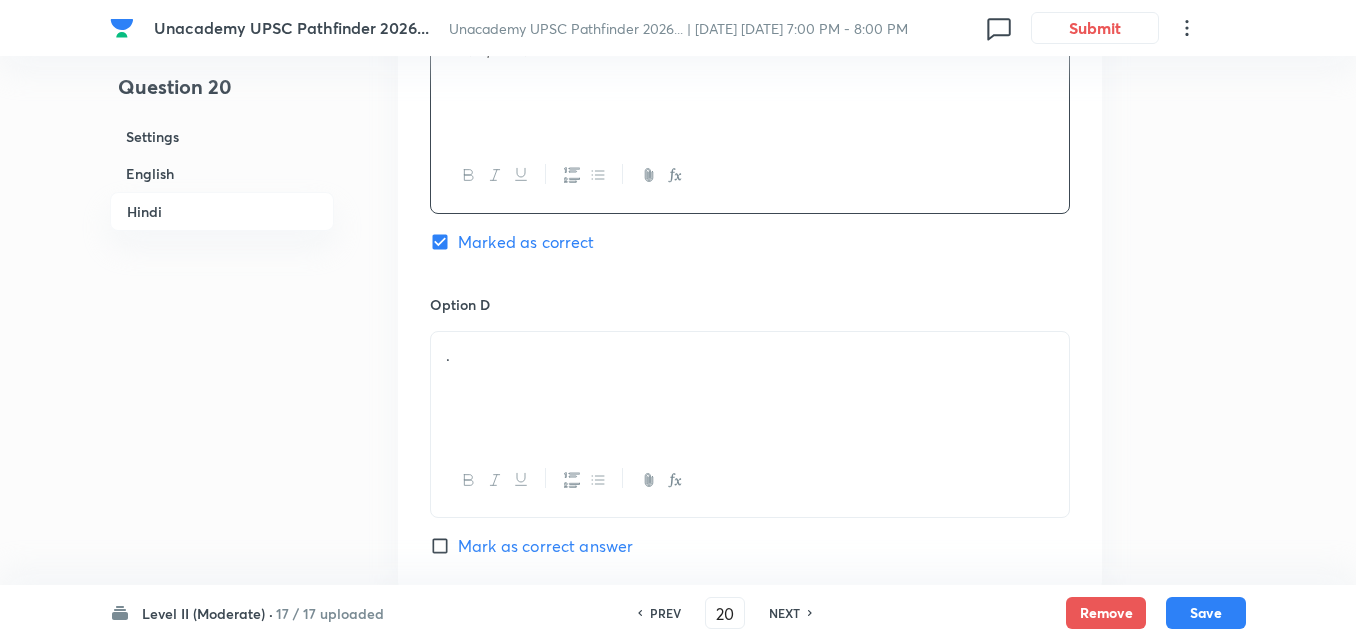 click on "." at bounding box center (750, 388) 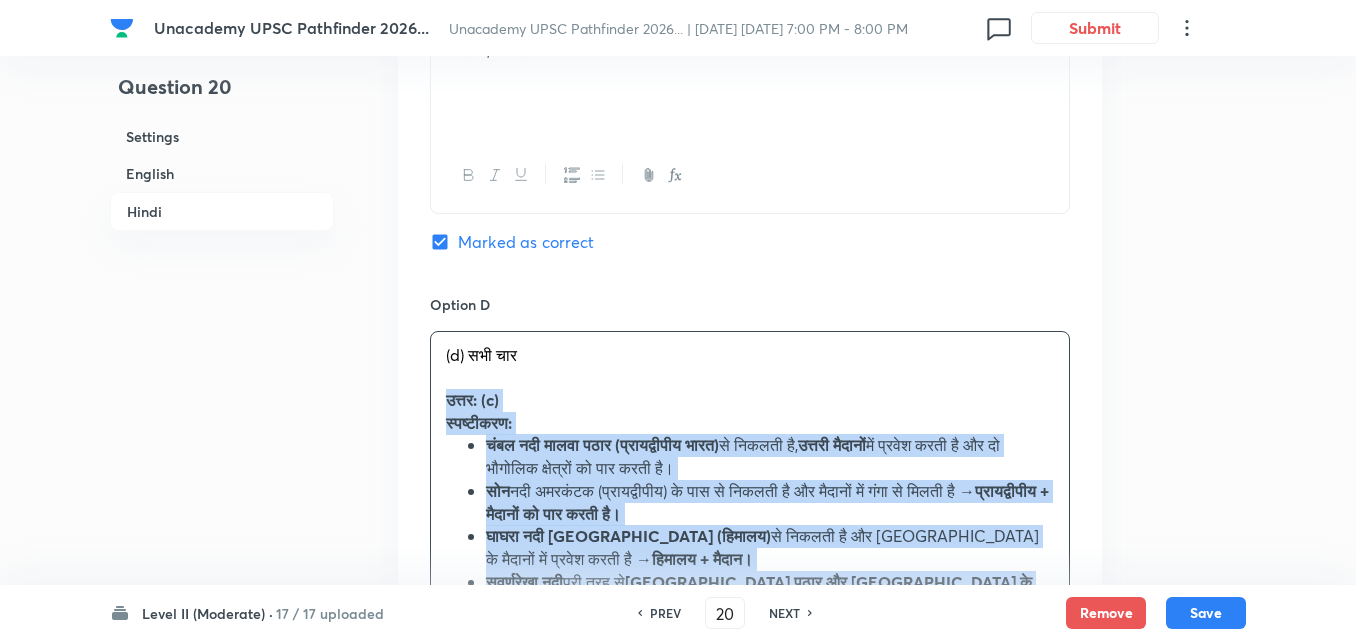 drag, startPoint x: 442, startPoint y: 350, endPoint x: 424, endPoint y: 355, distance: 18.681541 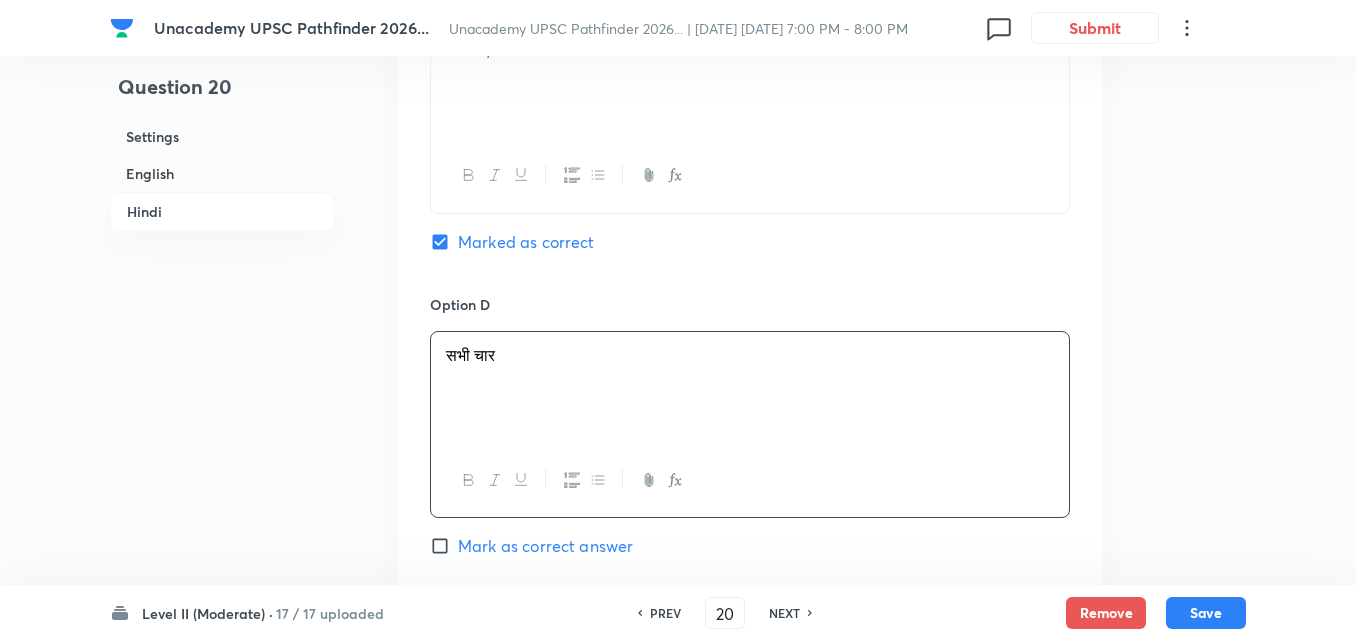 scroll, scrollTop: 4373, scrollLeft: 0, axis: vertical 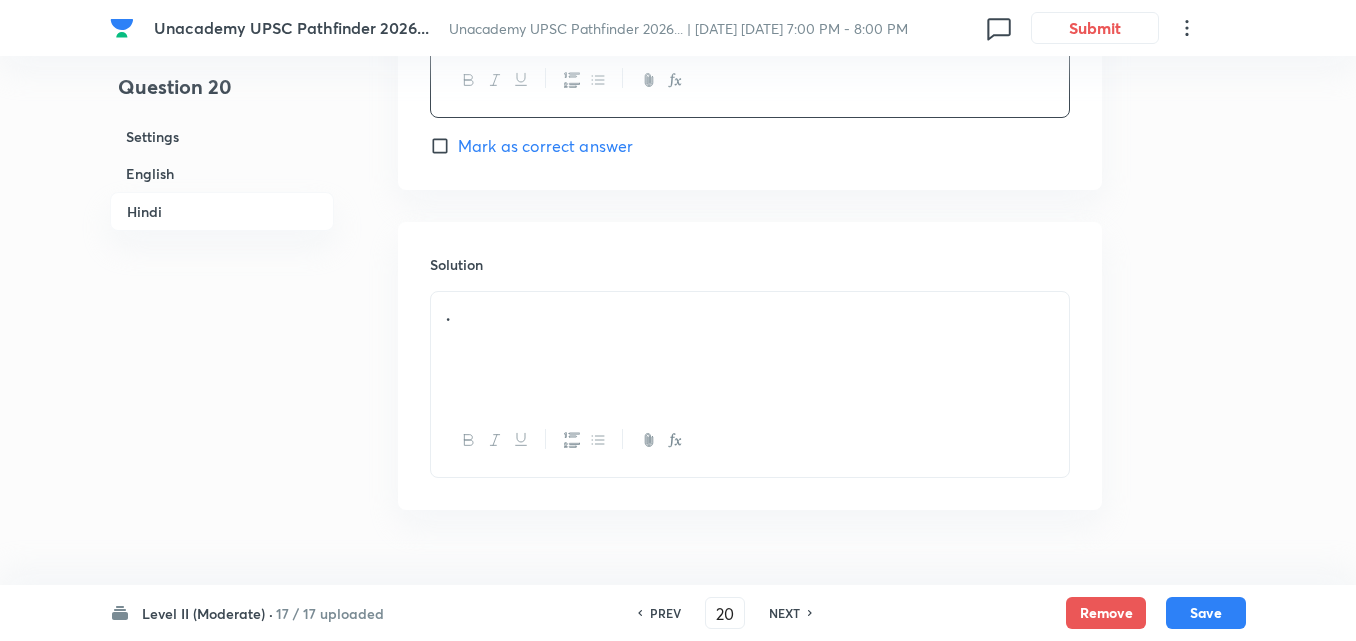 click on "." at bounding box center [750, 348] 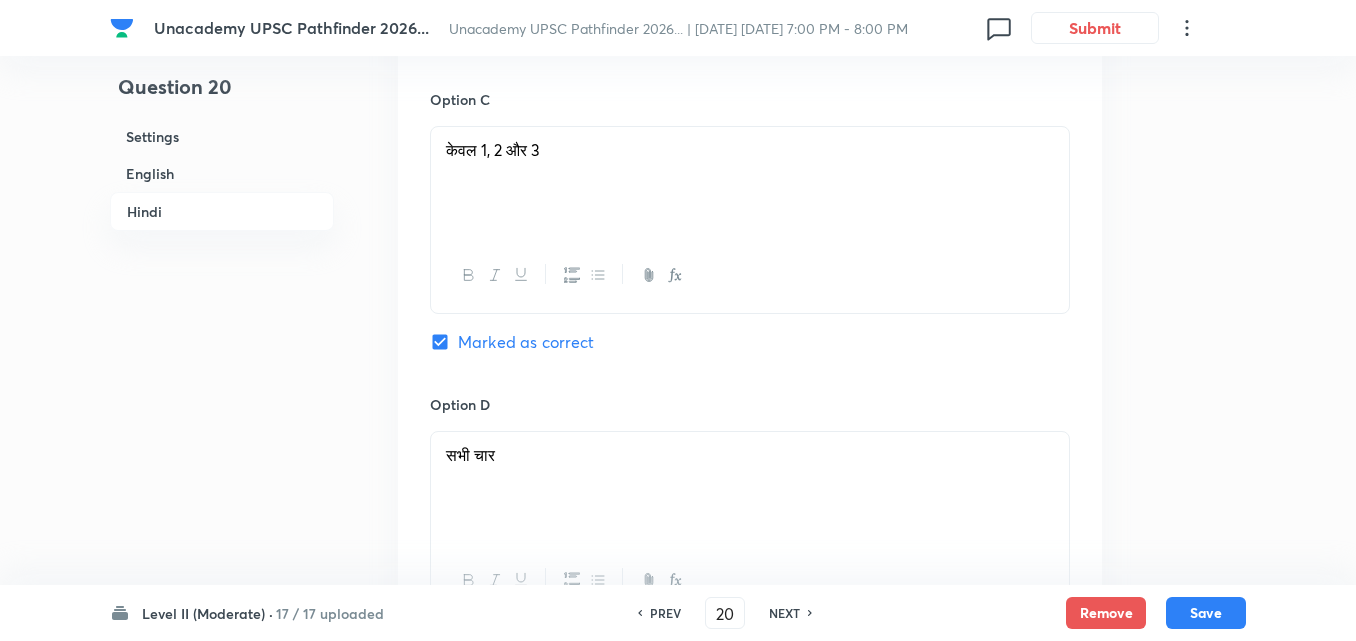scroll, scrollTop: 4373, scrollLeft: 0, axis: vertical 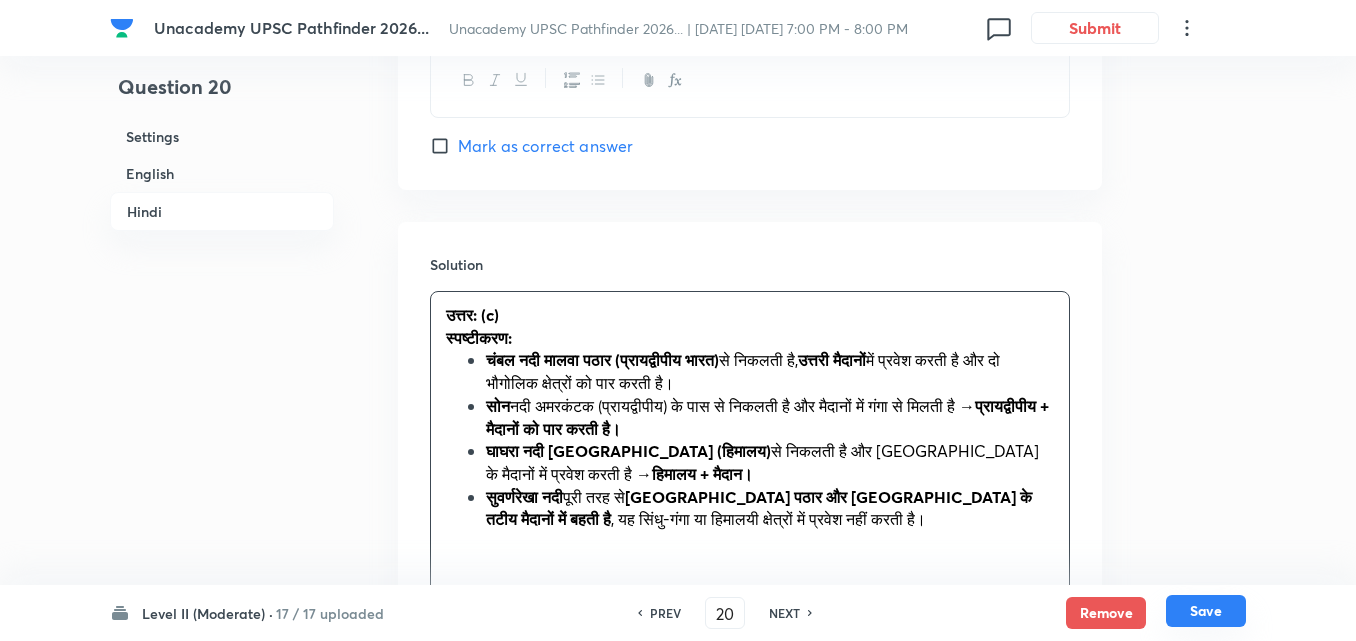 click on "Save" at bounding box center (1206, 611) 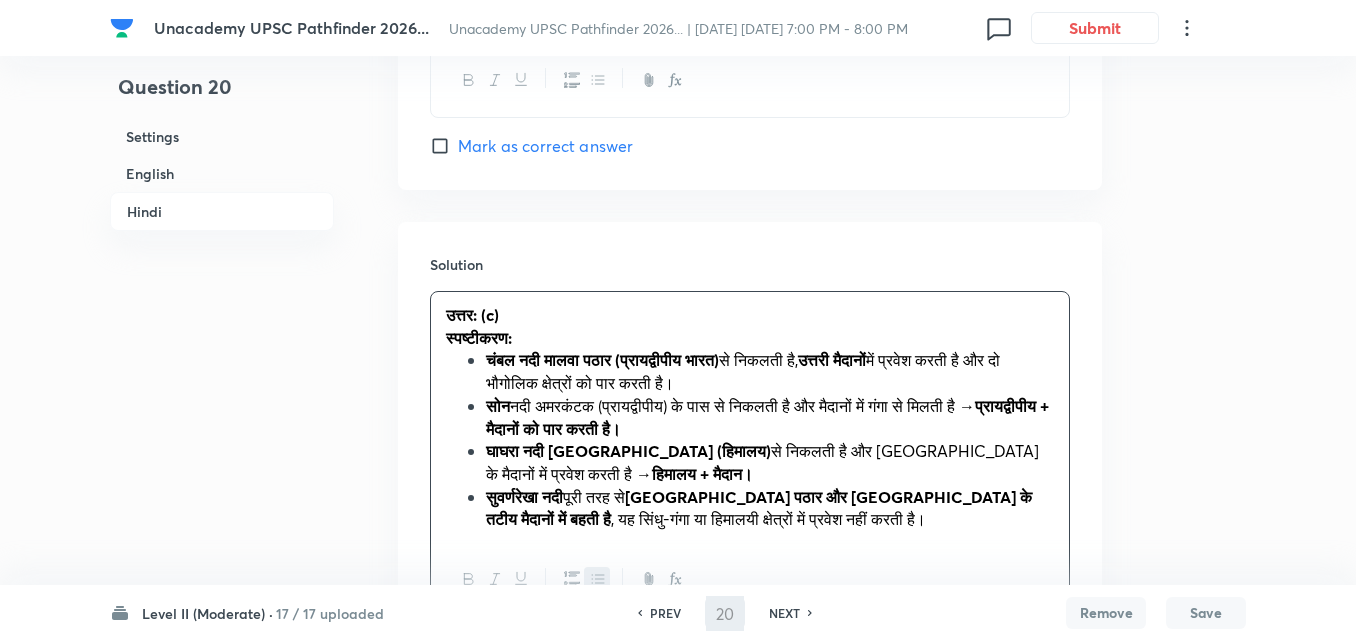 type on "21" 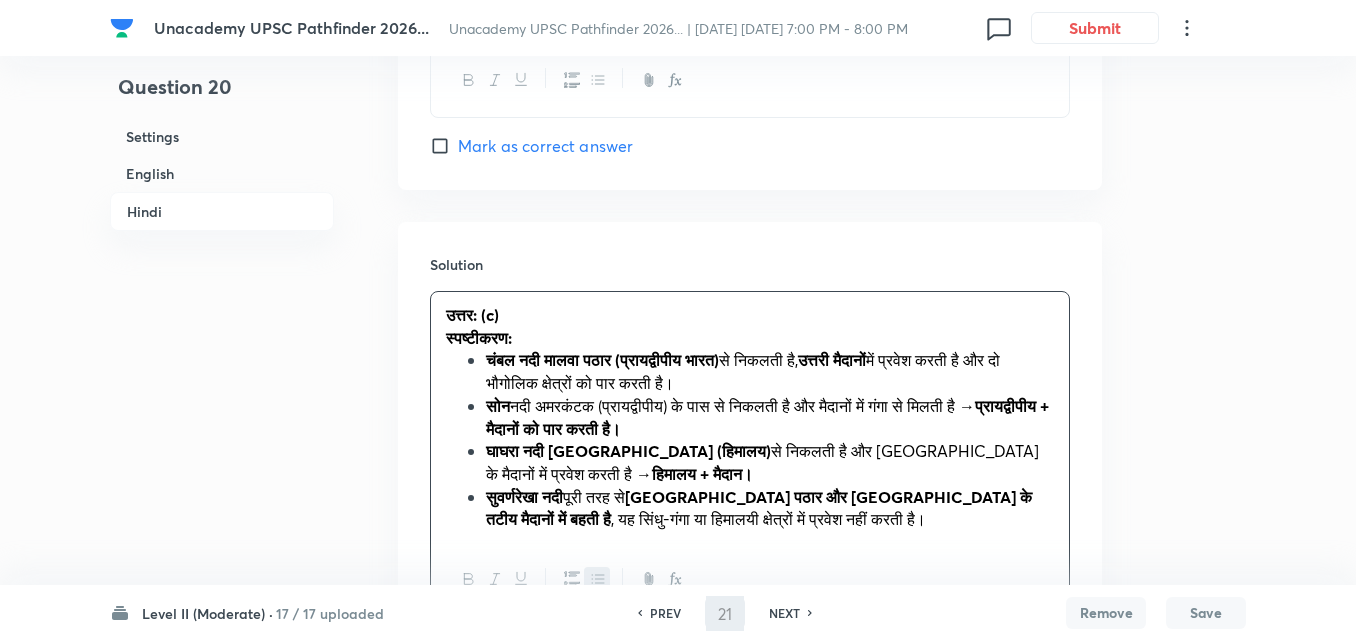 checkbox on "false" 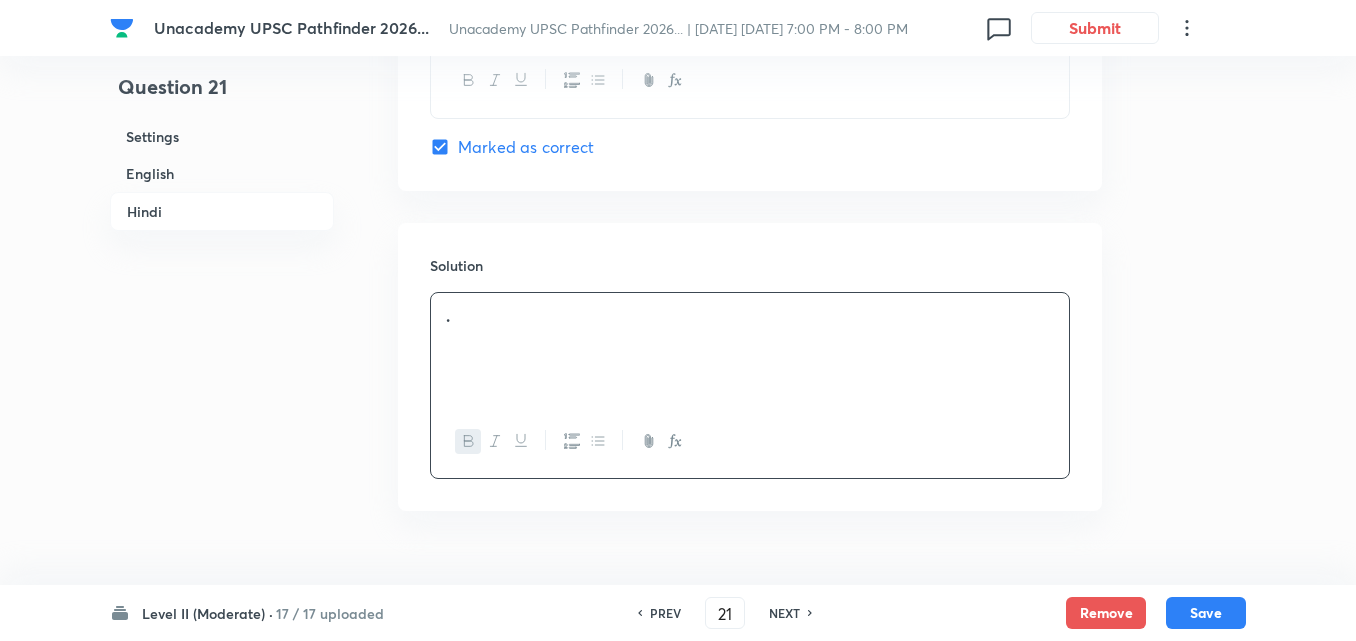 drag, startPoint x: 197, startPoint y: 182, endPoint x: 209, endPoint y: 187, distance: 13 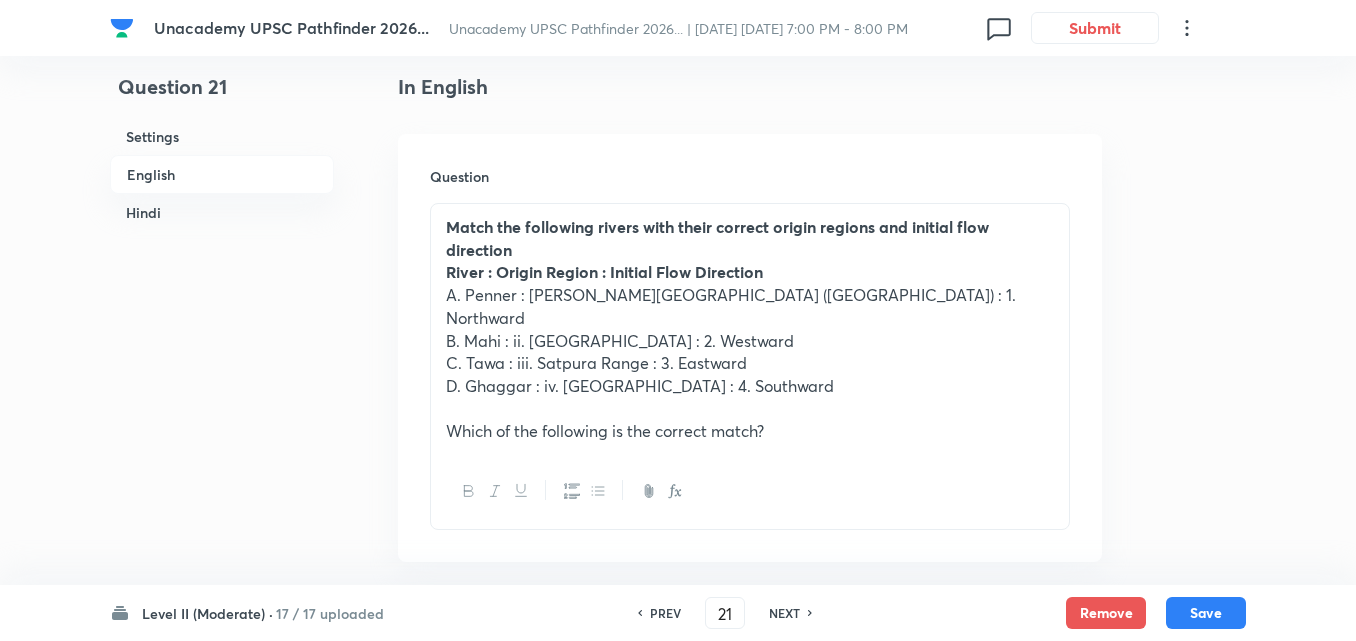 click on "Hindi" at bounding box center (222, 212) 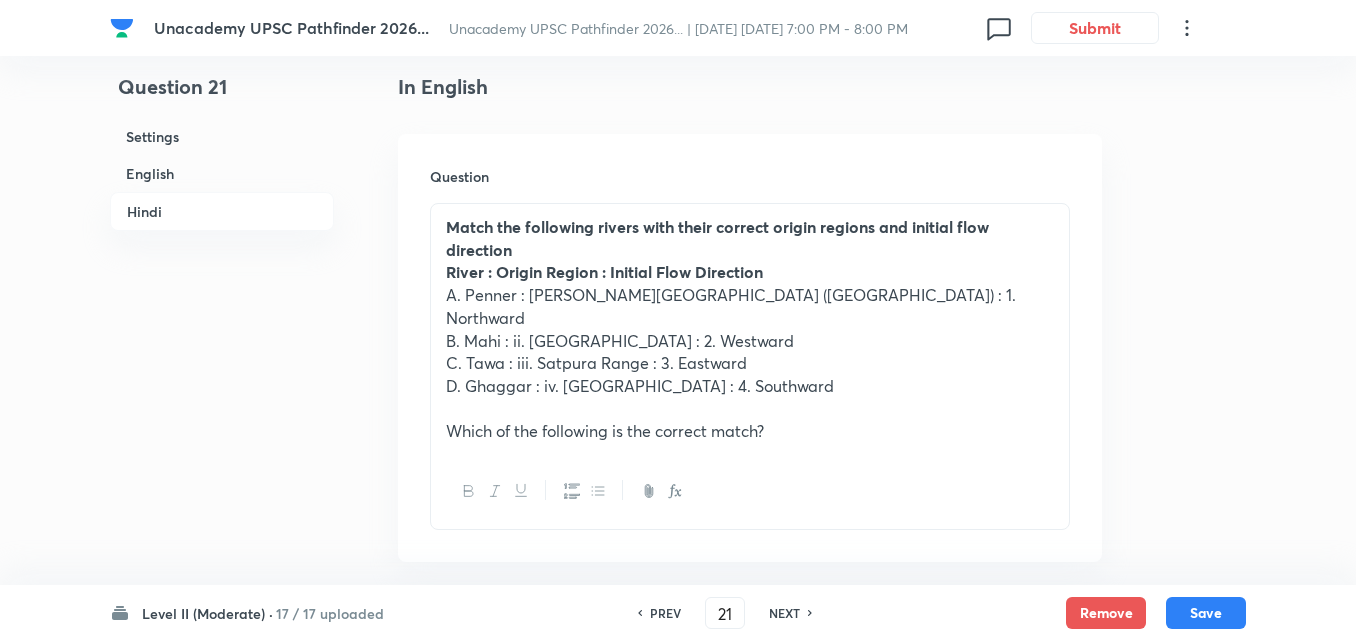 scroll, scrollTop: 2841, scrollLeft: 0, axis: vertical 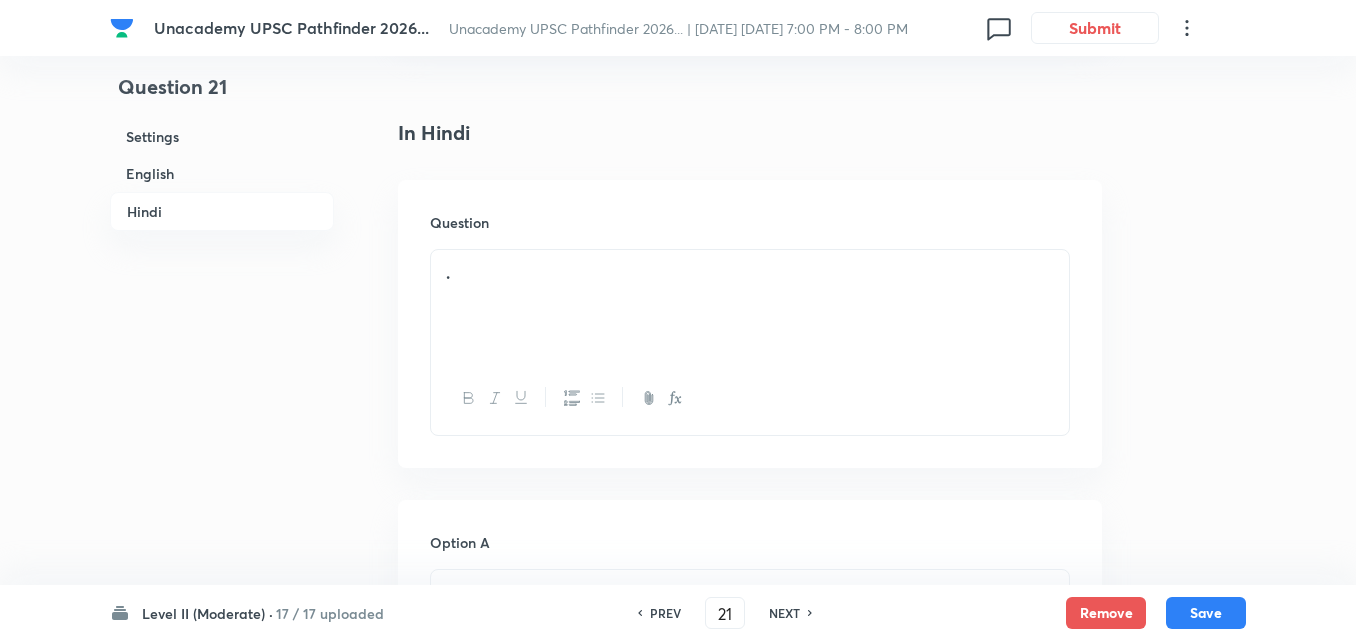 click on "." at bounding box center (750, 306) 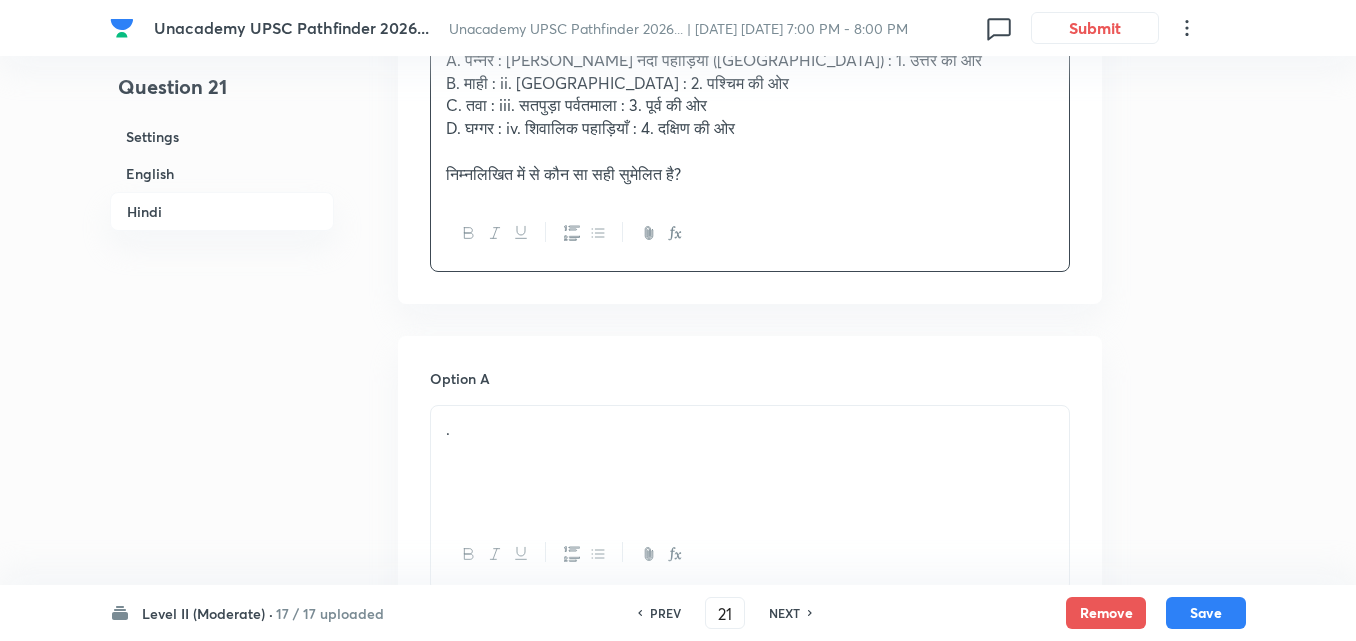 scroll, scrollTop: 3141, scrollLeft: 0, axis: vertical 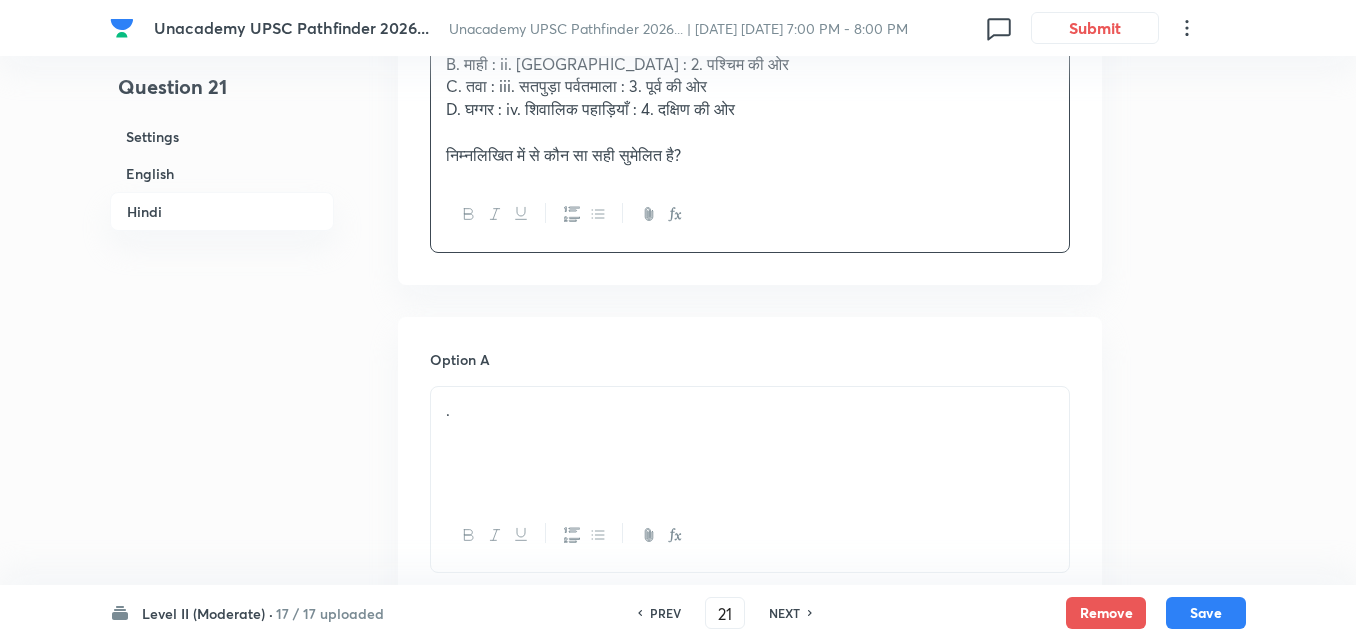 click on "." at bounding box center [750, 443] 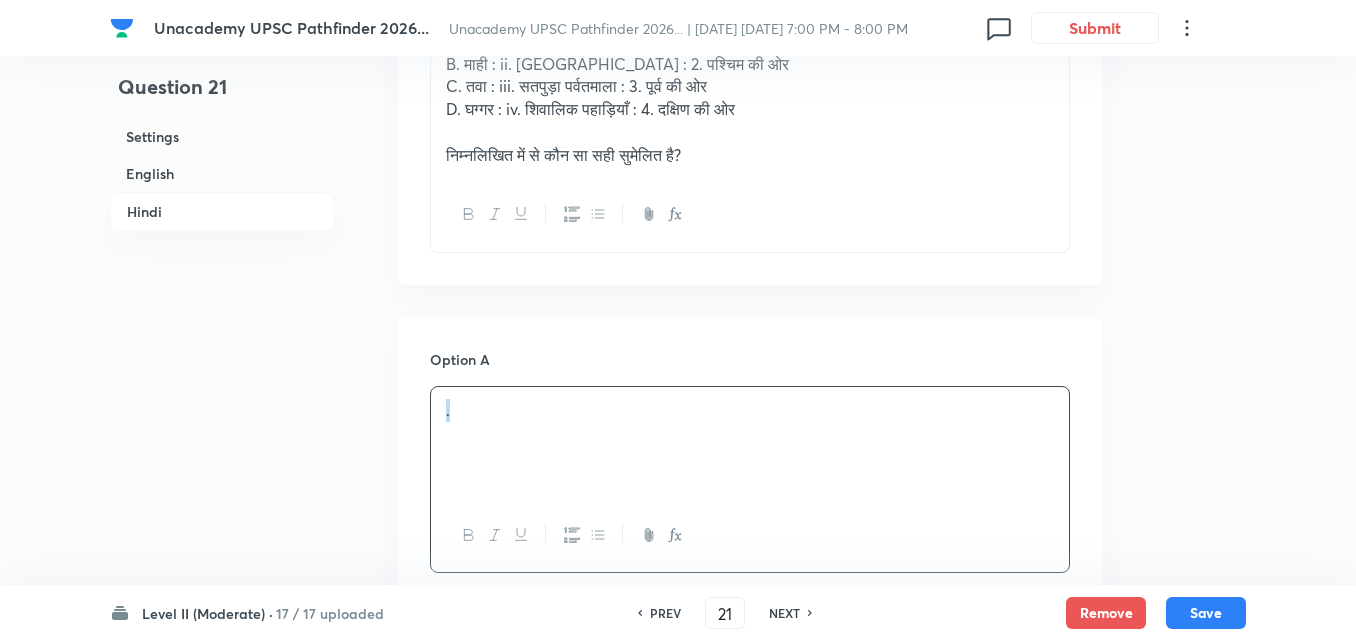 type 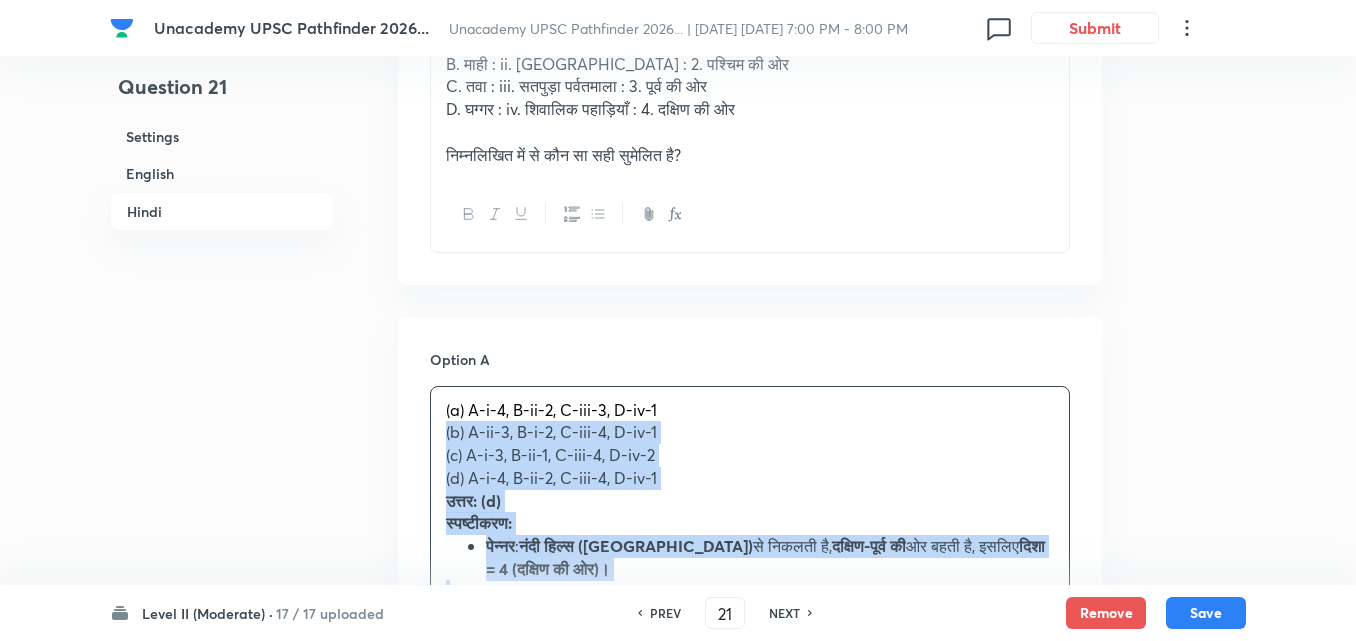 drag, startPoint x: 445, startPoint y: 419, endPoint x: 433, endPoint y: 419, distance: 12 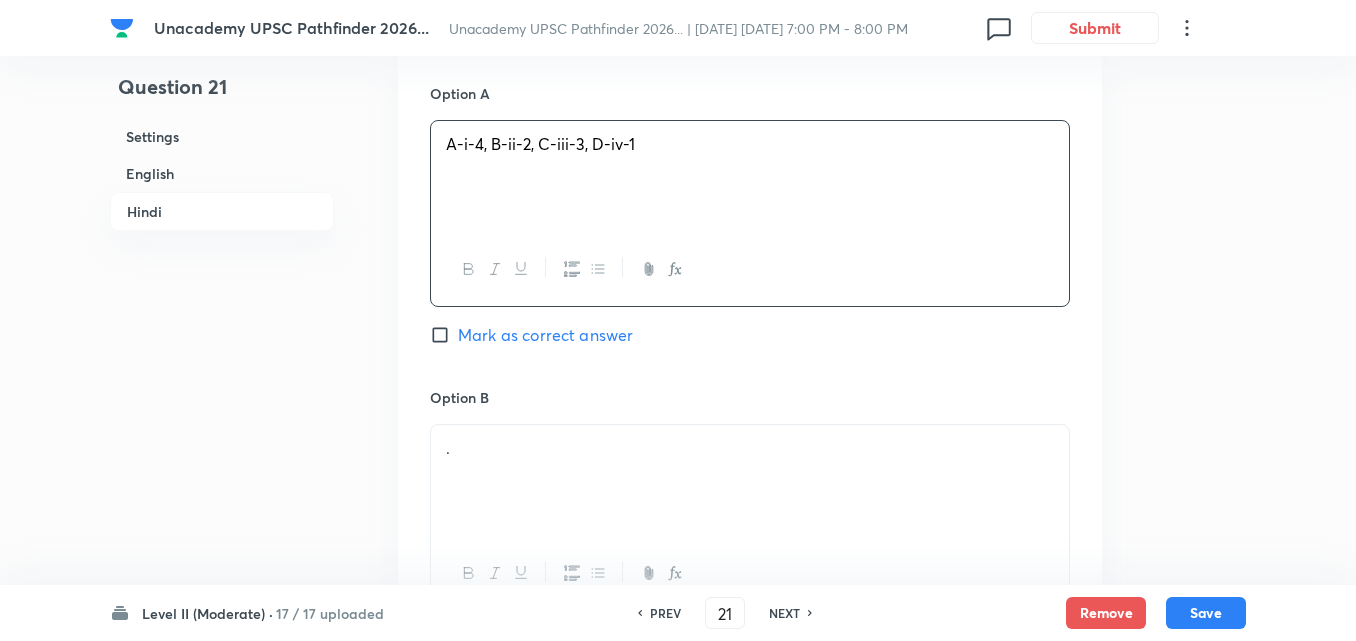 scroll, scrollTop: 3641, scrollLeft: 0, axis: vertical 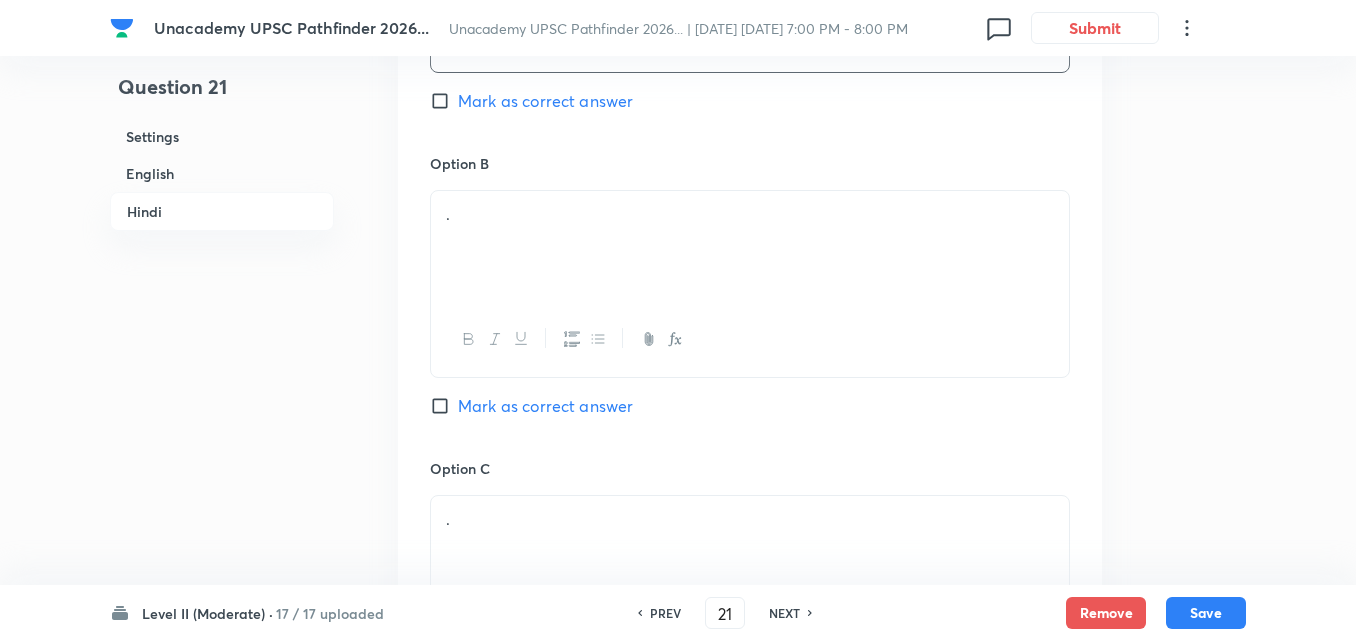 click on "." at bounding box center [750, 247] 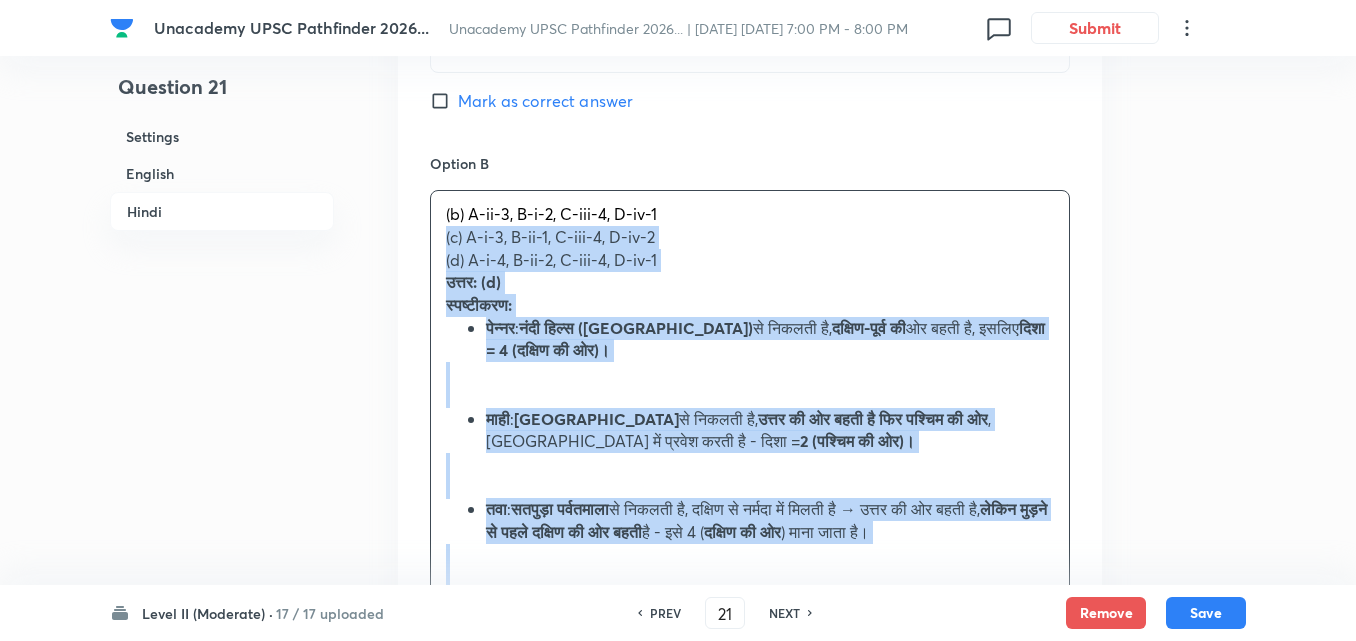 drag, startPoint x: 397, startPoint y: 222, endPoint x: 374, endPoint y: 218, distance: 23.345236 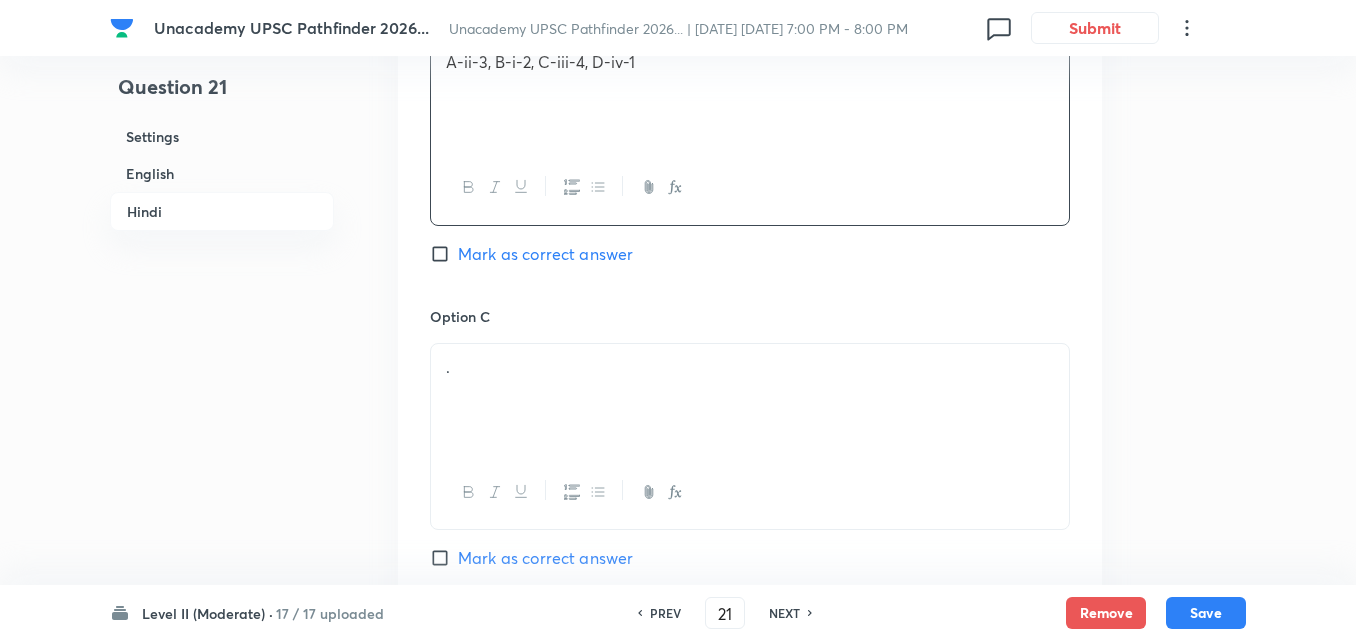 scroll, scrollTop: 3941, scrollLeft: 0, axis: vertical 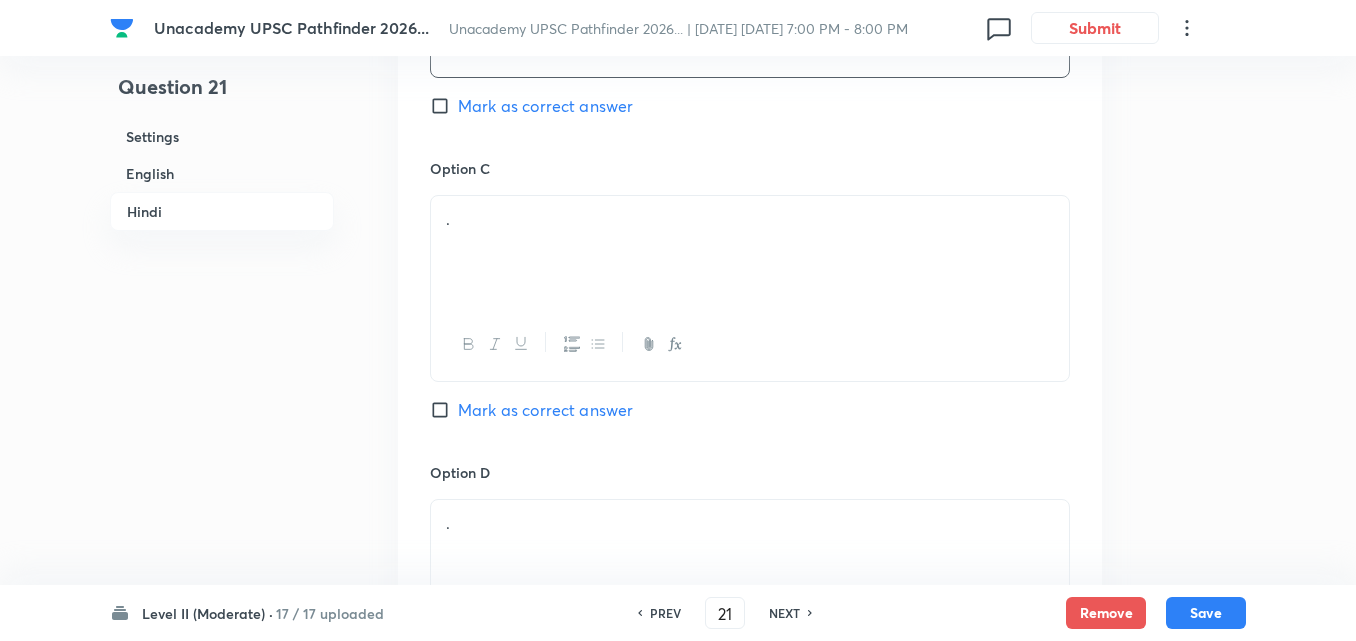 drag, startPoint x: 531, startPoint y: 239, endPoint x: 551, endPoint y: 244, distance: 20.615528 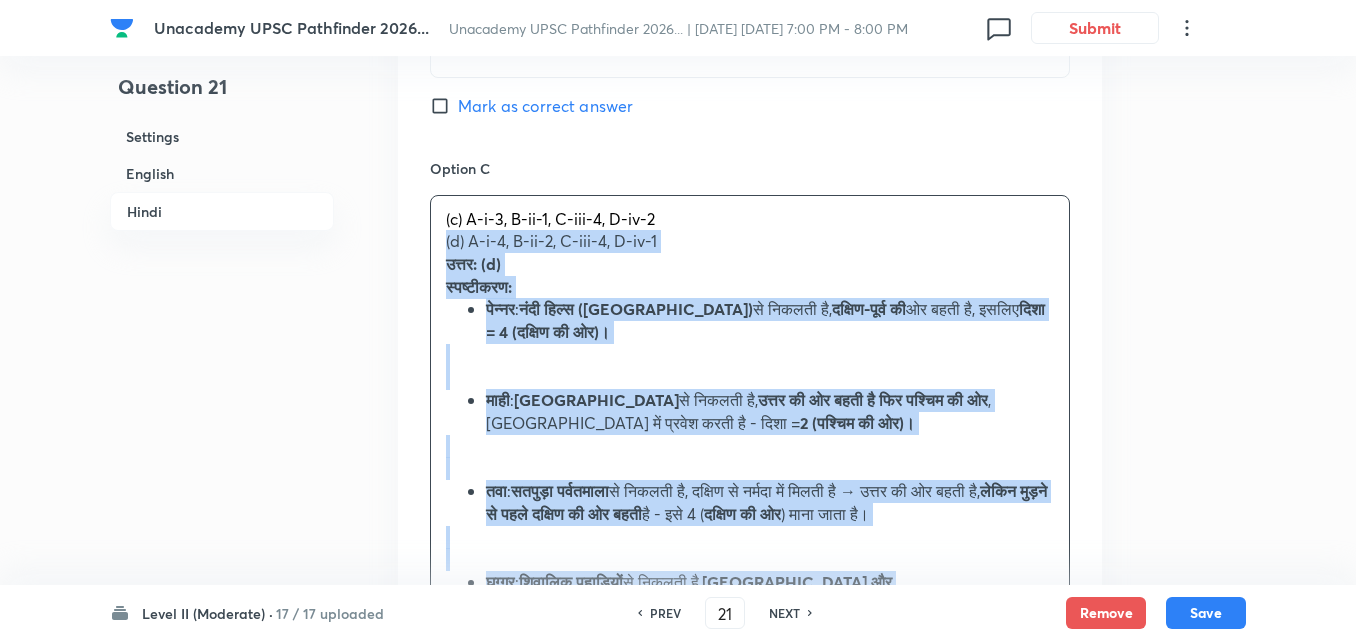 drag, startPoint x: 404, startPoint y: 215, endPoint x: 341, endPoint y: 211, distance: 63.126858 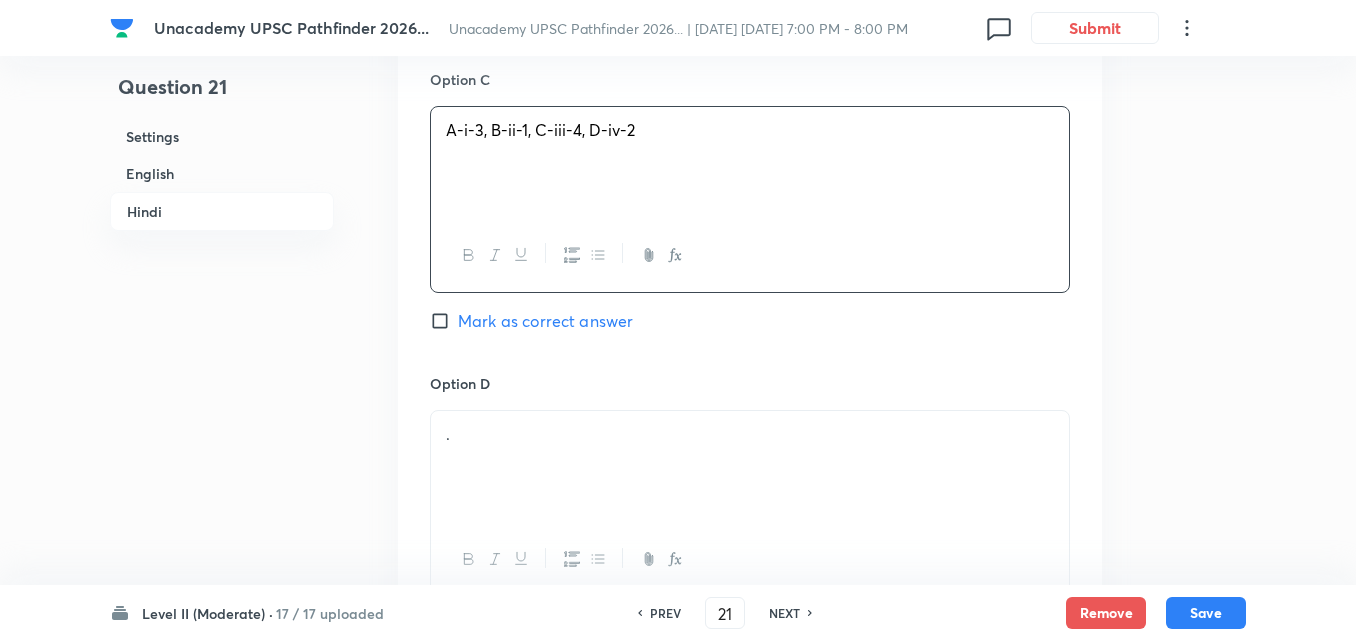 scroll, scrollTop: 4141, scrollLeft: 0, axis: vertical 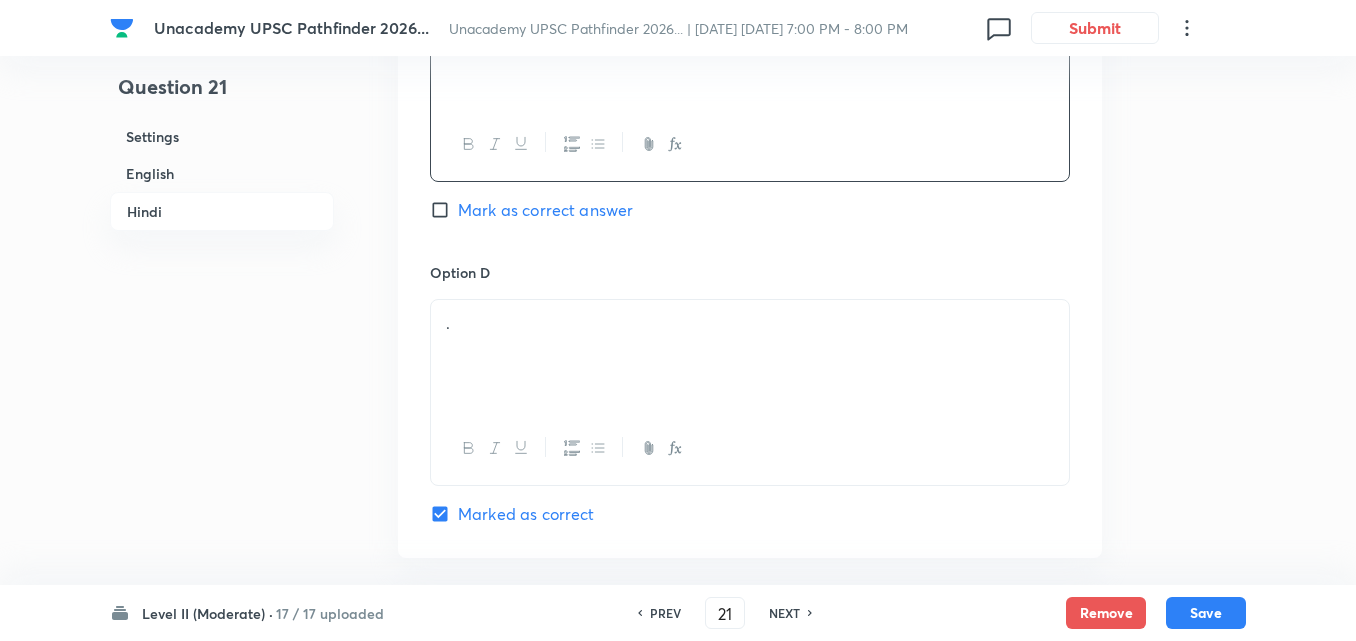 click on "." at bounding box center (750, 356) 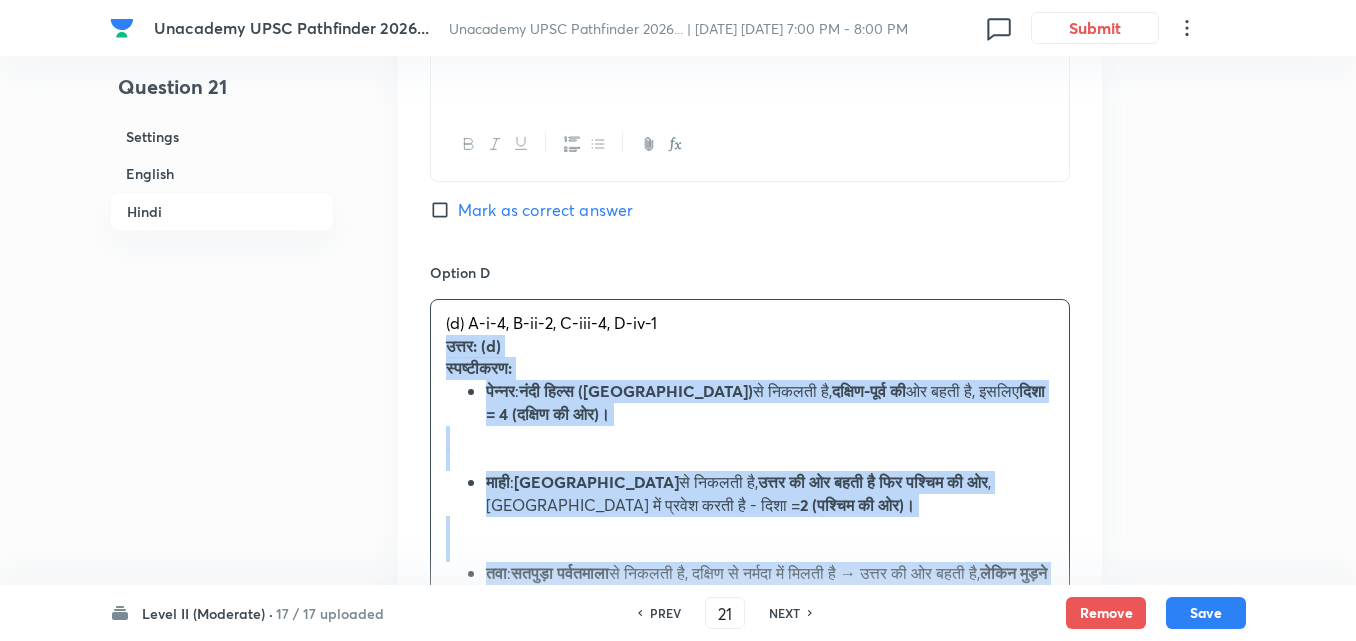 click on "Option A A-i-4, B-ii-2, C-iii-3, D-iv-1 Mark as correct answer Option B A-ii-3, B-i-2, C-iii-4, D-iv-1 Mark as correct answer Option C A-i-3, B-ii-1, C-iii-4, D-iv-2 Mark as correct answer Option D (d) A-i-4, B-ii-2, C-iii-4, D-iv-1 उत्तर: (d) स्पष्टीकरण: पेन्नर :  नंदी हिल्स (पूर्वी घाट)  से निकलती है,  दक्षिण-पूर्व की  ओर बहती है, इसलिए  दिशा = 4 (दक्षिण की ओर)। माही :  मध्य प्रदेश  से निकलती है,  उत्तर की ओर बहती है फिर पश्चिम की ओर , गुजरात में प्रवेश करती है - दिशा =  2 (पश्चिम की ओर)। तवा :  सतपुड़ा पर्वतमाला लेकिन मुड़ने से पहले दक्षिण की ओर बहती  :" at bounding box center (750, 132) 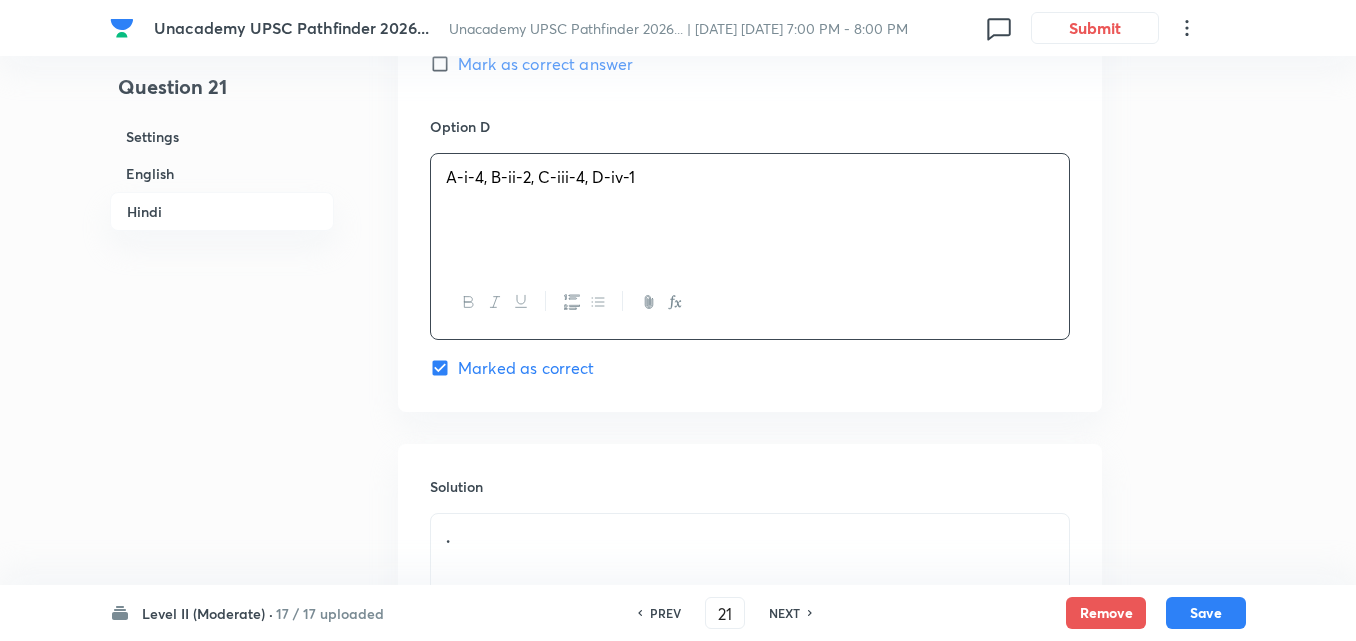 scroll, scrollTop: 4532, scrollLeft: 0, axis: vertical 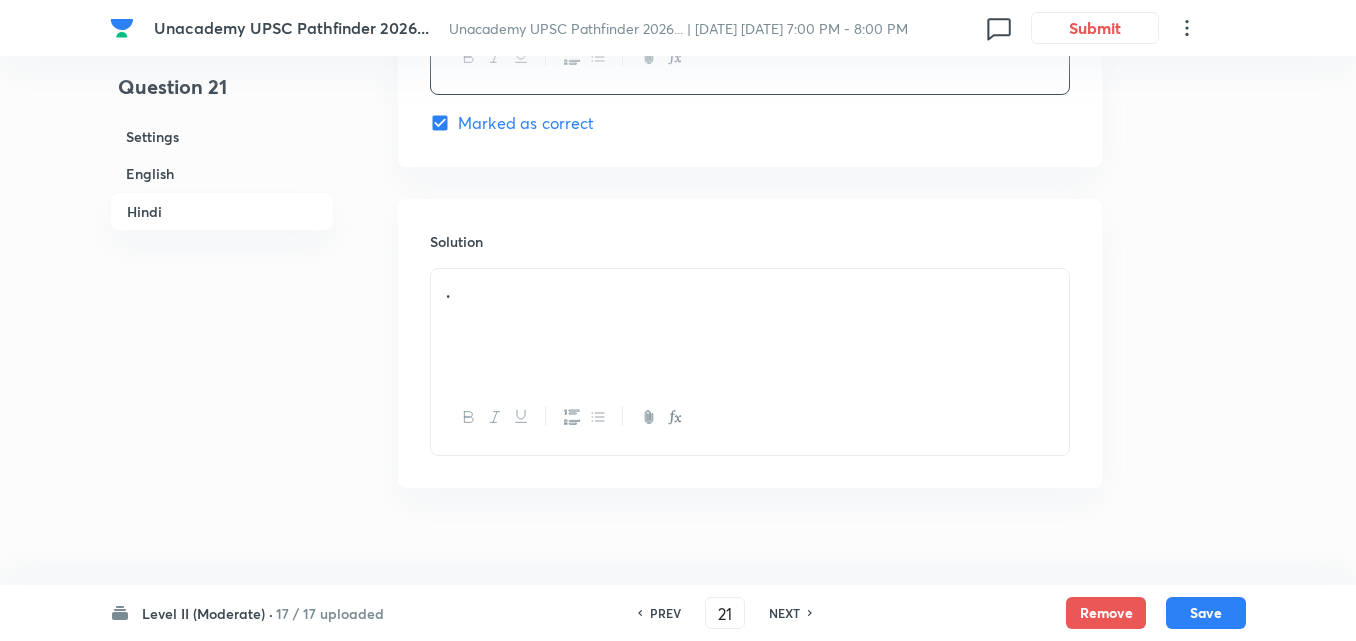 click on "." at bounding box center [750, 325] 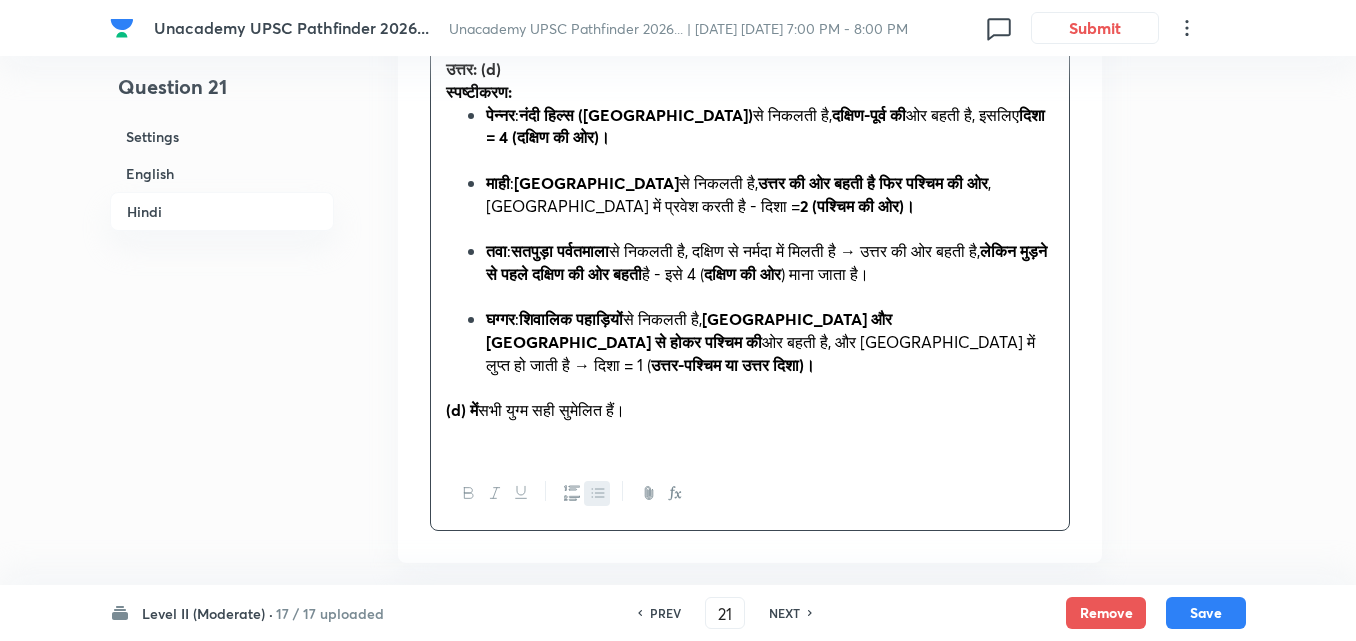 scroll, scrollTop: 4707, scrollLeft: 0, axis: vertical 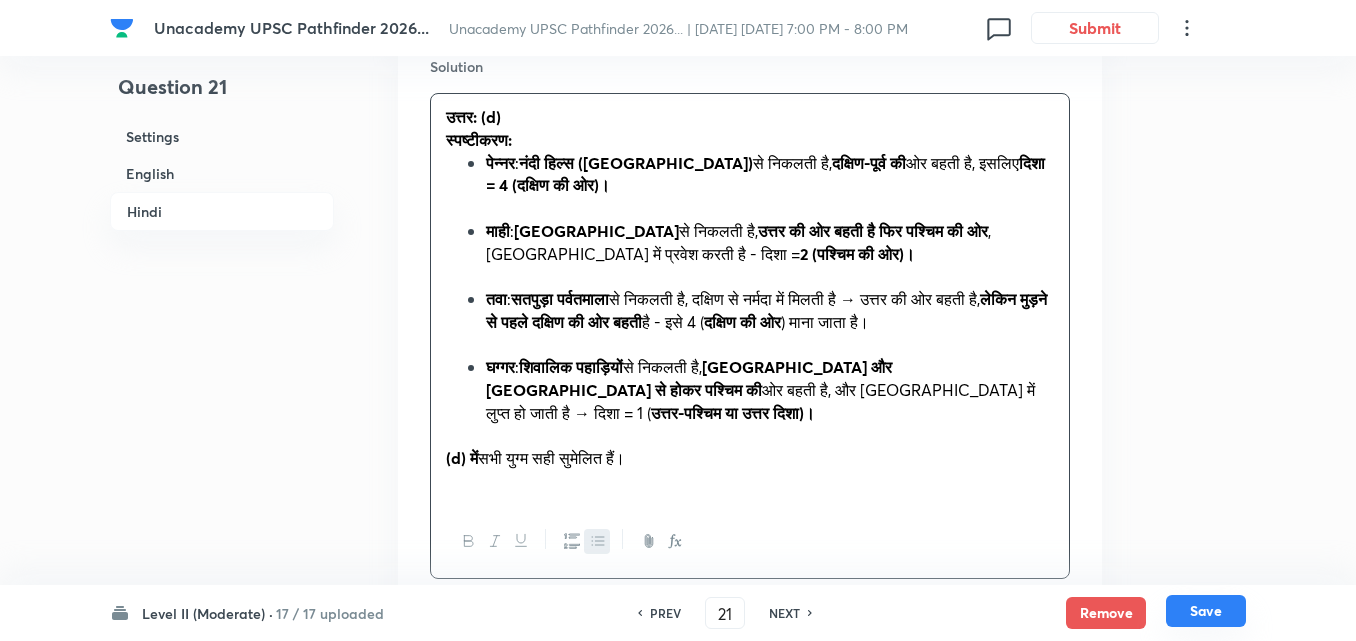 drag, startPoint x: 1221, startPoint y: 609, endPoint x: 1212, endPoint y: 603, distance: 10.816654 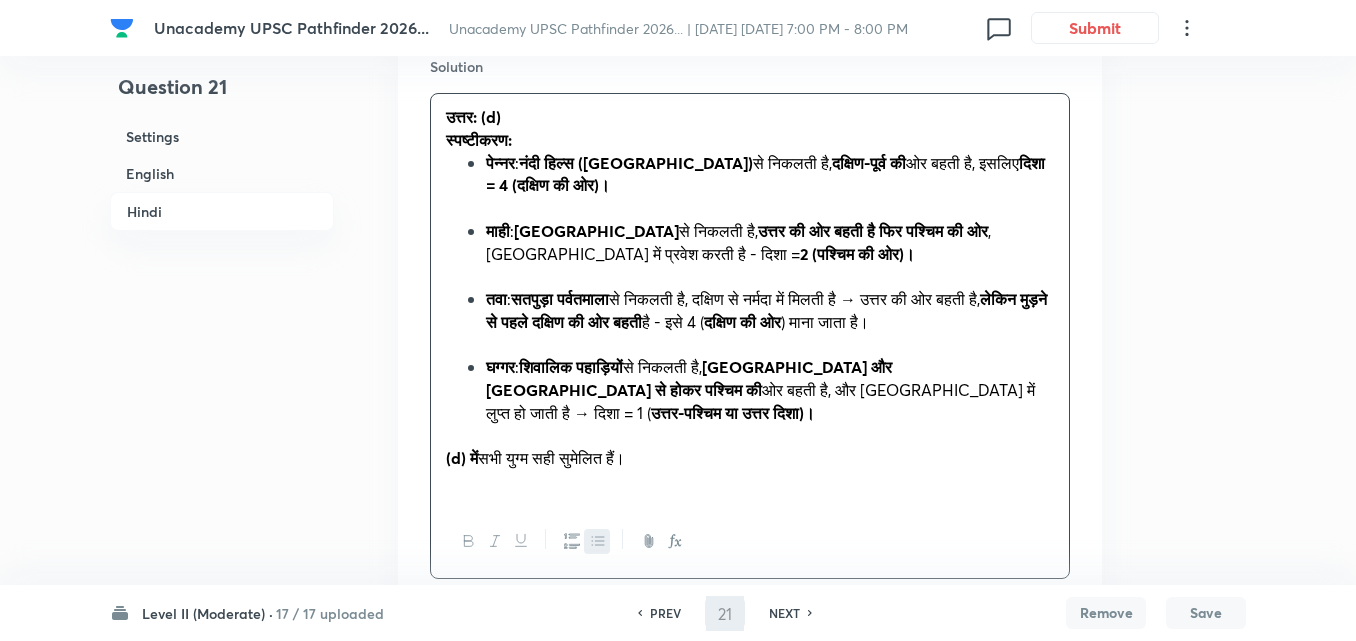 type on "22" 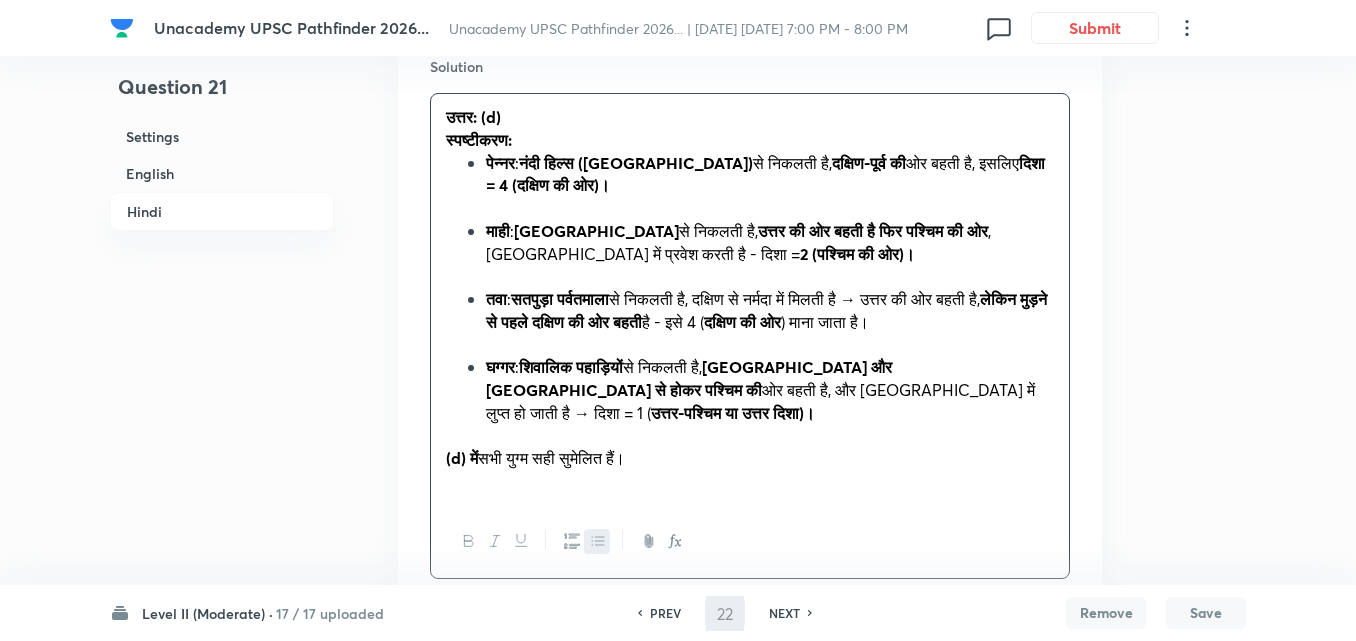 checkbox on "false" 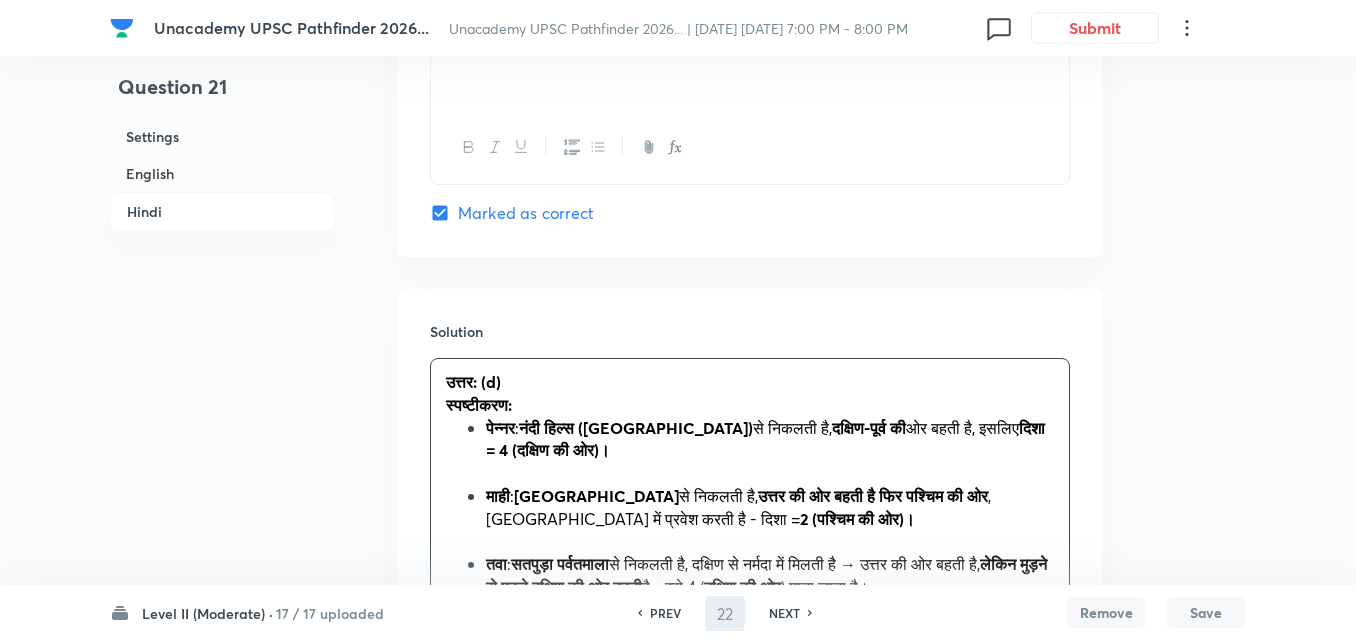 checkbox on "true" 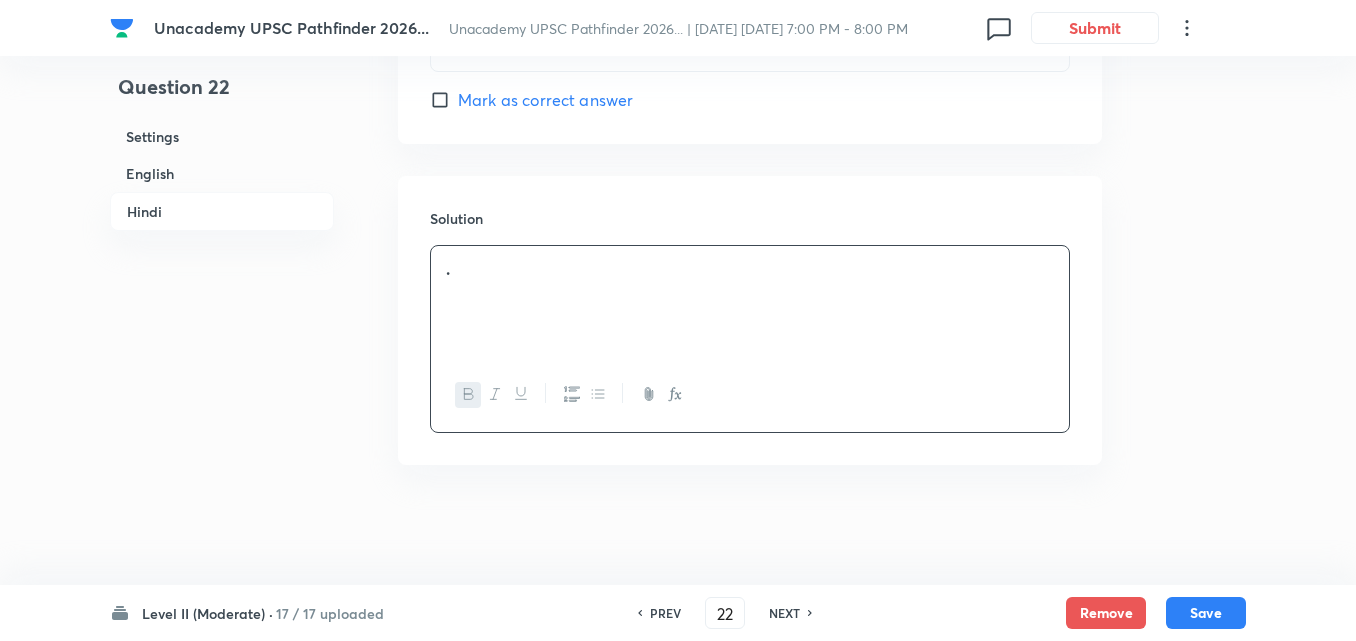 click on "English" at bounding box center [222, 173] 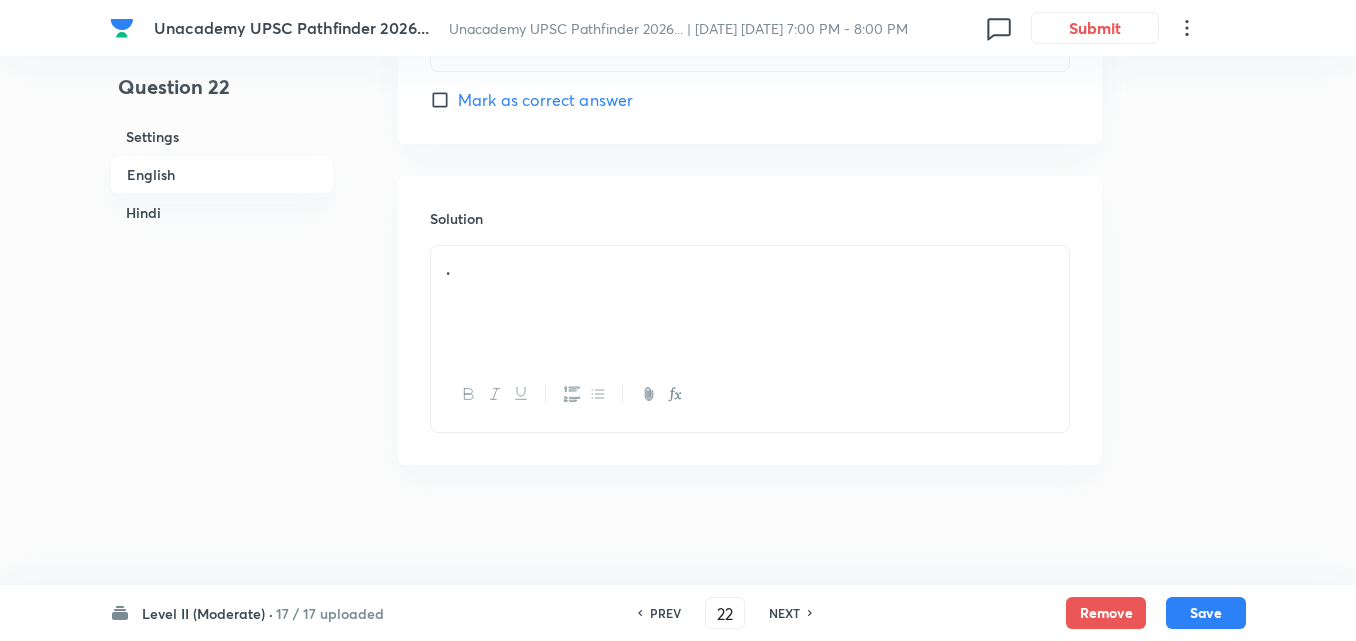 scroll, scrollTop: 542, scrollLeft: 0, axis: vertical 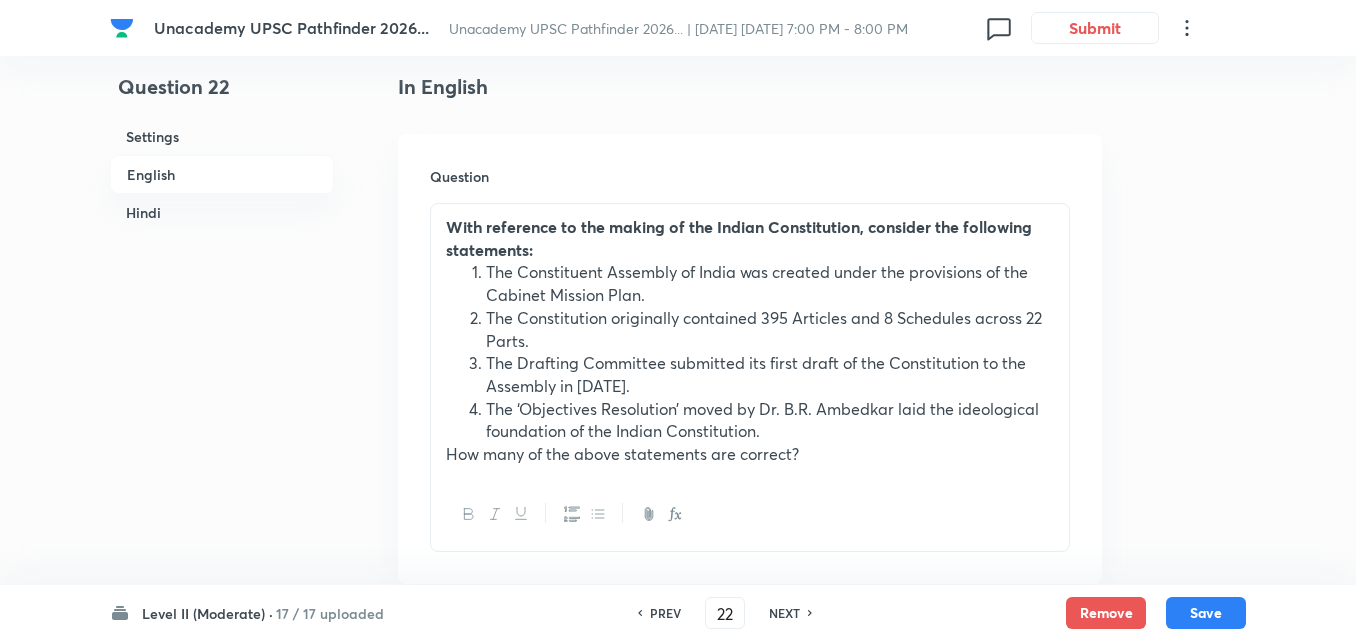 click on "Hindi" at bounding box center (222, 212) 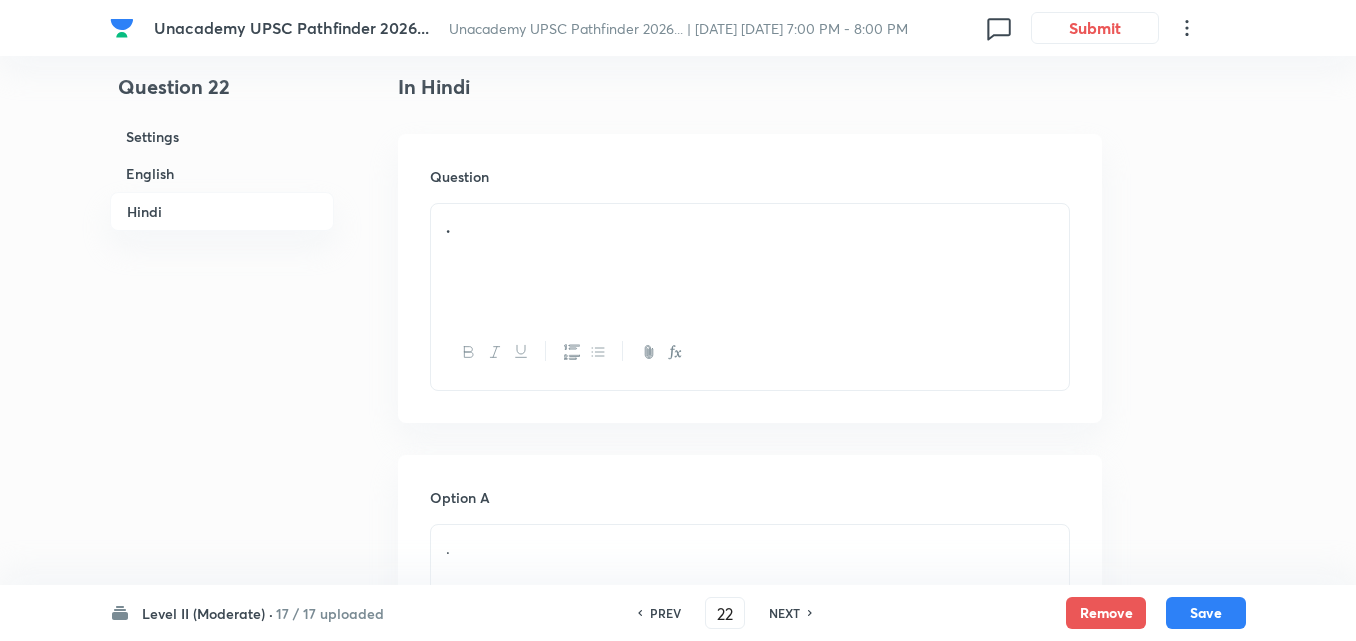 click on "." at bounding box center [750, 260] 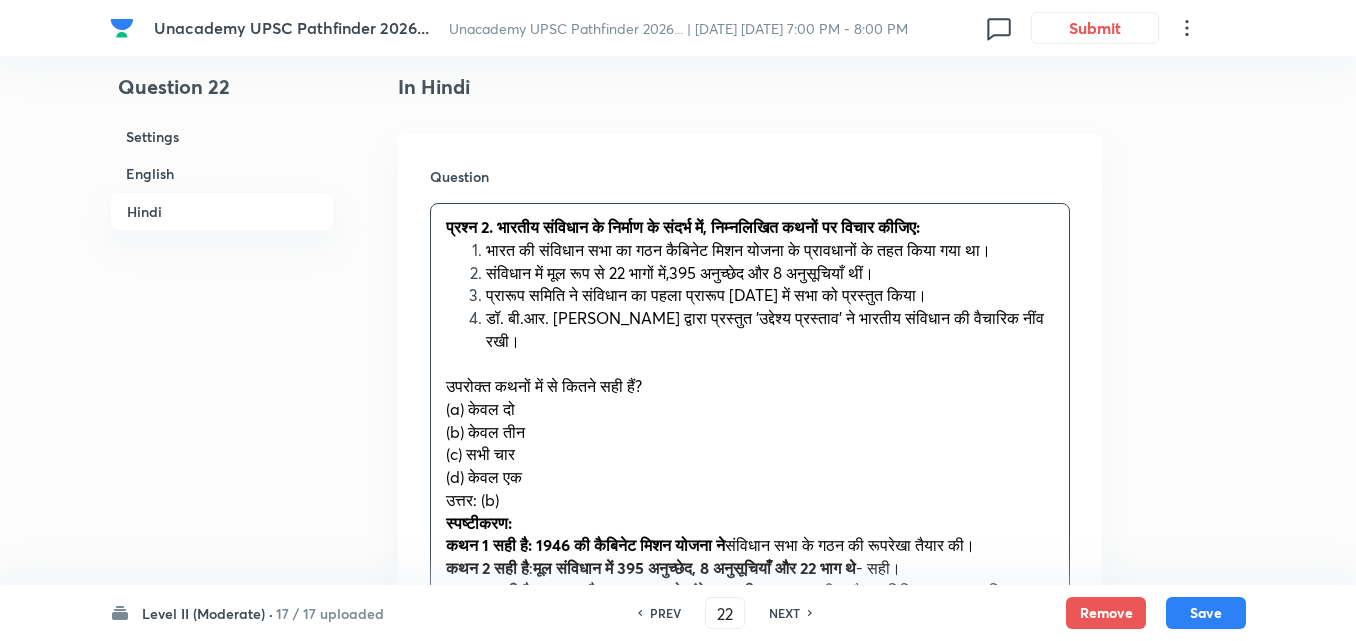 drag, startPoint x: 414, startPoint y: 363, endPoint x: 333, endPoint y: 384, distance: 83.677956 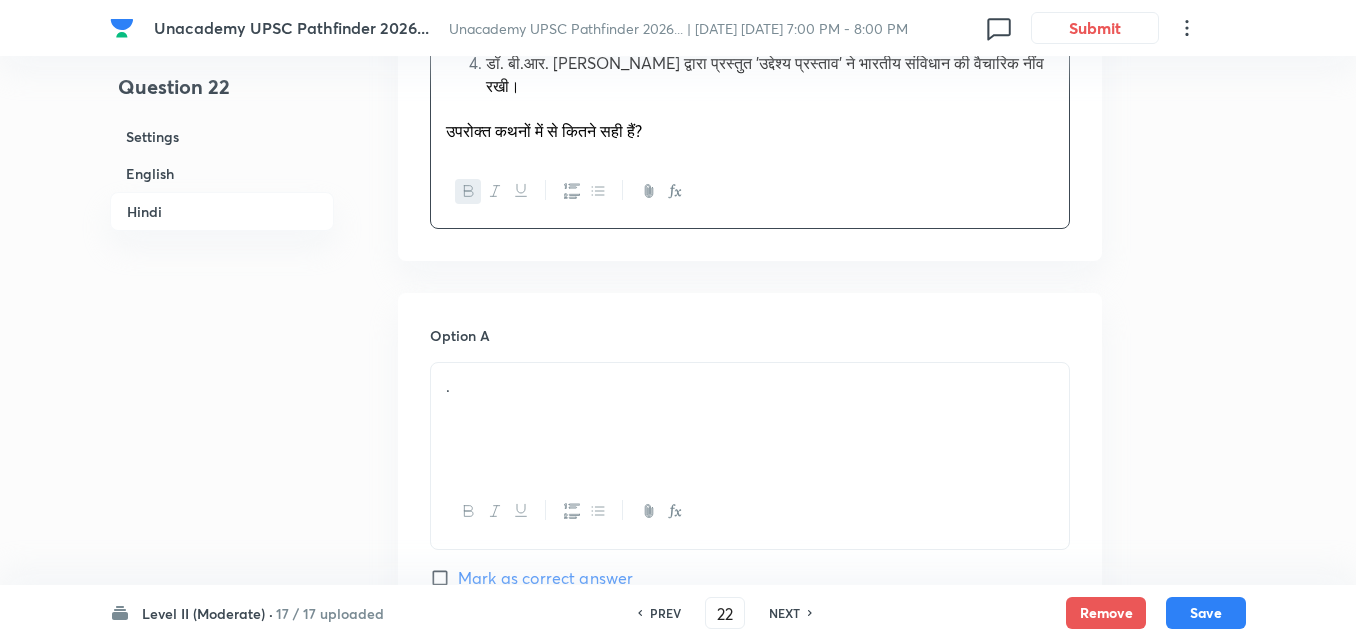scroll, scrollTop: 3290, scrollLeft: 0, axis: vertical 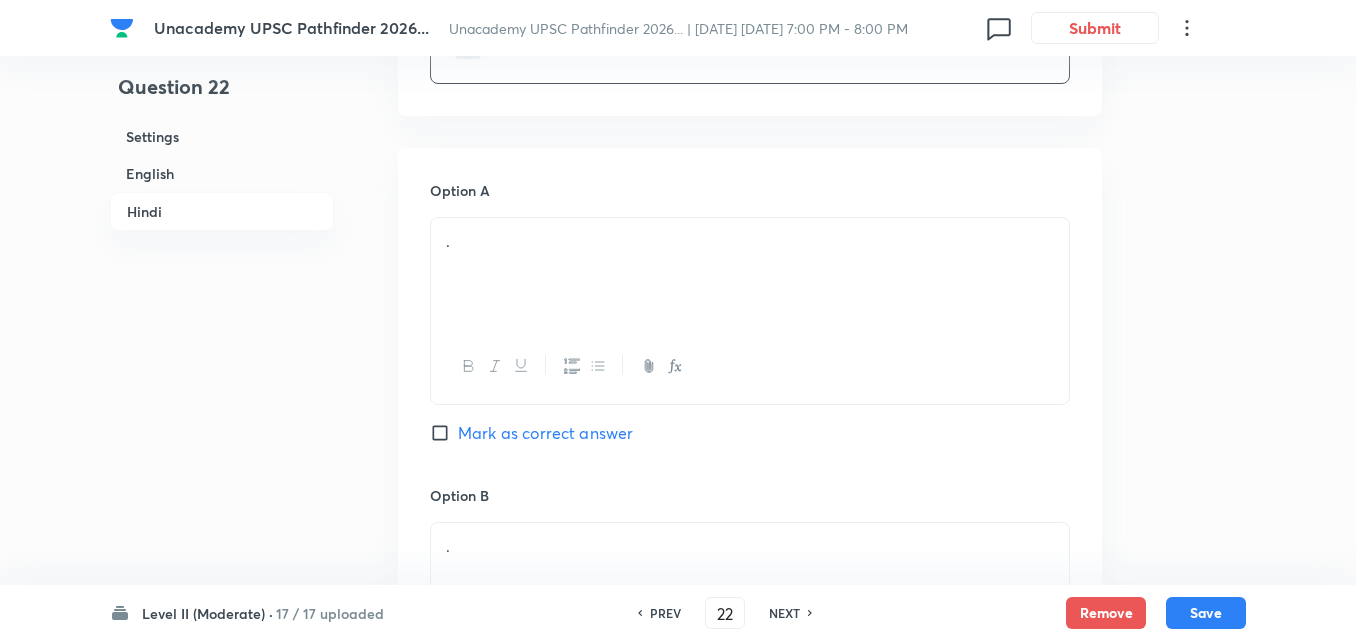 click on "." at bounding box center (750, 274) 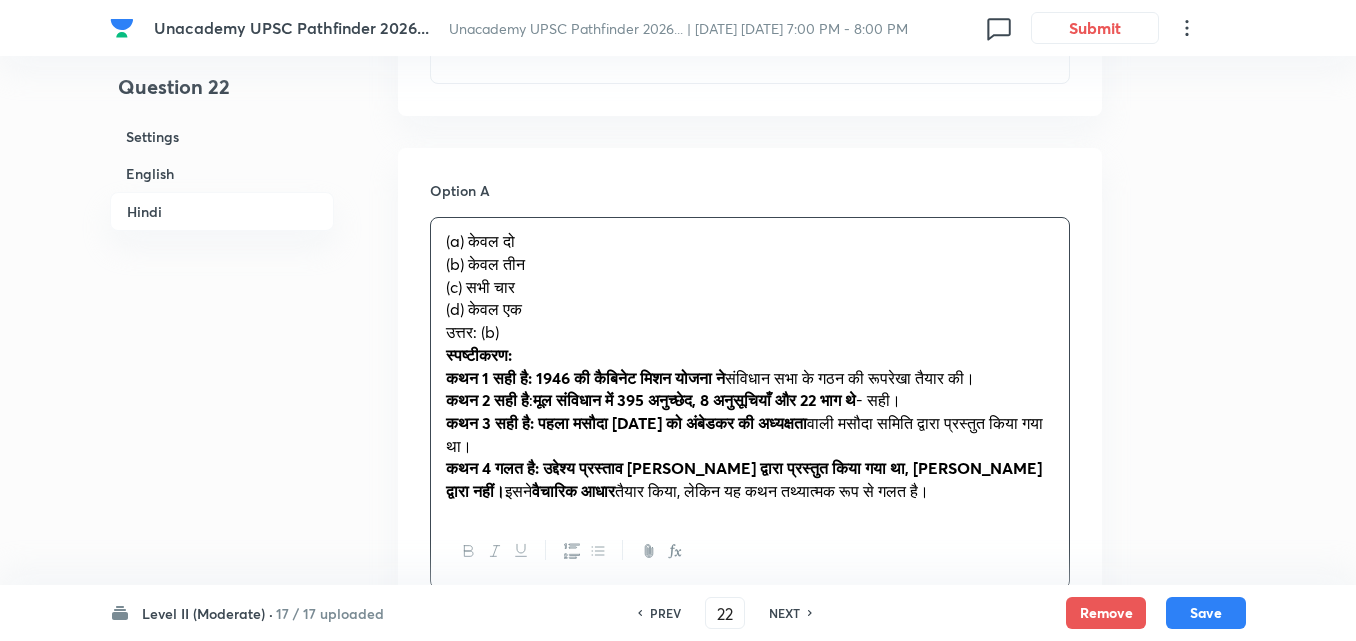 drag, startPoint x: 442, startPoint y: 262, endPoint x: 375, endPoint y: 244, distance: 69.375786 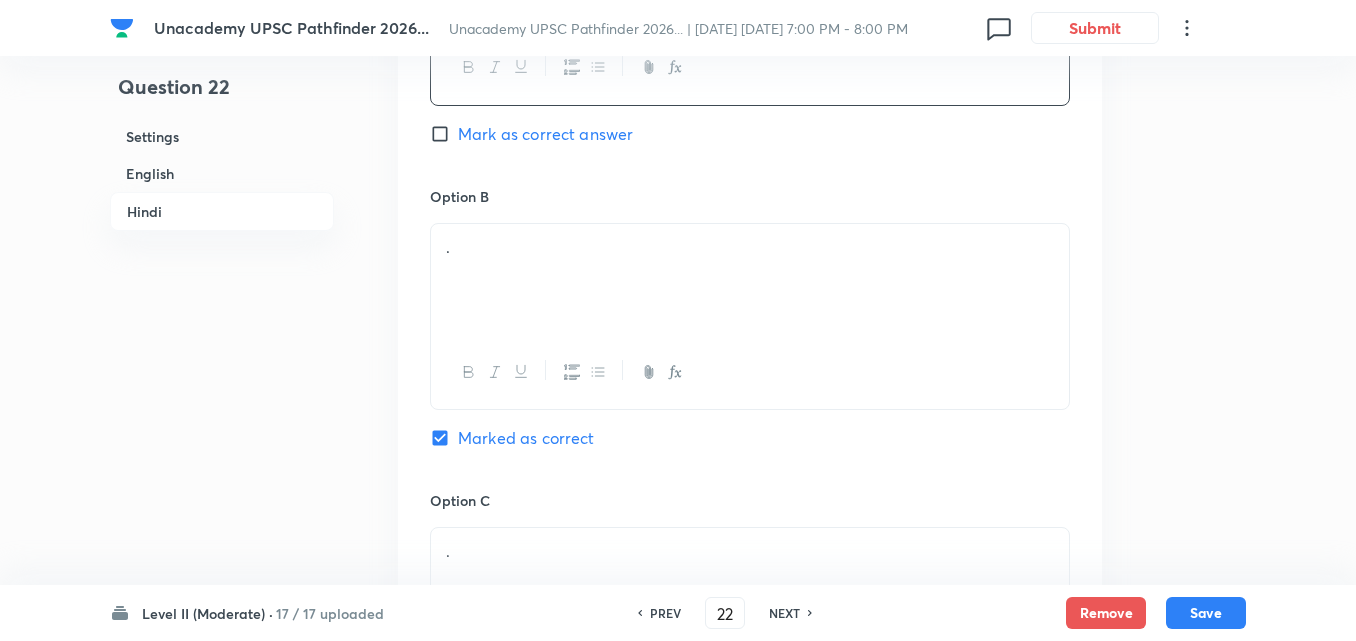 scroll, scrollTop: 3590, scrollLeft: 0, axis: vertical 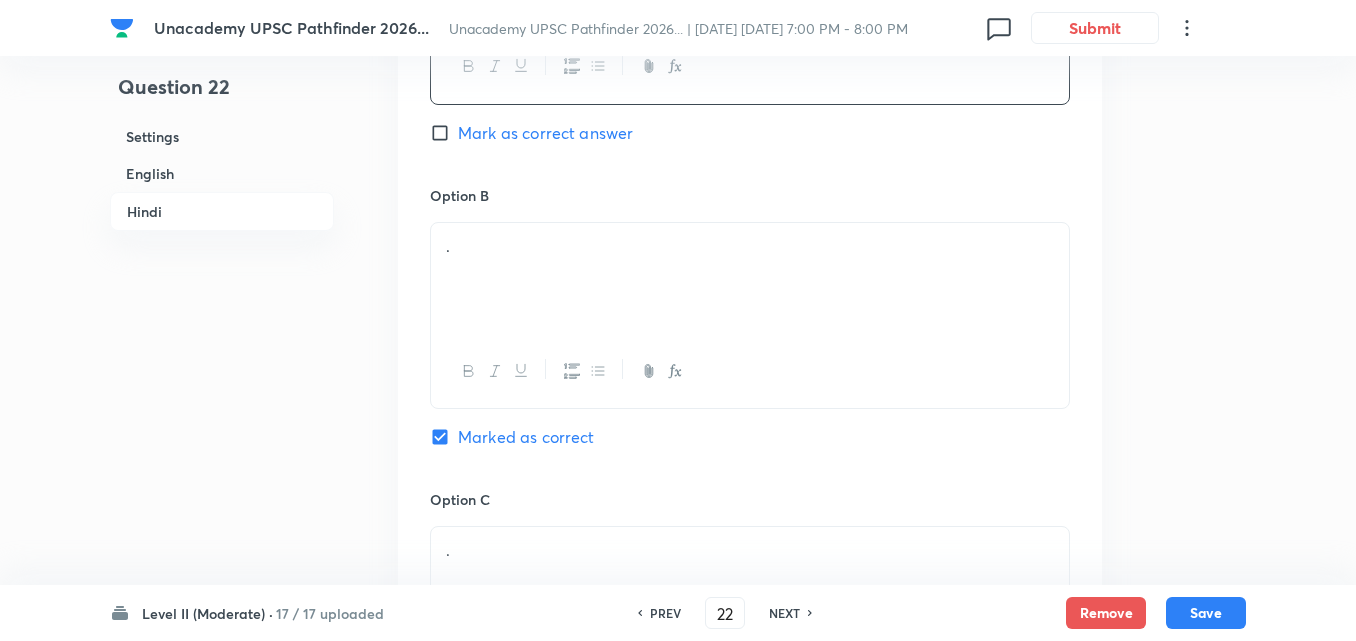 click at bounding box center (750, 371) 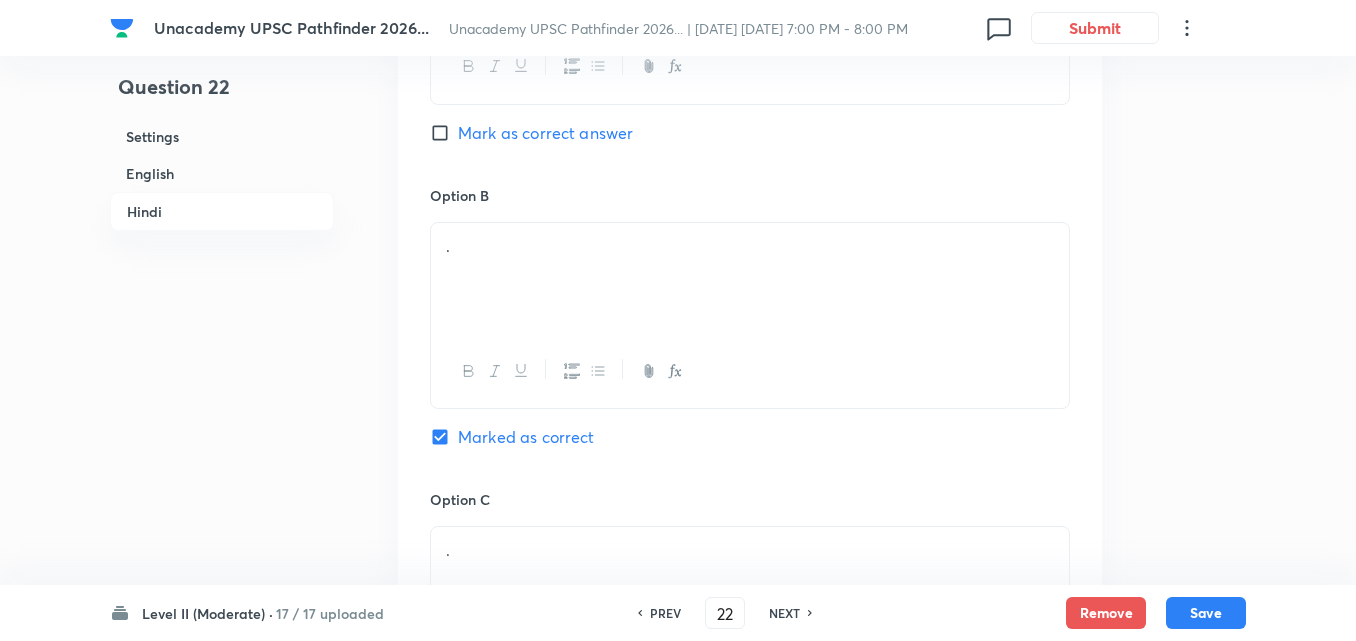 click on "." at bounding box center [750, 246] 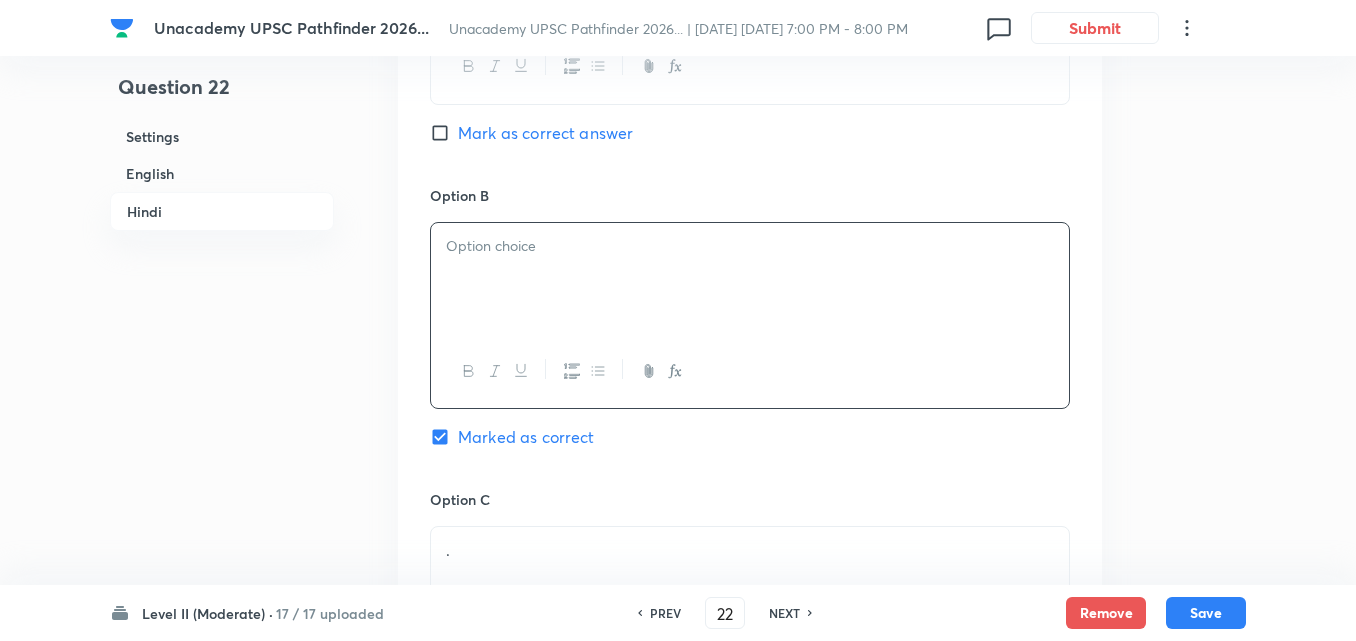 paste 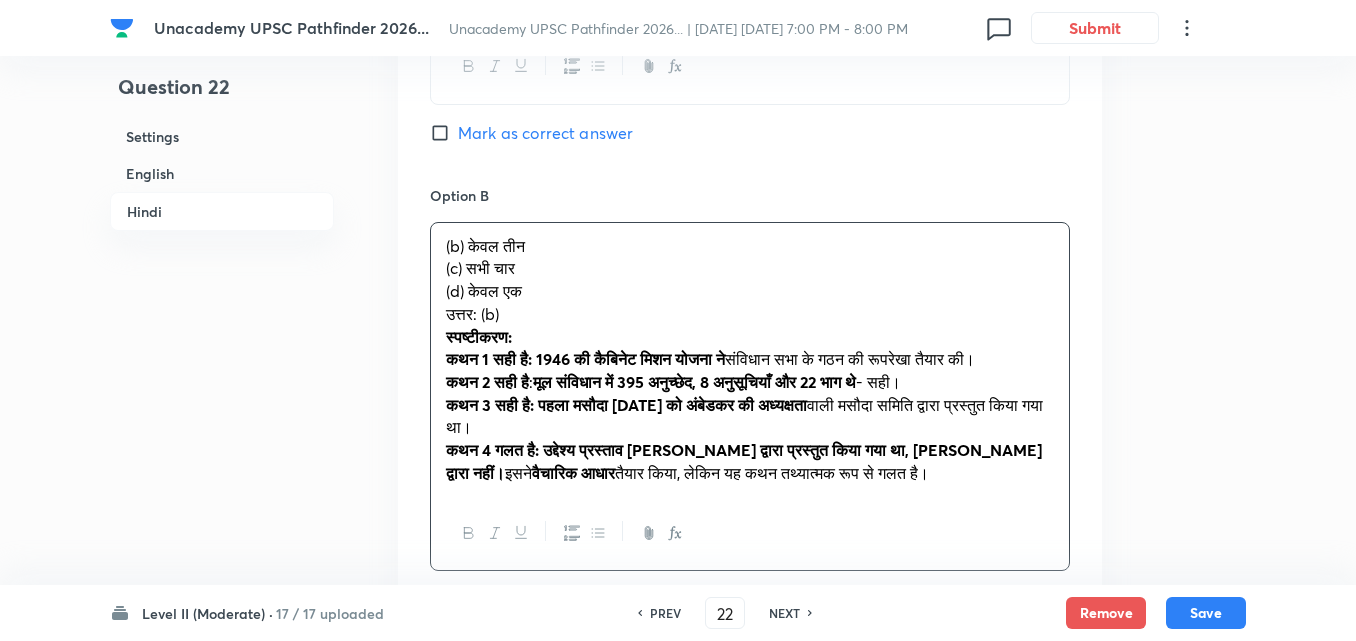drag, startPoint x: 446, startPoint y: 238, endPoint x: 418, endPoint y: 249, distance: 30.083218 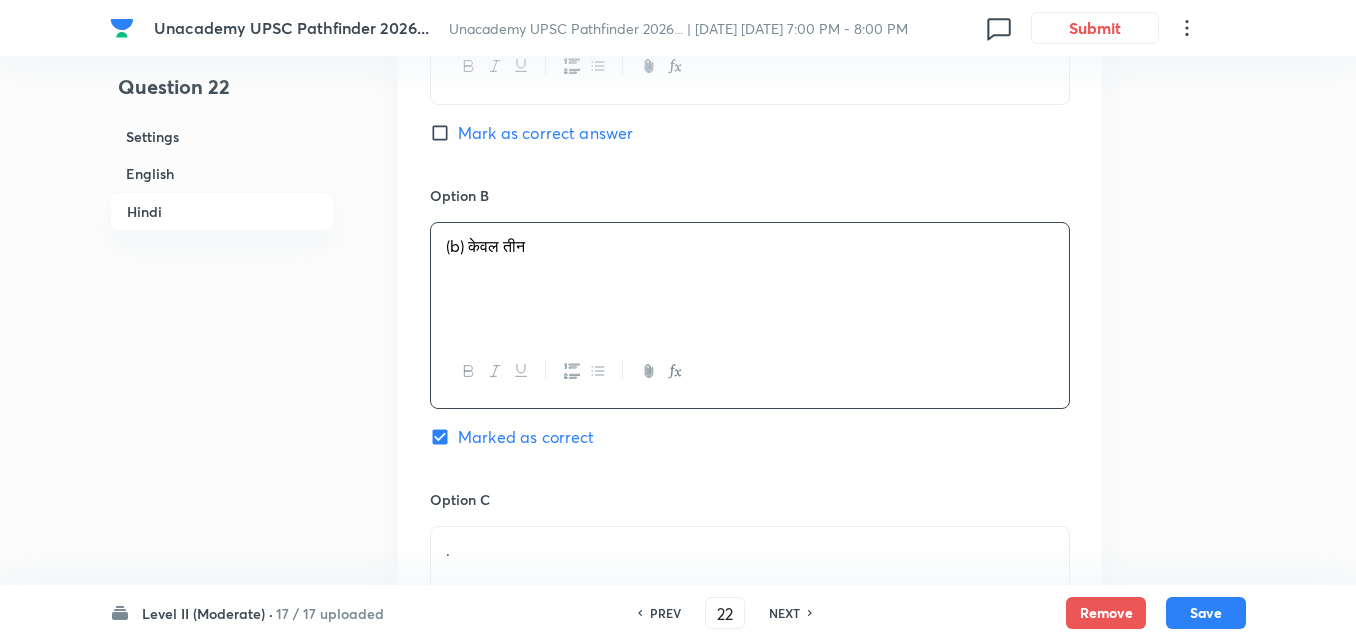 type 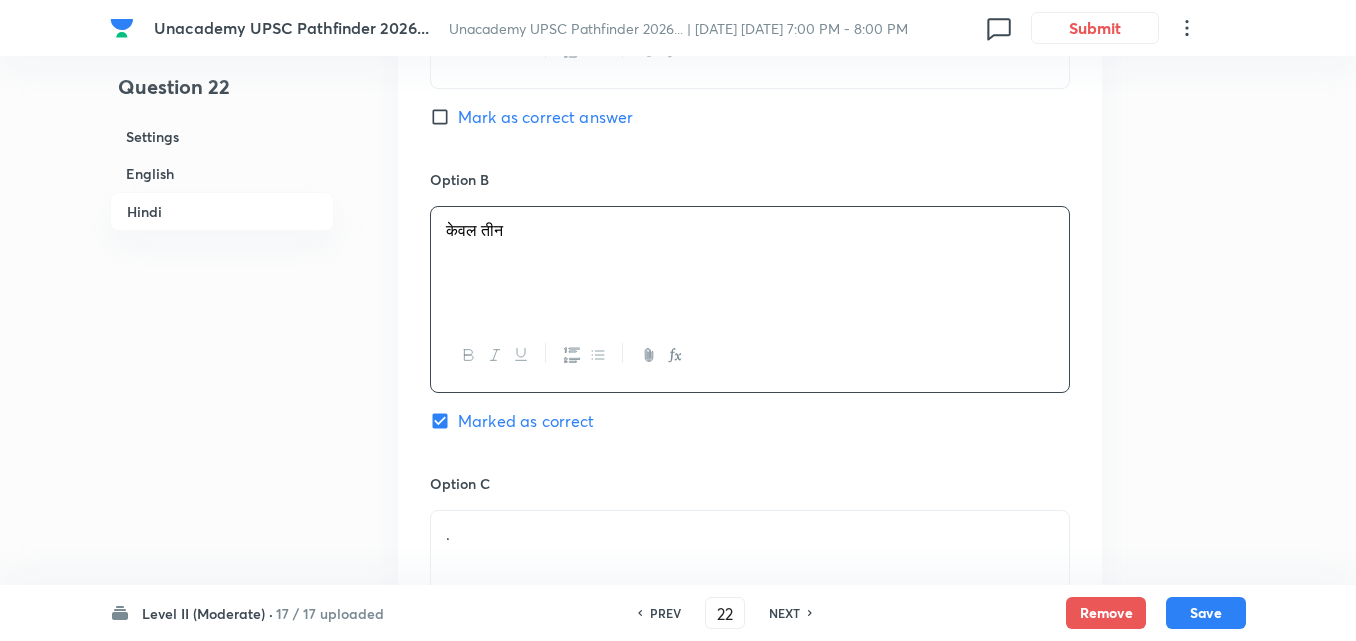 scroll, scrollTop: 3890, scrollLeft: 0, axis: vertical 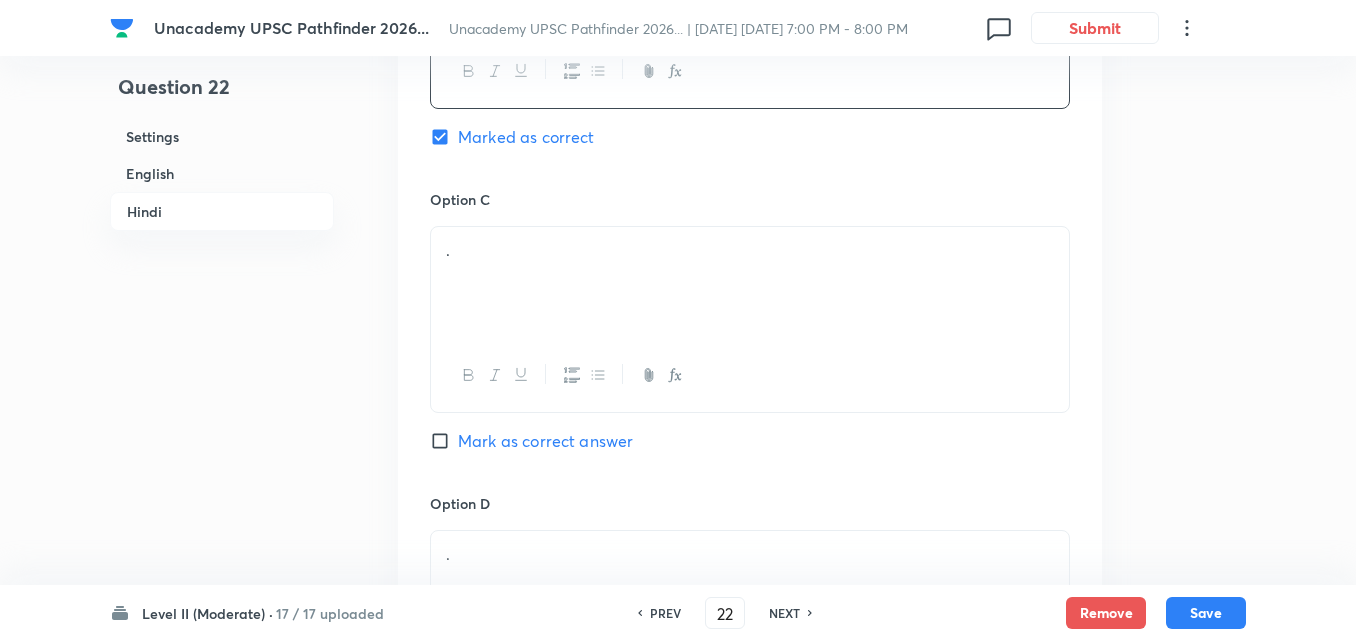 click on "." at bounding box center (750, 283) 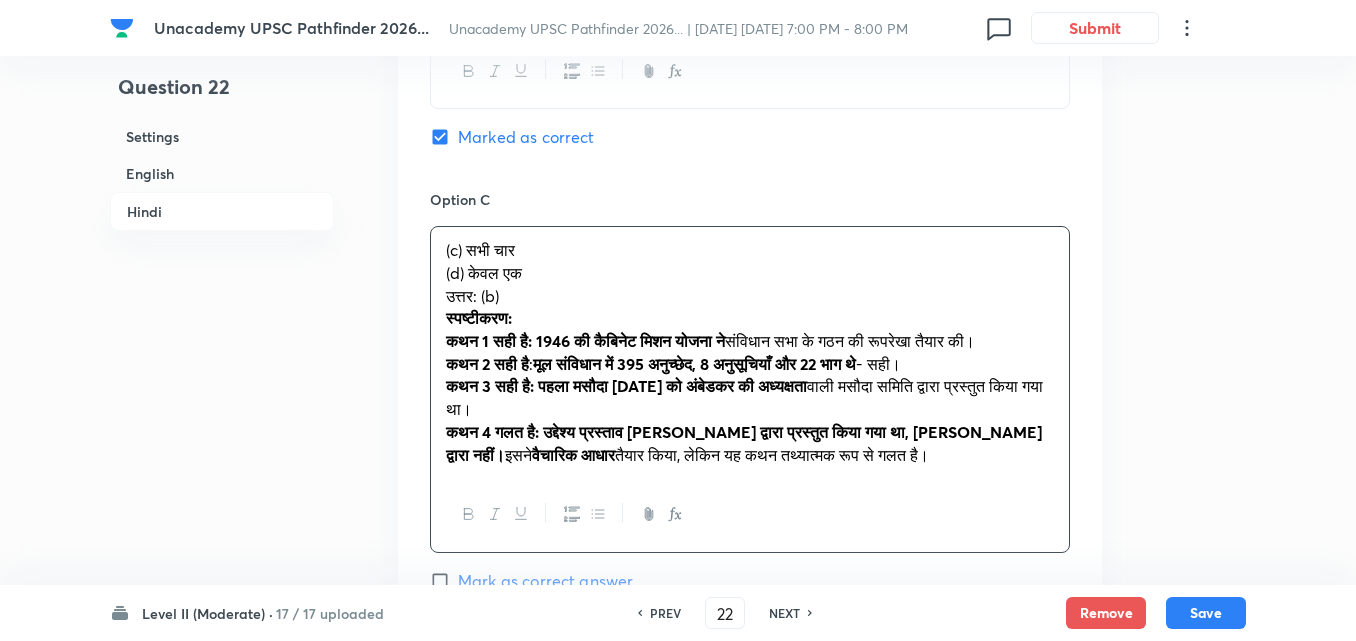 drag, startPoint x: 455, startPoint y: 259, endPoint x: 414, endPoint y: 259, distance: 41 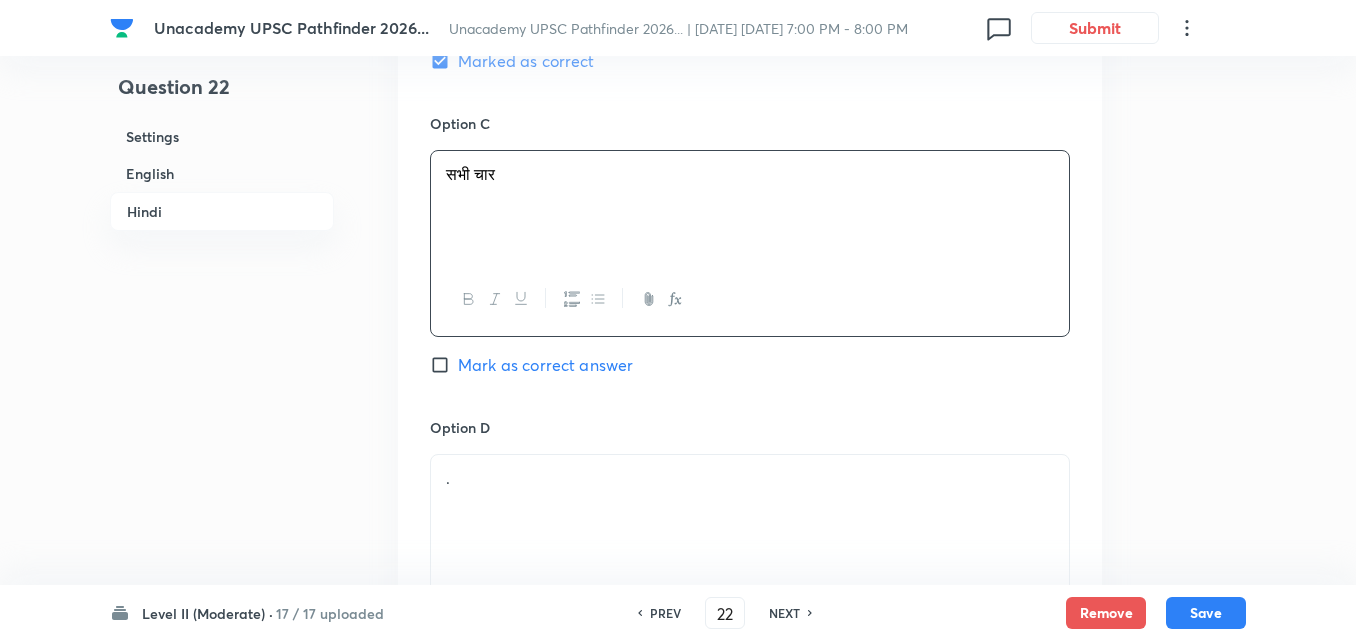 scroll, scrollTop: 4090, scrollLeft: 0, axis: vertical 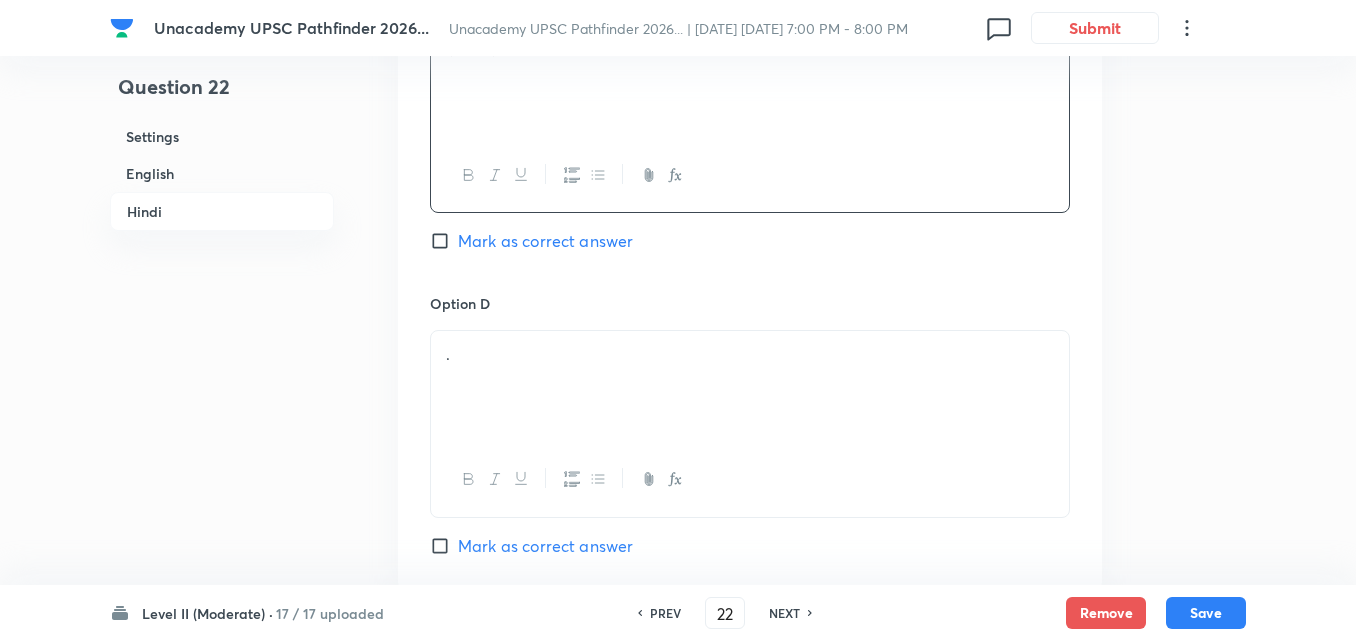 click on "Option D . Mark as correct answer" at bounding box center (750, 425) 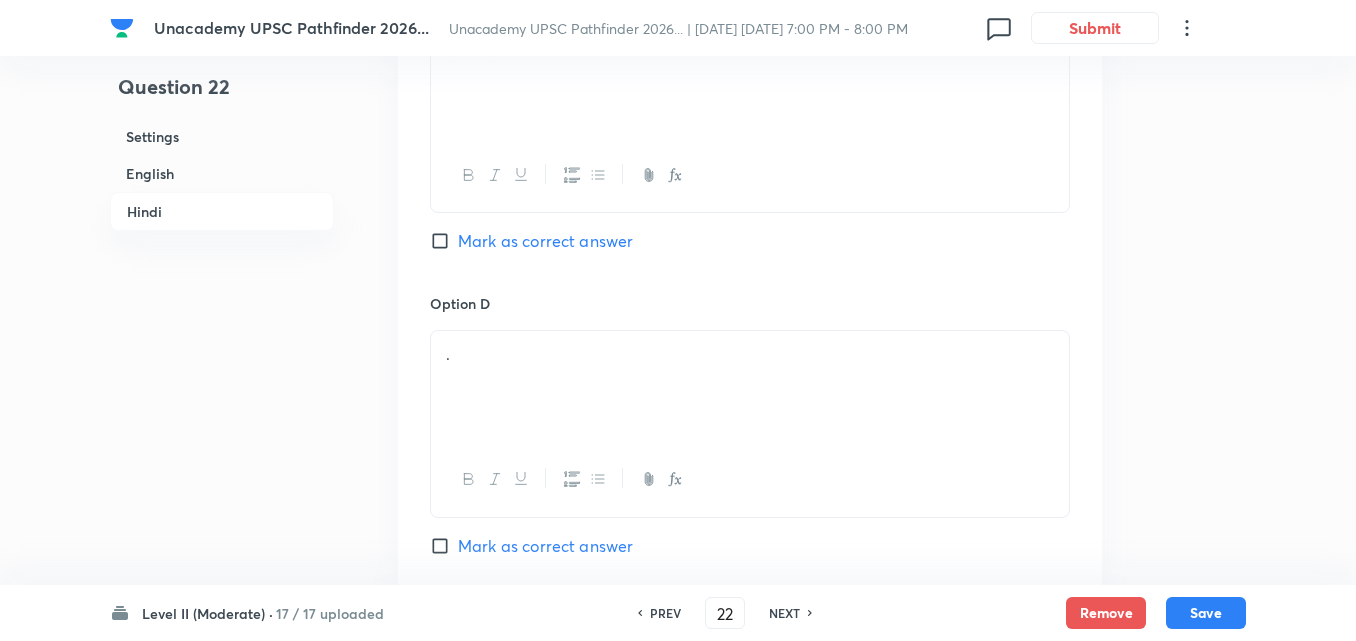 click on "." at bounding box center (750, 354) 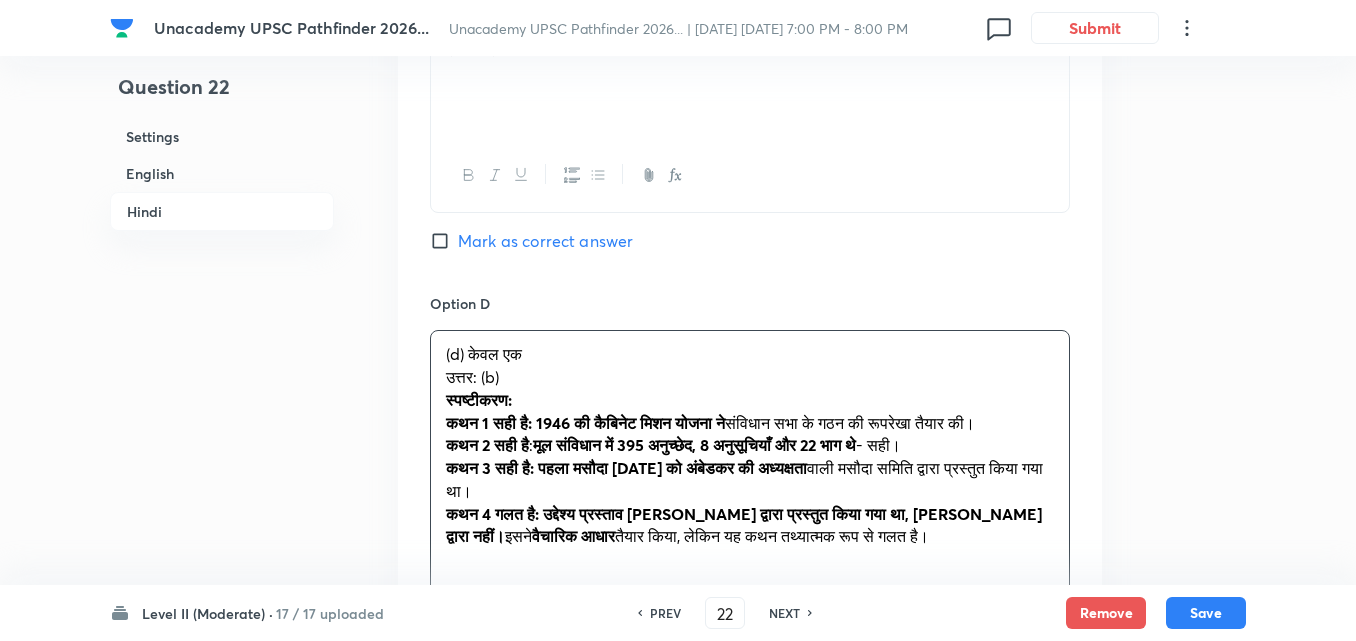 drag, startPoint x: 445, startPoint y: 350, endPoint x: 419, endPoint y: 357, distance: 26.925823 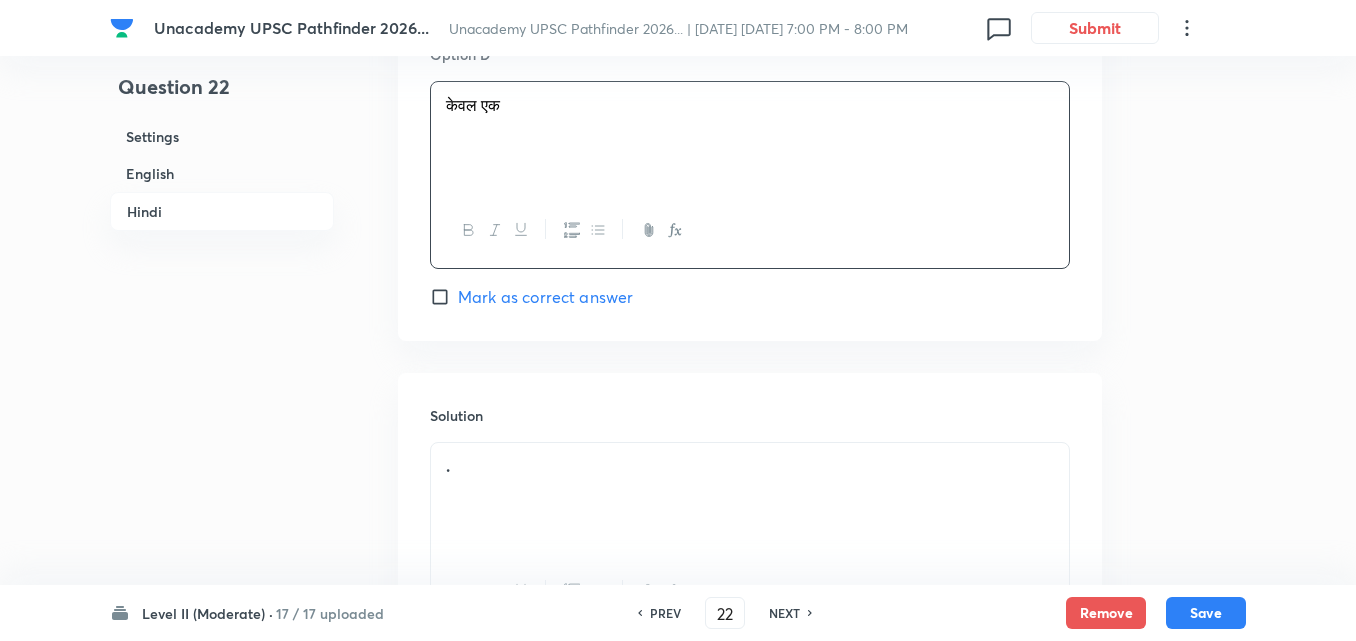 scroll, scrollTop: 4490, scrollLeft: 0, axis: vertical 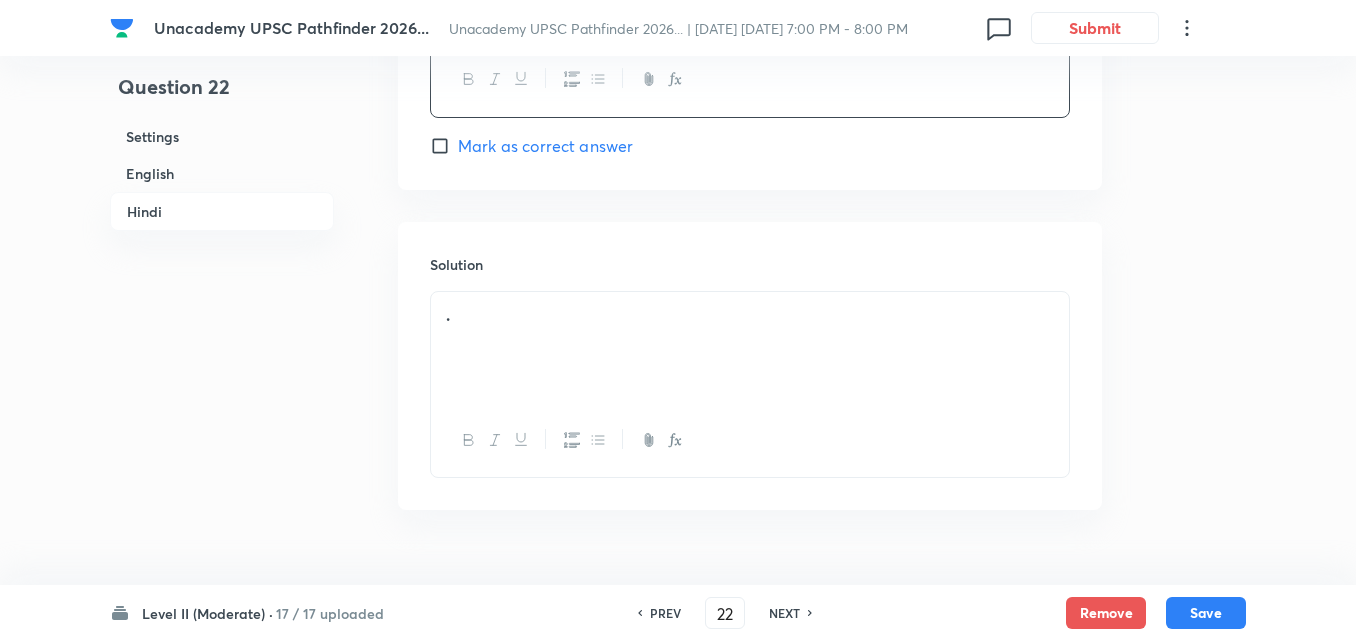 click on "." at bounding box center (750, 348) 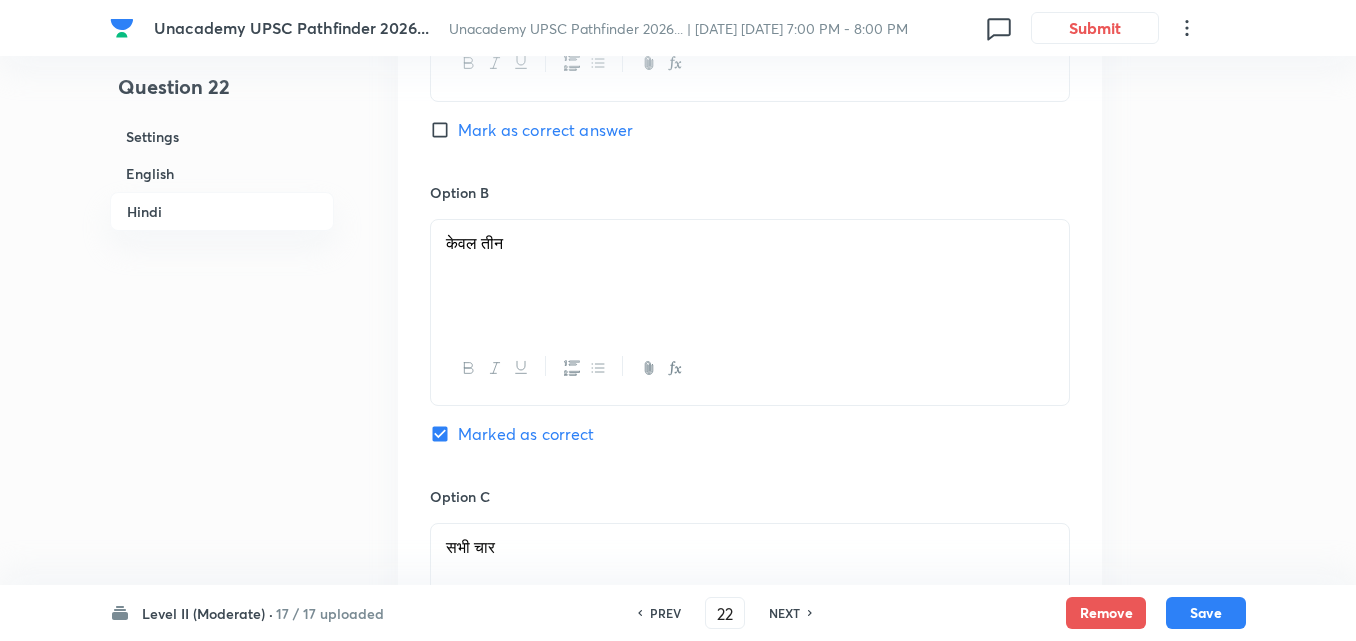 scroll, scrollTop: 3590, scrollLeft: 0, axis: vertical 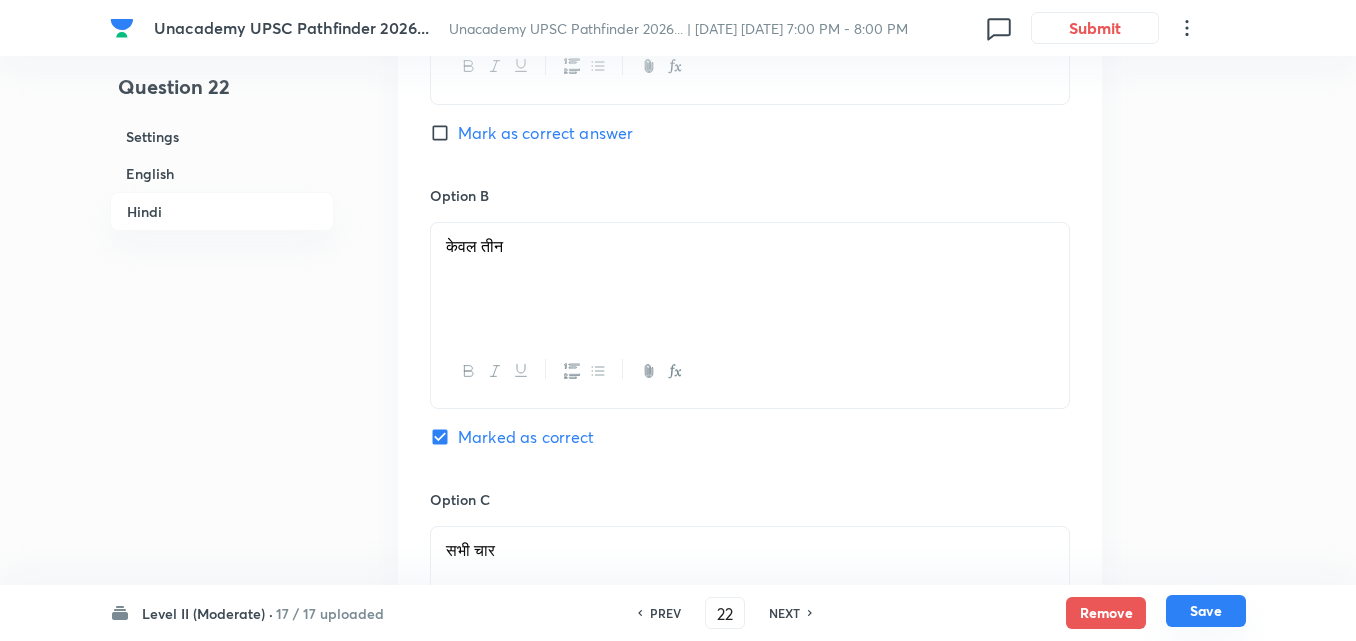click on "Save" at bounding box center [1206, 611] 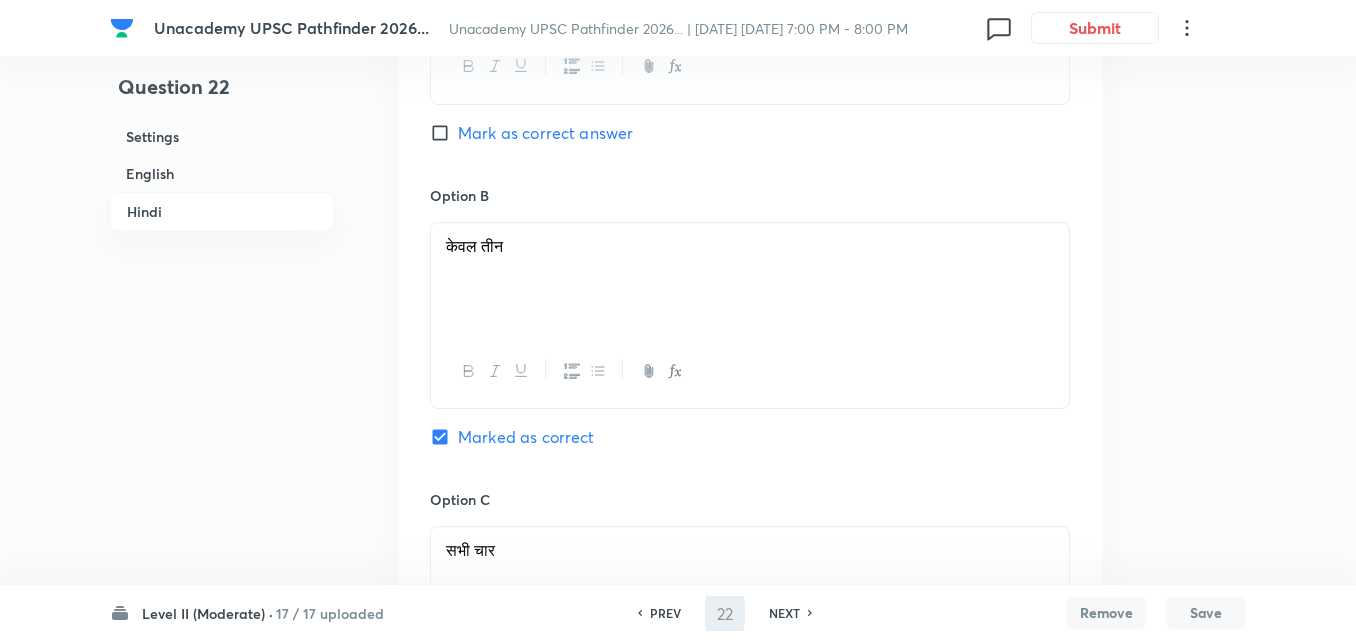 type on "23" 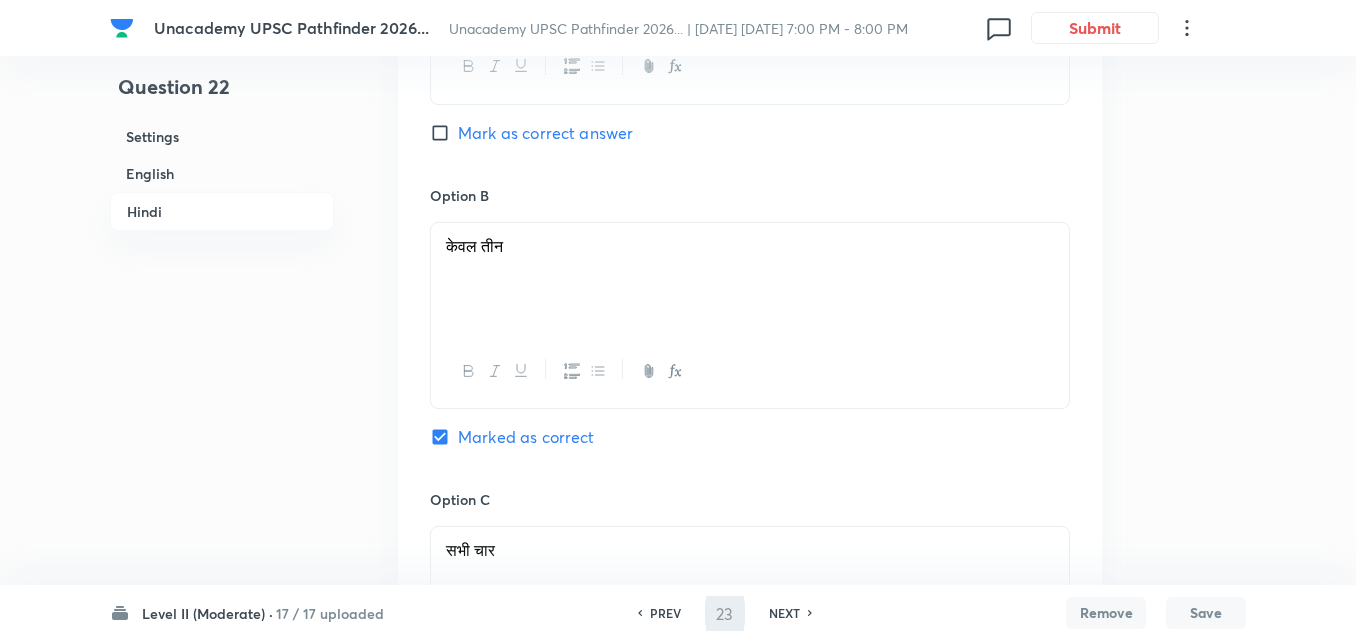 checkbox on "false" 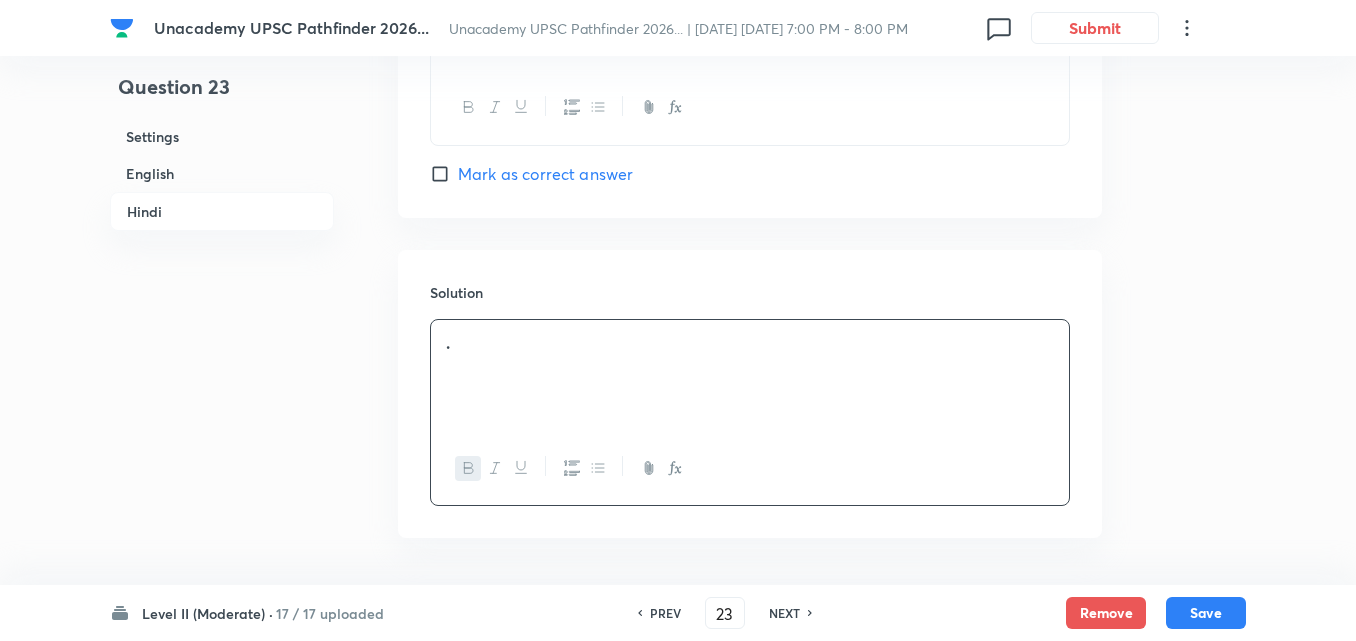 click on "English" at bounding box center (222, 173) 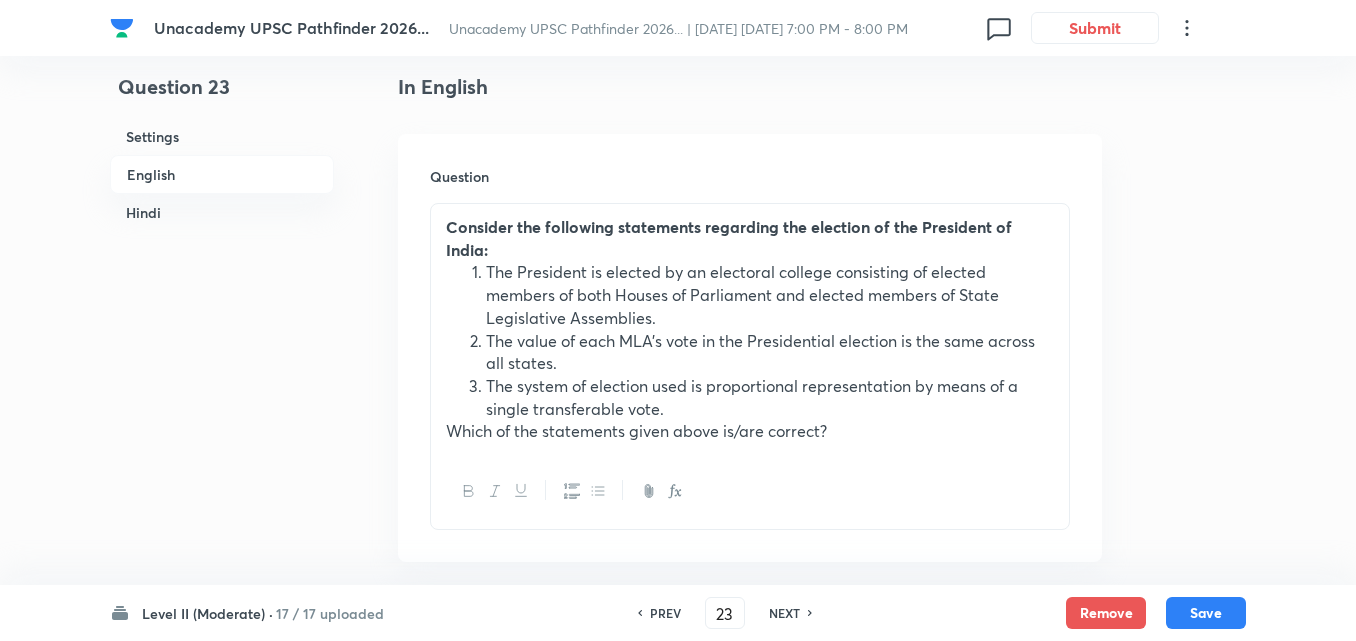 click on "Hindi" at bounding box center [222, 212] 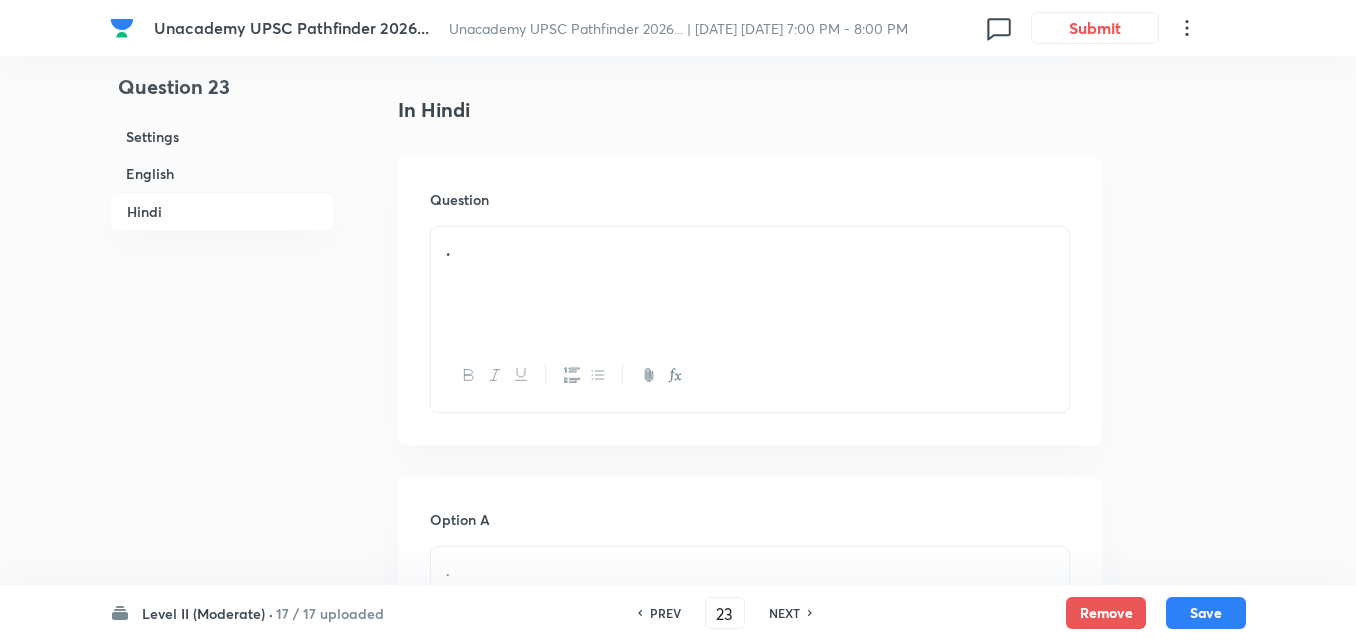 click on "." at bounding box center [750, 283] 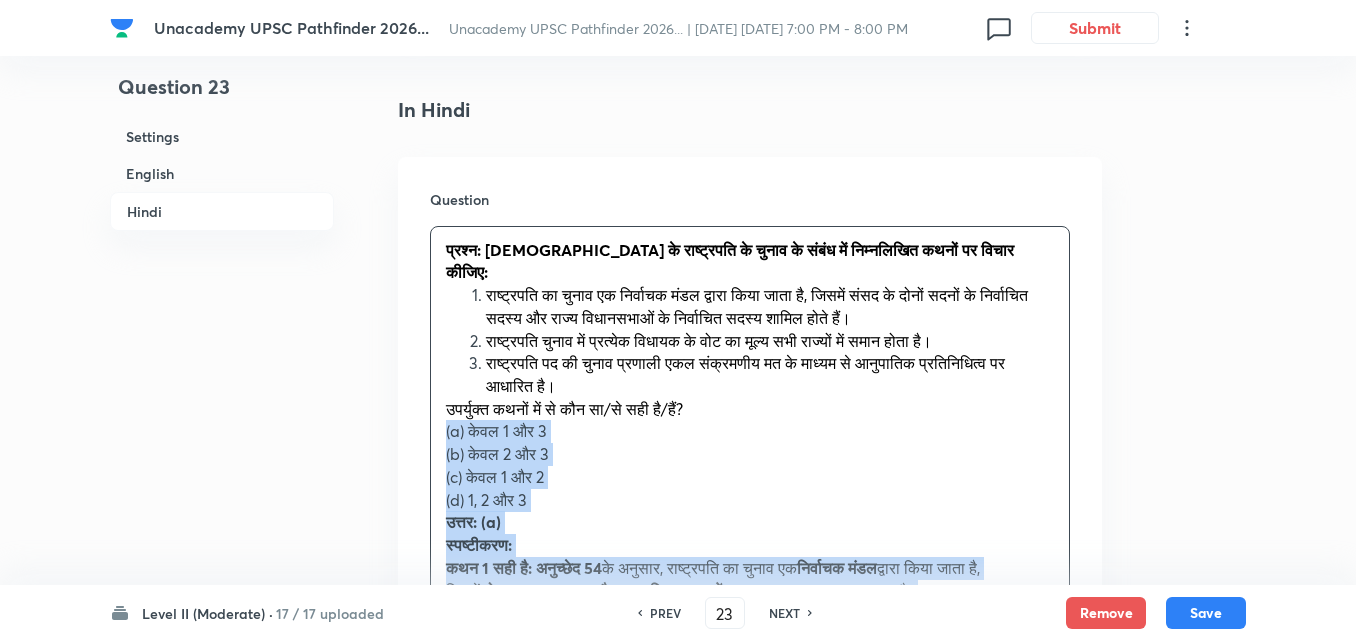 drag, startPoint x: 414, startPoint y: 385, endPoint x: 393, endPoint y: 390, distance: 21.587032 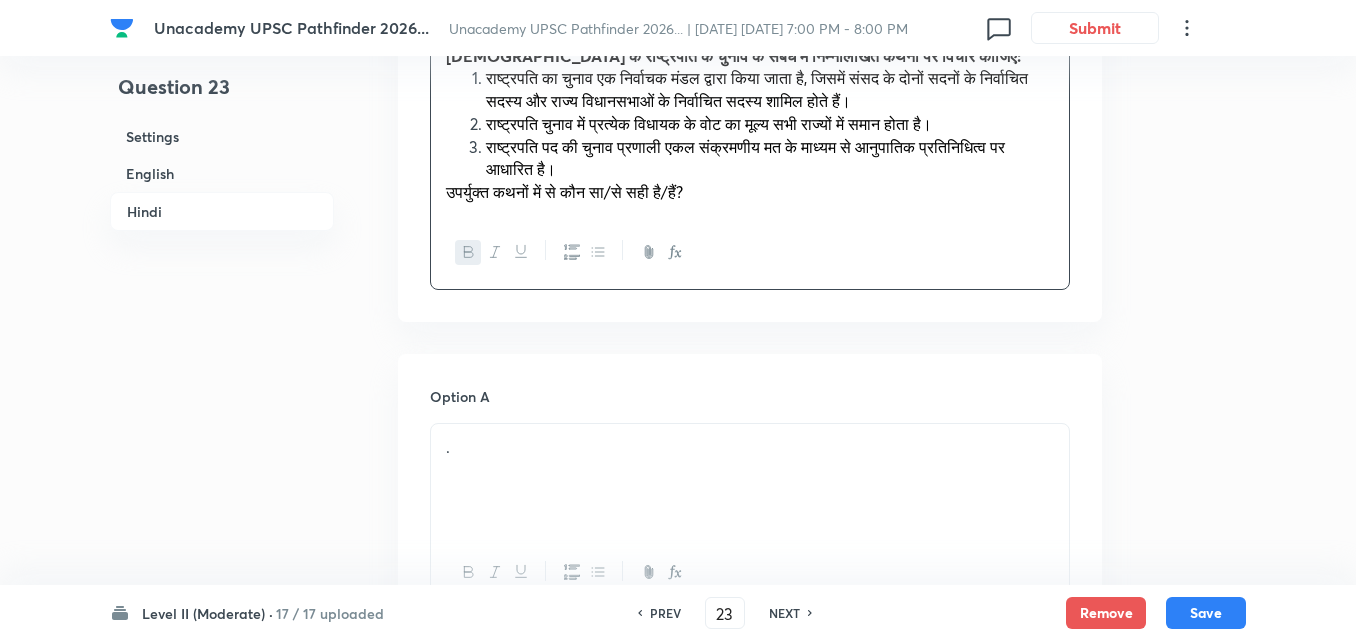 scroll, scrollTop: 3222, scrollLeft: 0, axis: vertical 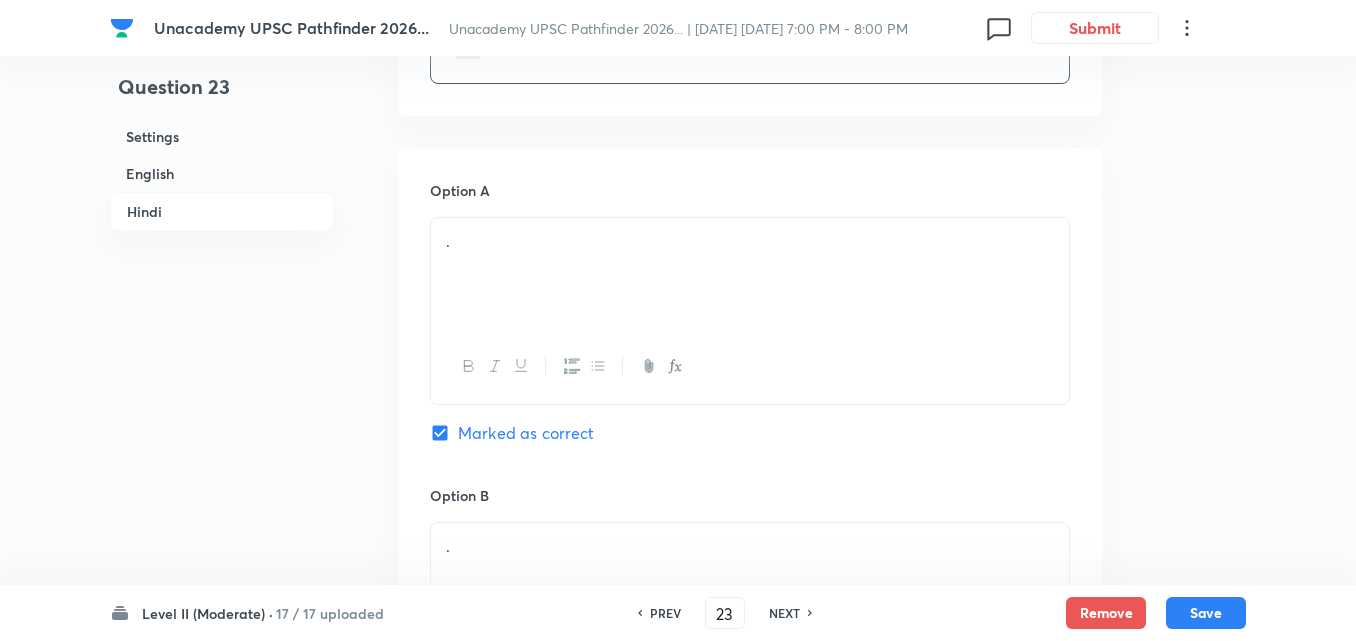 click on "." at bounding box center [750, 274] 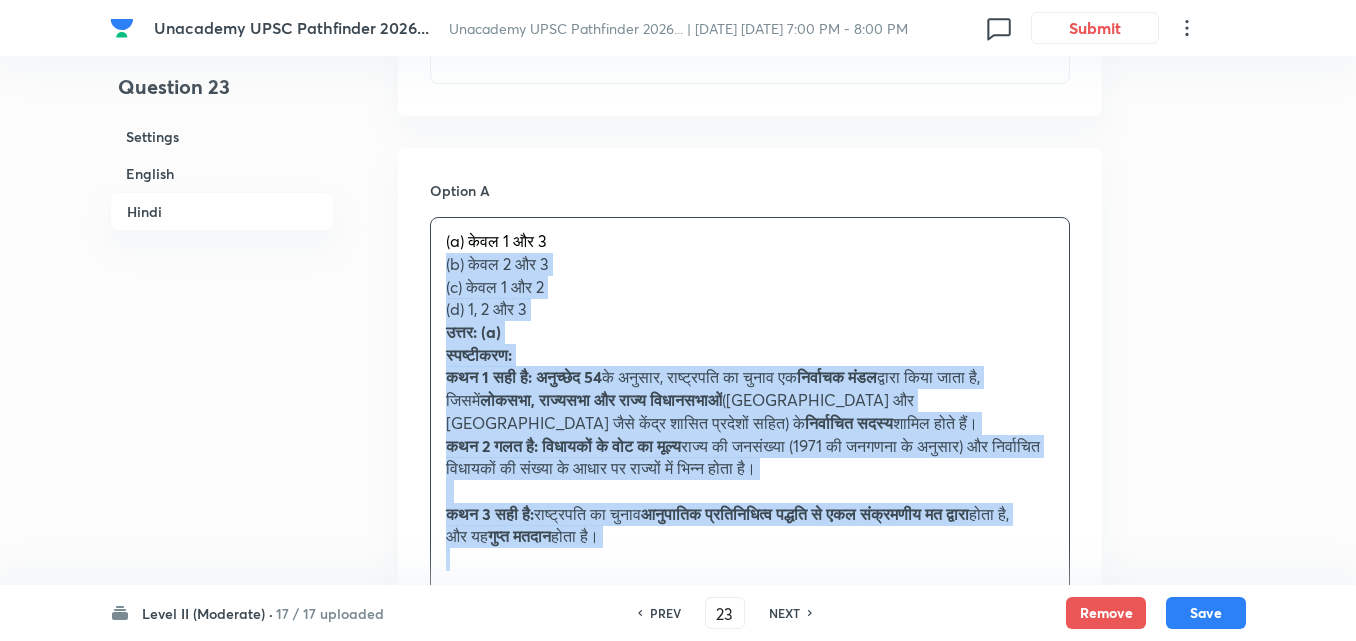 click on "Question 23 Settings English Hindi Settings Type Single choice correct 4 options + 2 marks - 0.66 marks Edit Concept Polity, Governance & IR Indian Polity  Salient Features of Constitution Drawn from Various Sources Edit Additional details Easy Fact Not from PYQ paper No equation Edit In English Question Consider the following statements regarding the election of the President of India: The President is elected by an electoral college consisting of elected members of both Houses of Parliament and elected members of State Legislative Assemblies. The value of each MLA’s vote in the Presidential election is the same across all states. The system of election used is proportional representation by means of a single transferable vote. Which of the statements given above is/are correct? Option A 1 and 3 only Marked as correct Option B 2 and 3 only Mark as correct answer Option C 1 and 2 only Mark as correct answer Option D 1, 2, and 3 Mark as correct answer Solution Answer:  (a) Explanation: Statement 1 is correct" at bounding box center [678, -542] 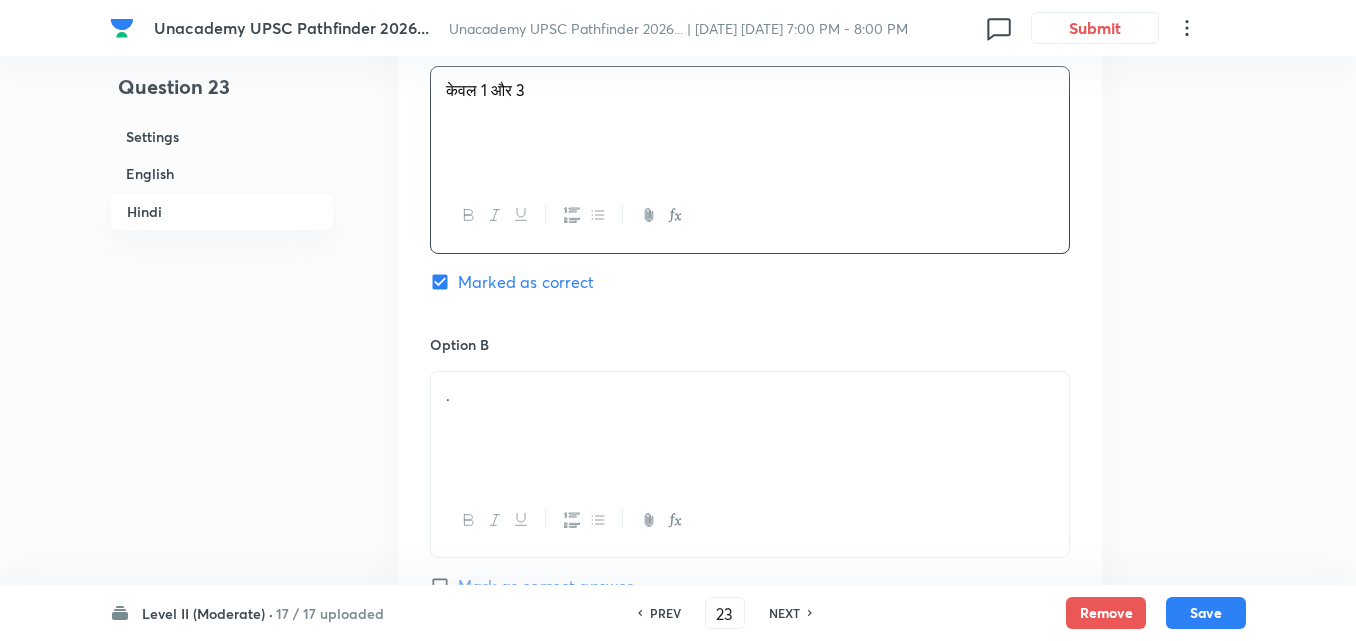 scroll, scrollTop: 3522, scrollLeft: 0, axis: vertical 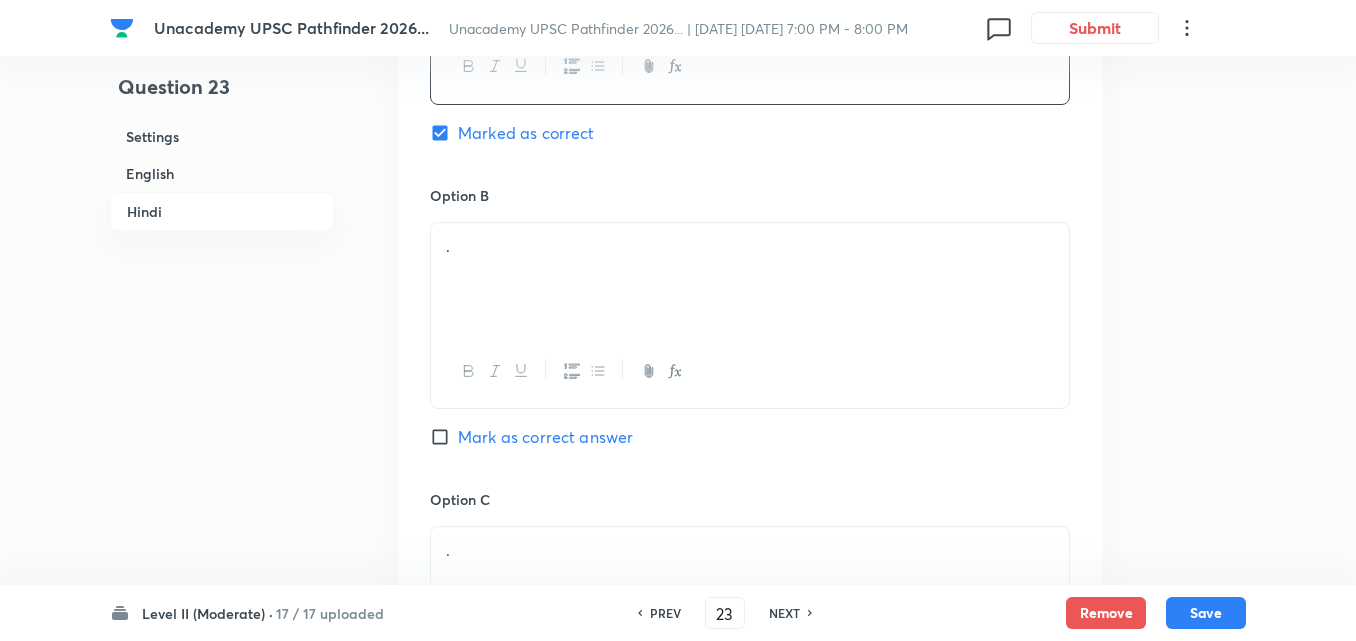 drag, startPoint x: 520, startPoint y: 246, endPoint x: 537, endPoint y: 254, distance: 18.788294 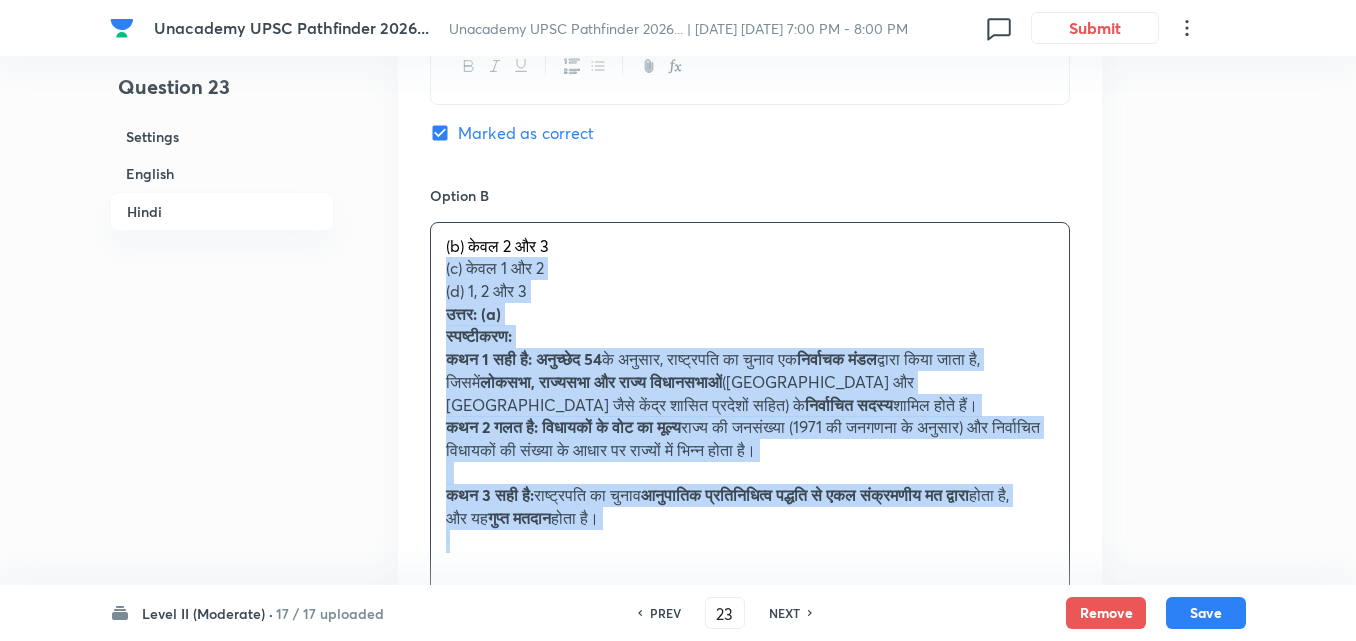 drag, startPoint x: 411, startPoint y: 247, endPoint x: 396, endPoint y: 247, distance: 15 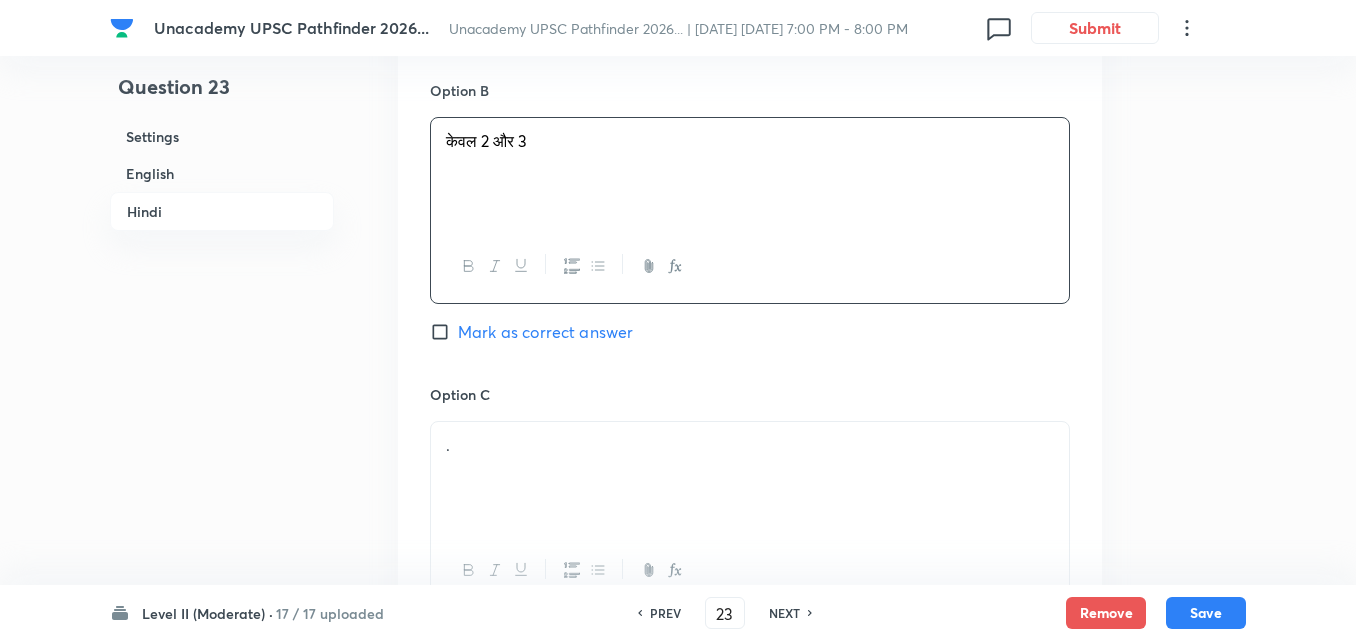 scroll, scrollTop: 3722, scrollLeft: 0, axis: vertical 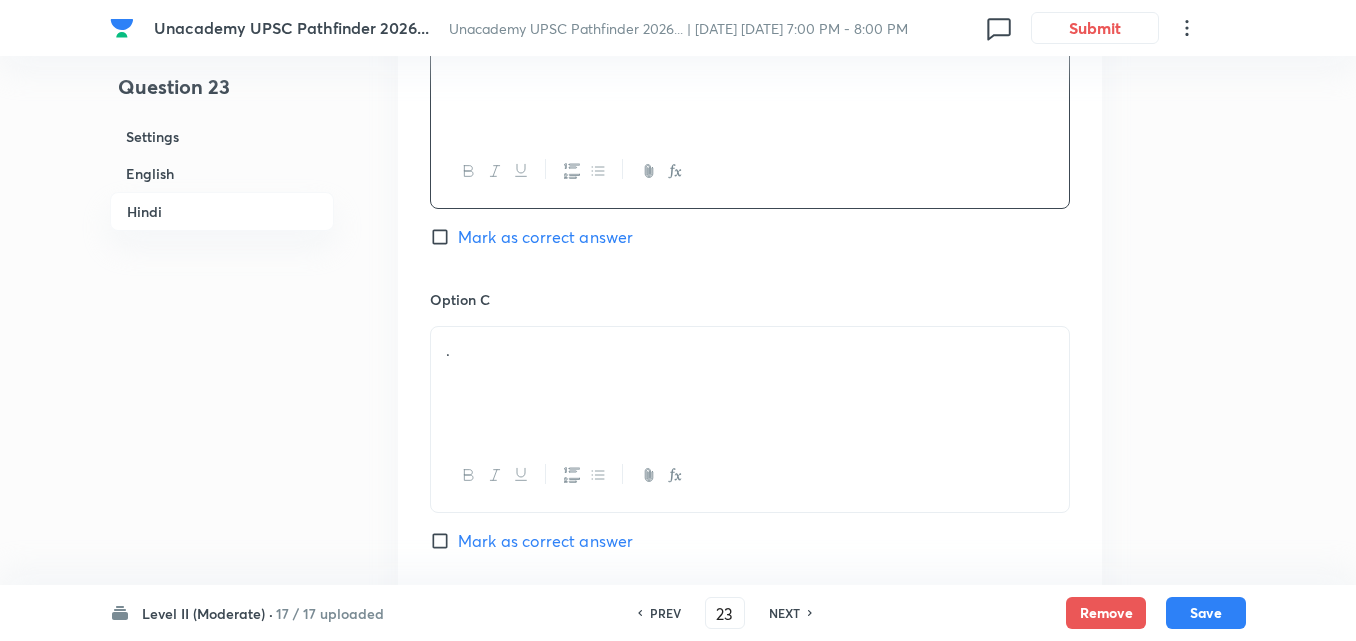 click on "." at bounding box center (750, 383) 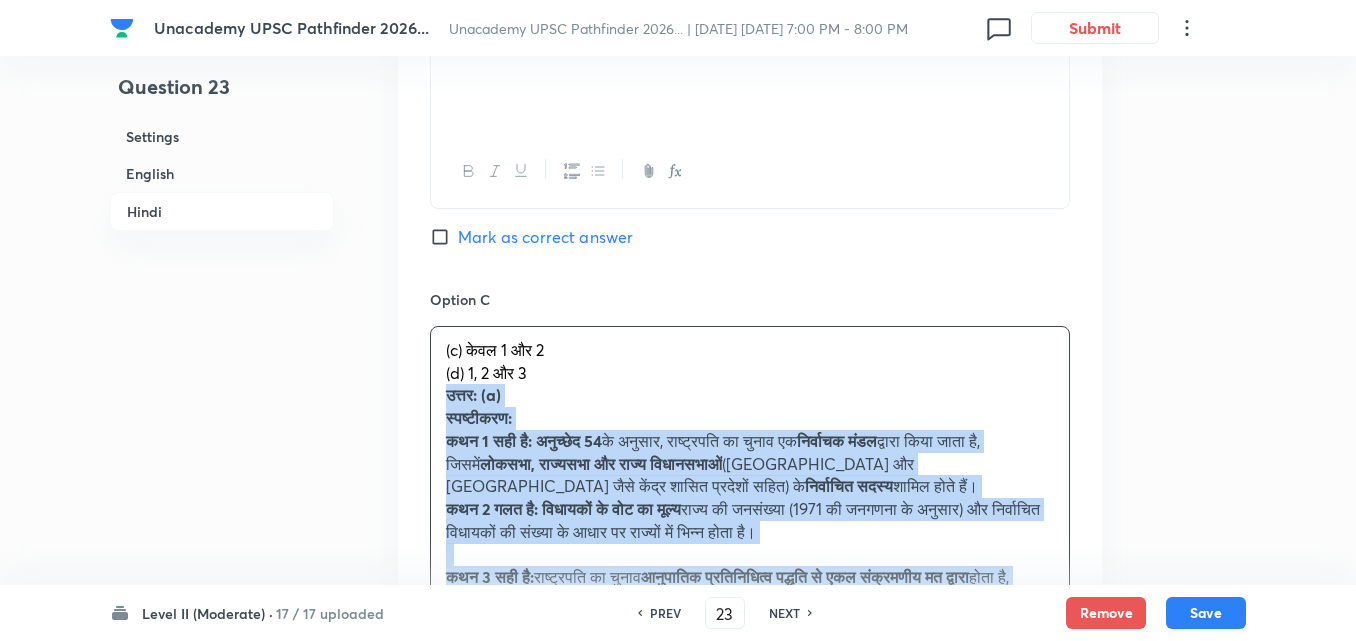 drag, startPoint x: 444, startPoint y: 383, endPoint x: 399, endPoint y: 363, distance: 49.24429 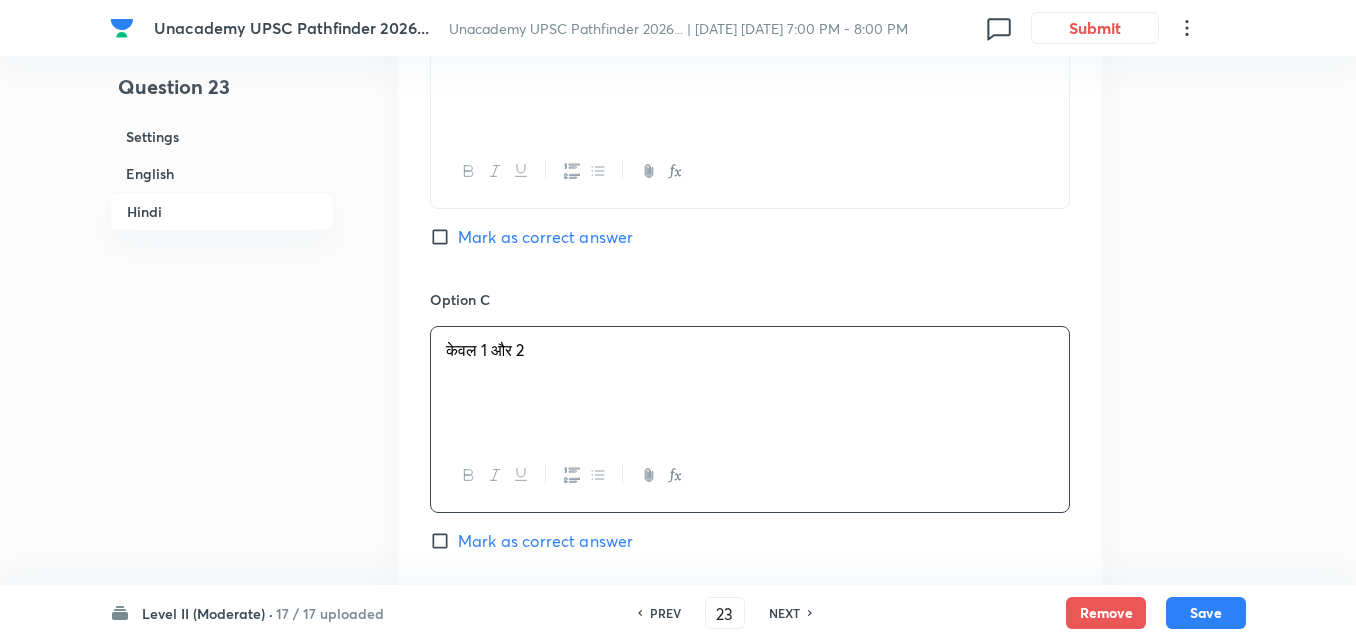 scroll, scrollTop: 4022, scrollLeft: 0, axis: vertical 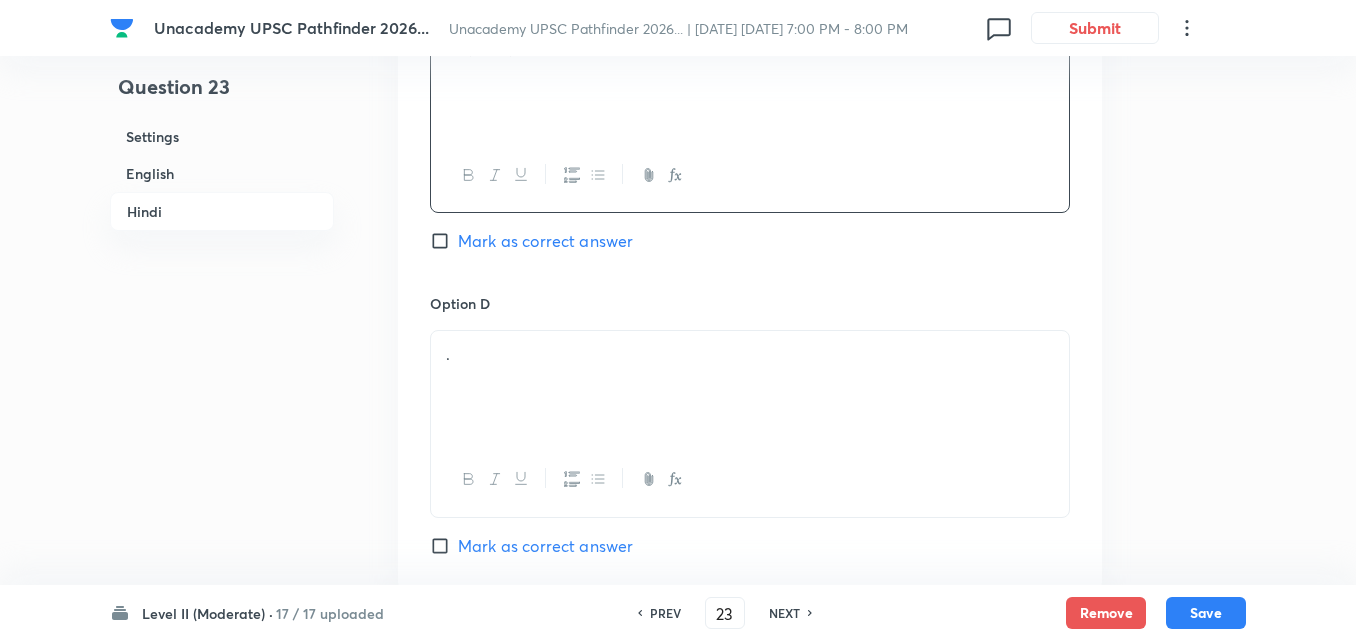 click on "Option D . Mark as correct answer" at bounding box center (750, 425) 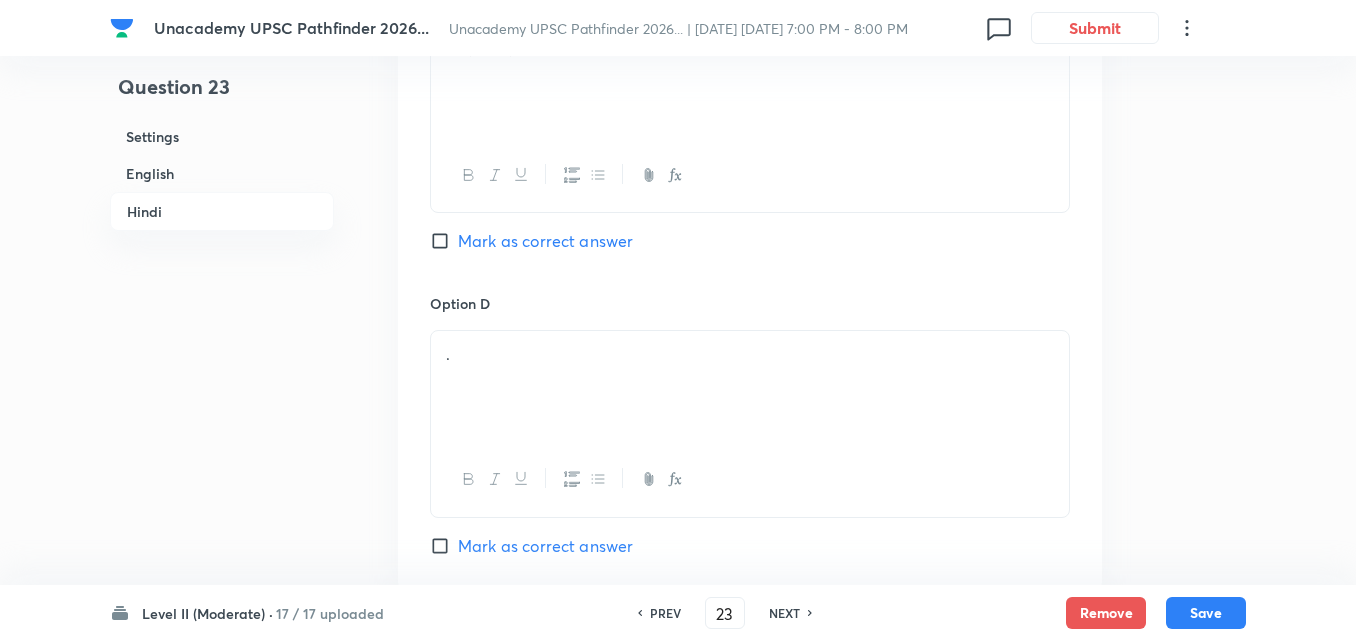 click on "." at bounding box center (750, 354) 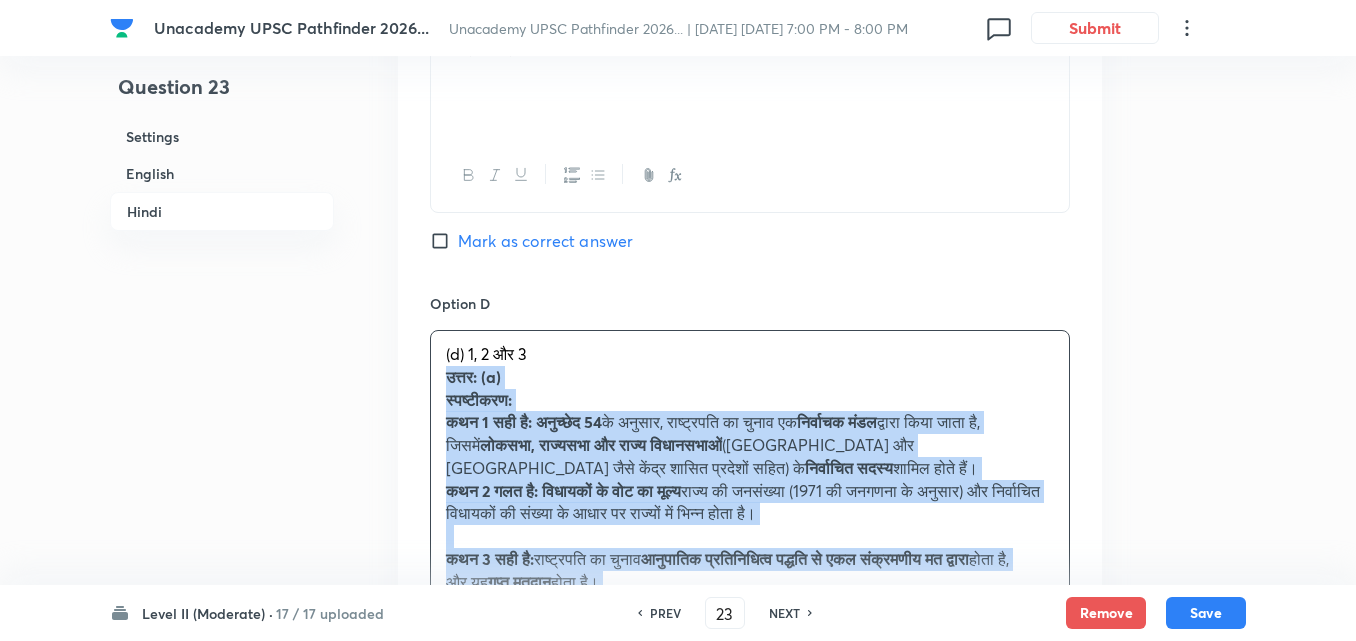 drag, startPoint x: 457, startPoint y: 337, endPoint x: 412, endPoint y: 351, distance: 47.127487 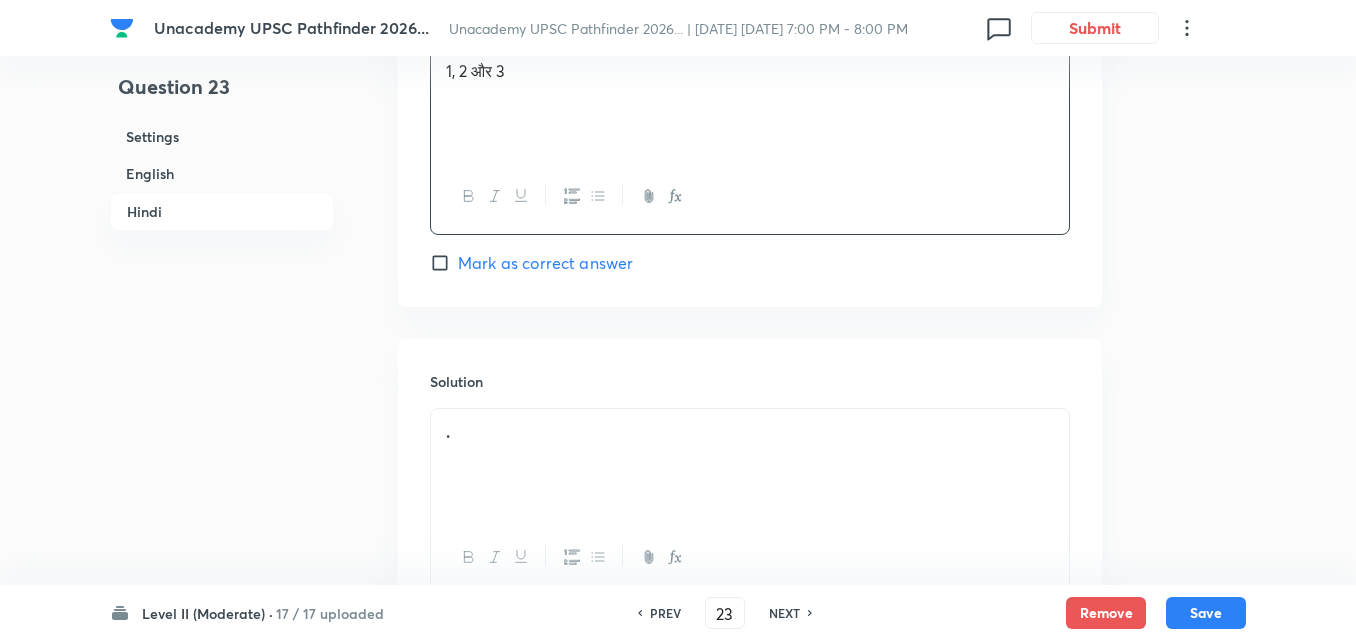 scroll, scrollTop: 4444, scrollLeft: 0, axis: vertical 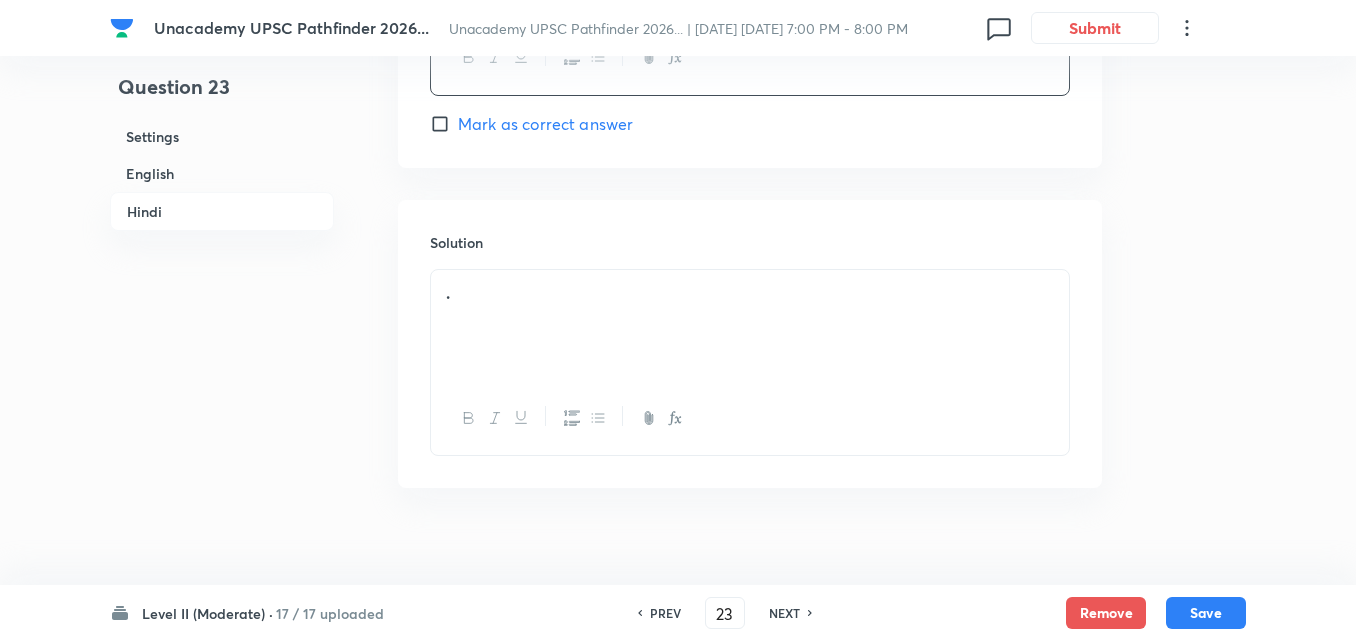 click on "." at bounding box center (750, 326) 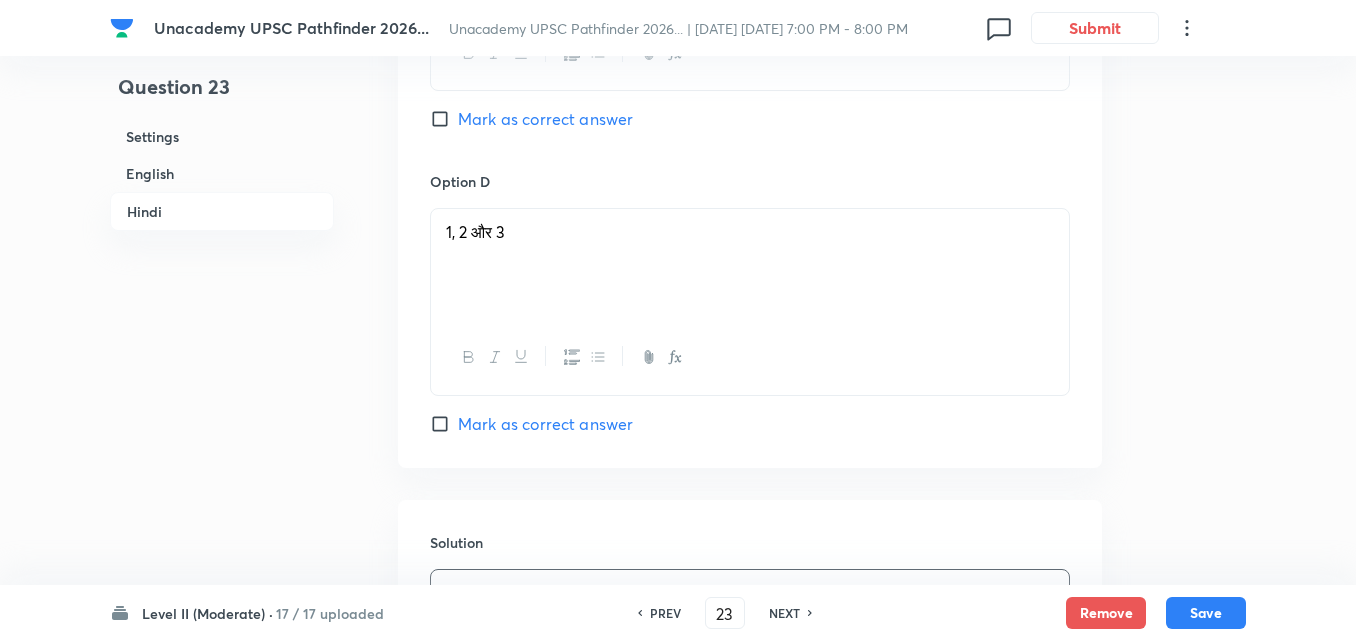 scroll, scrollTop: 4606, scrollLeft: 0, axis: vertical 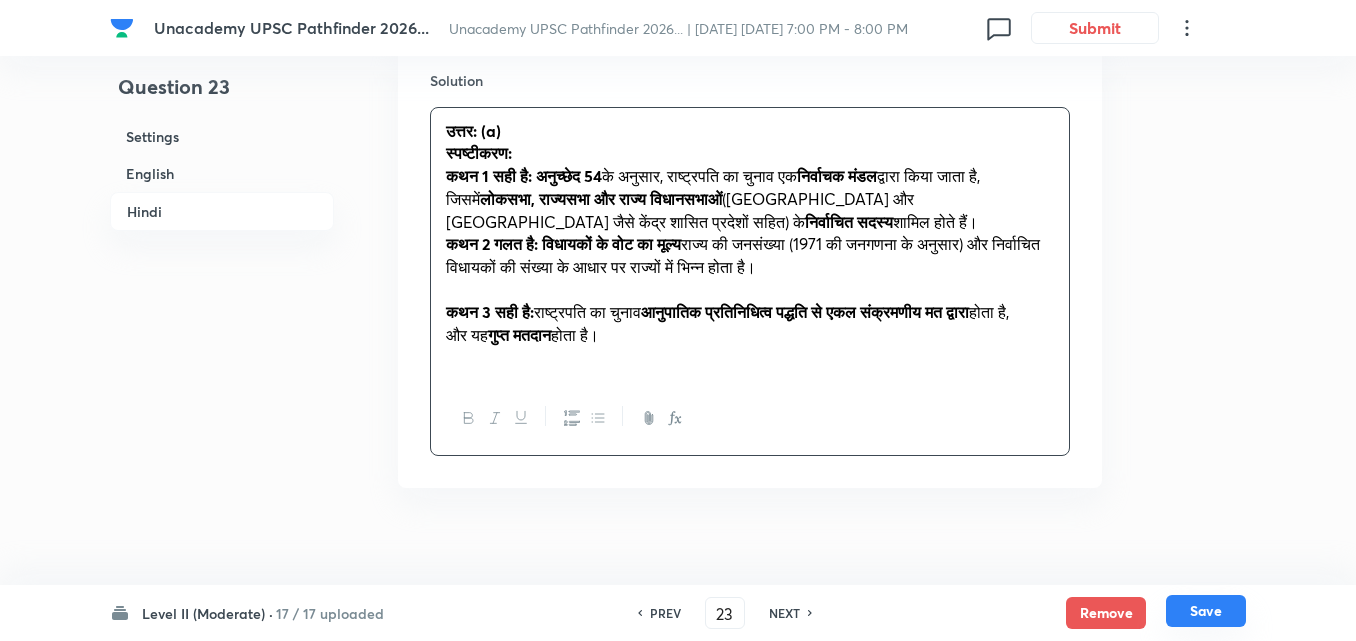 click on "Save" at bounding box center (1206, 611) 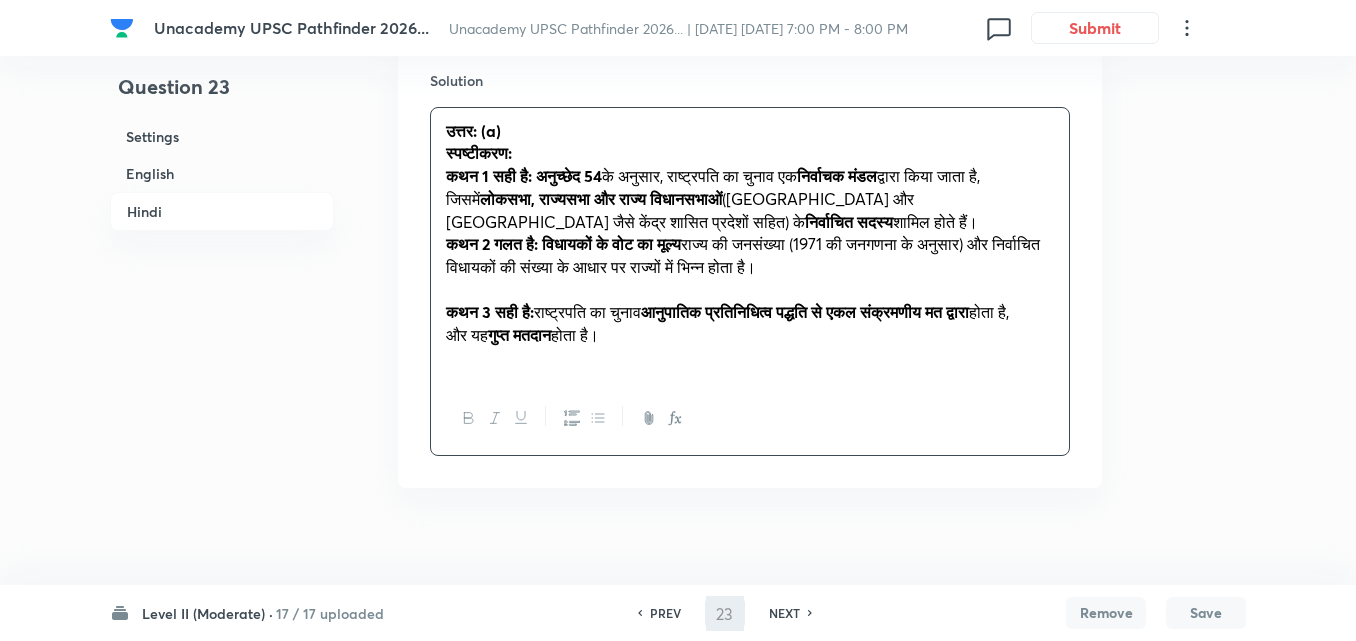 type on "24" 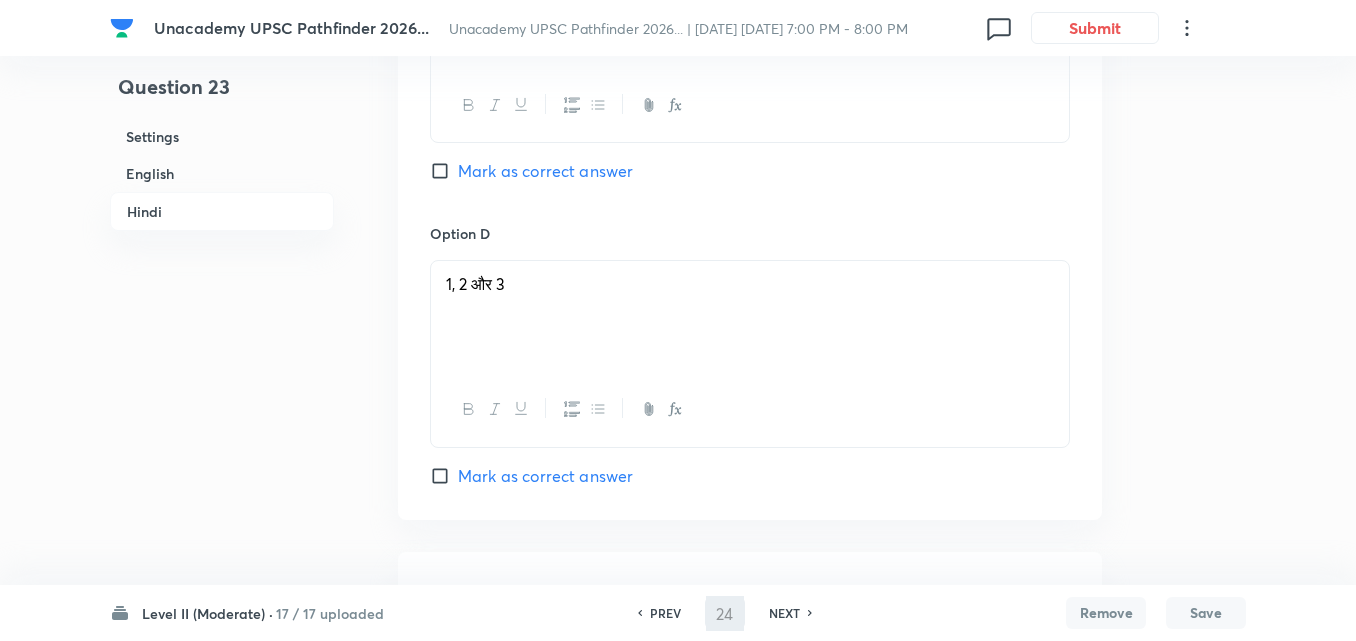 checkbox on "false" 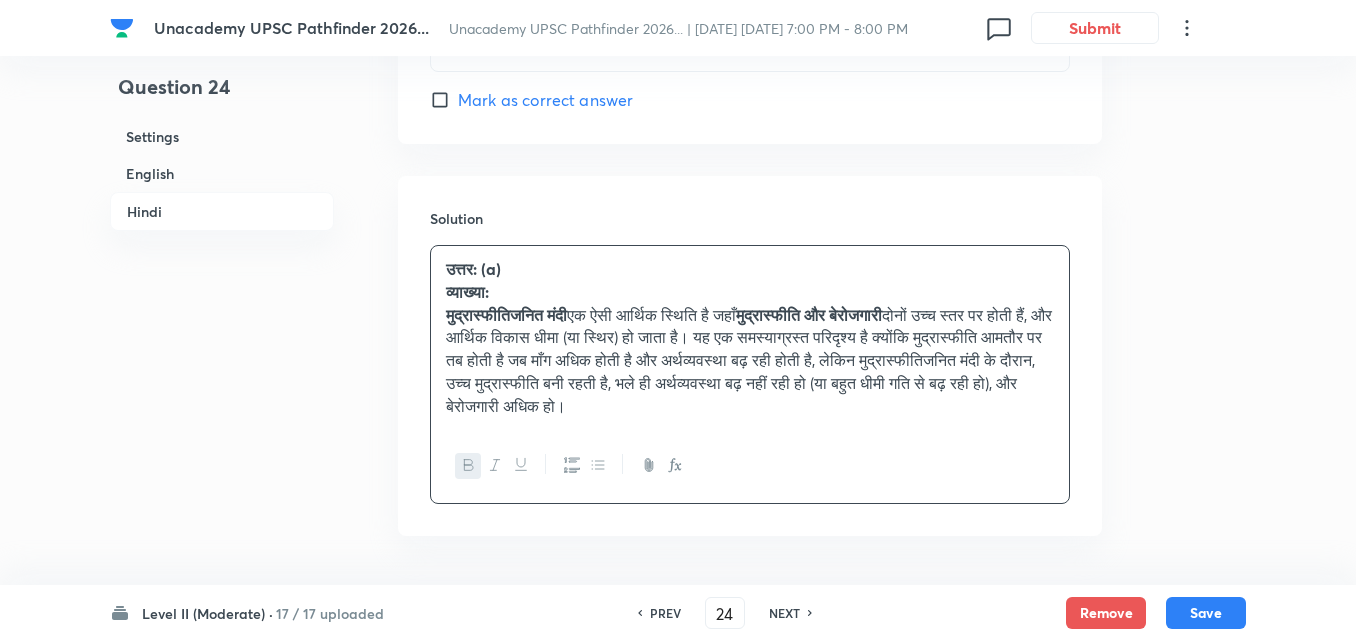 click on "English" at bounding box center (222, 173) 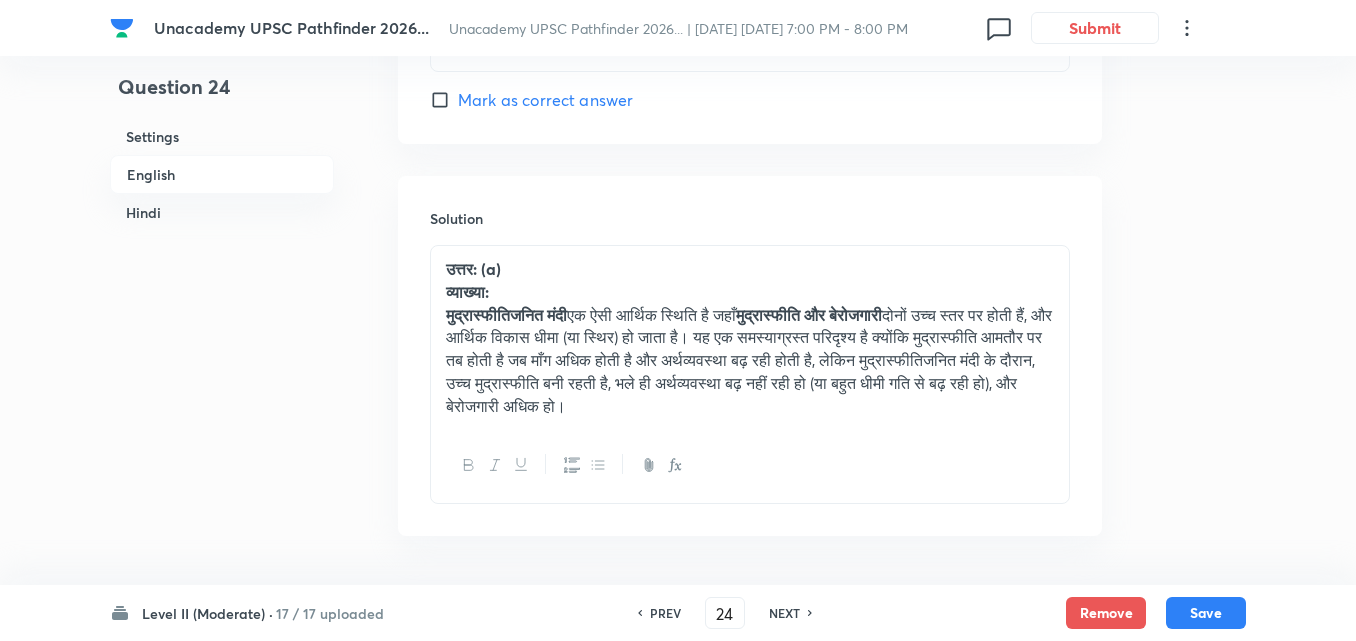 scroll, scrollTop: 516, scrollLeft: 0, axis: vertical 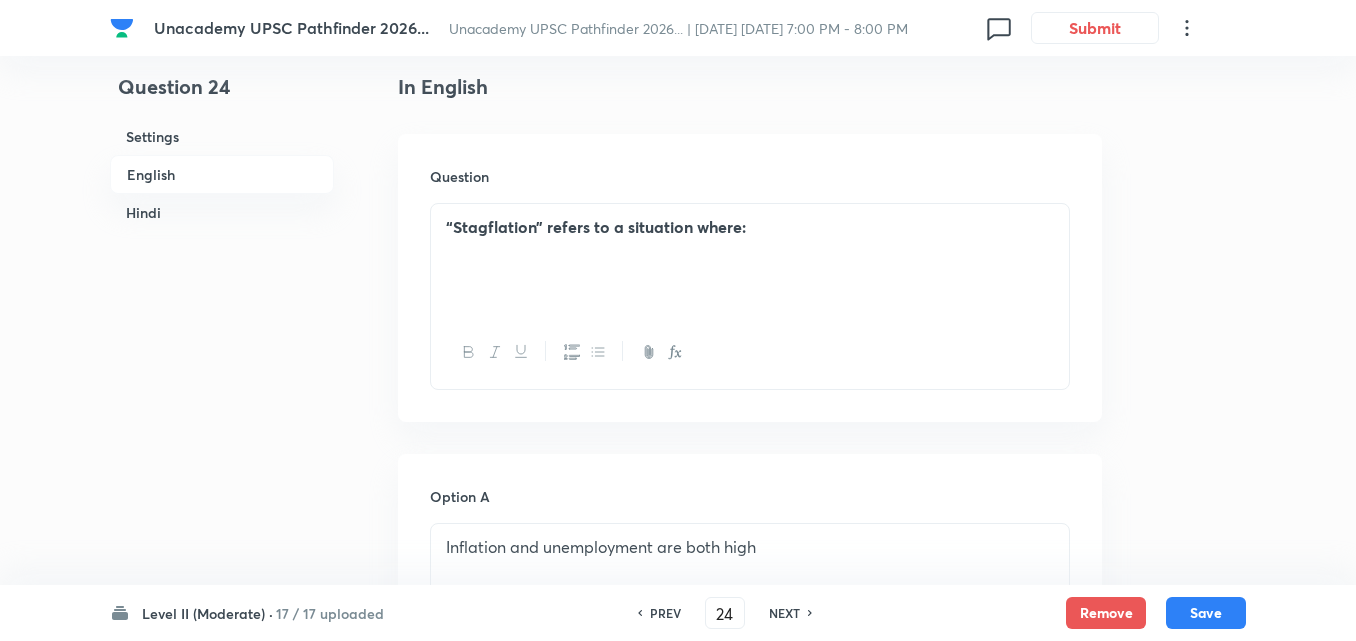 click on "NEXT" at bounding box center [784, 613] 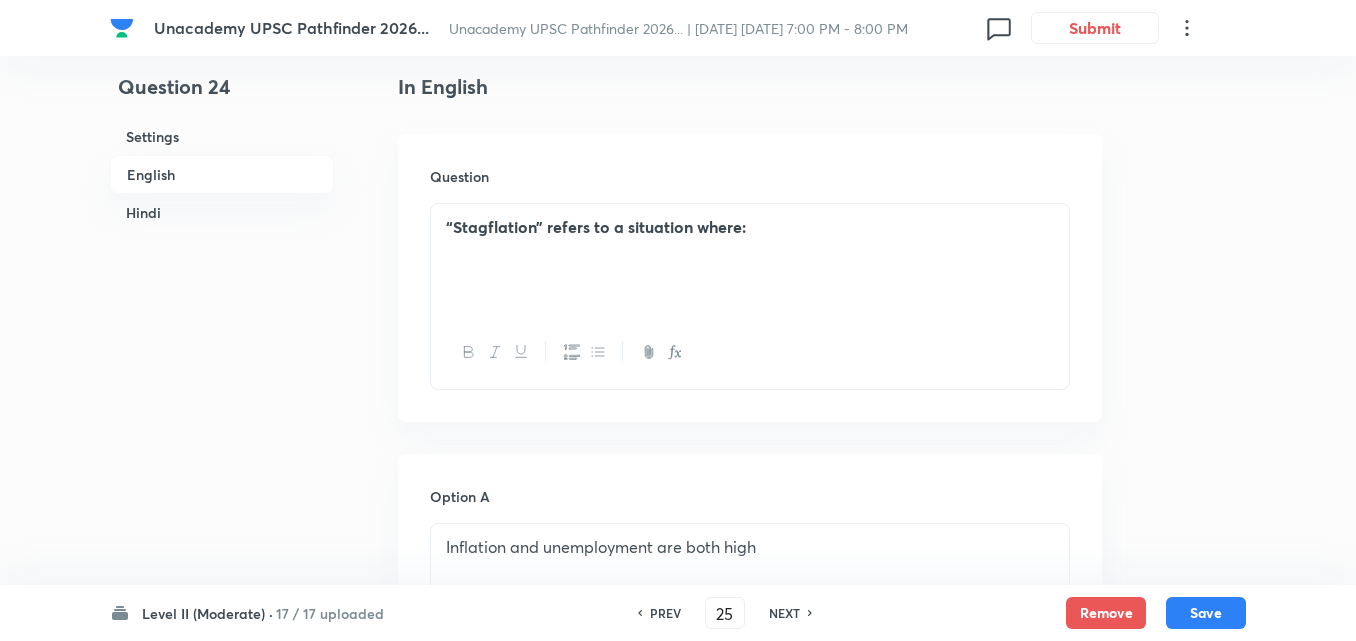 checkbox on "false" 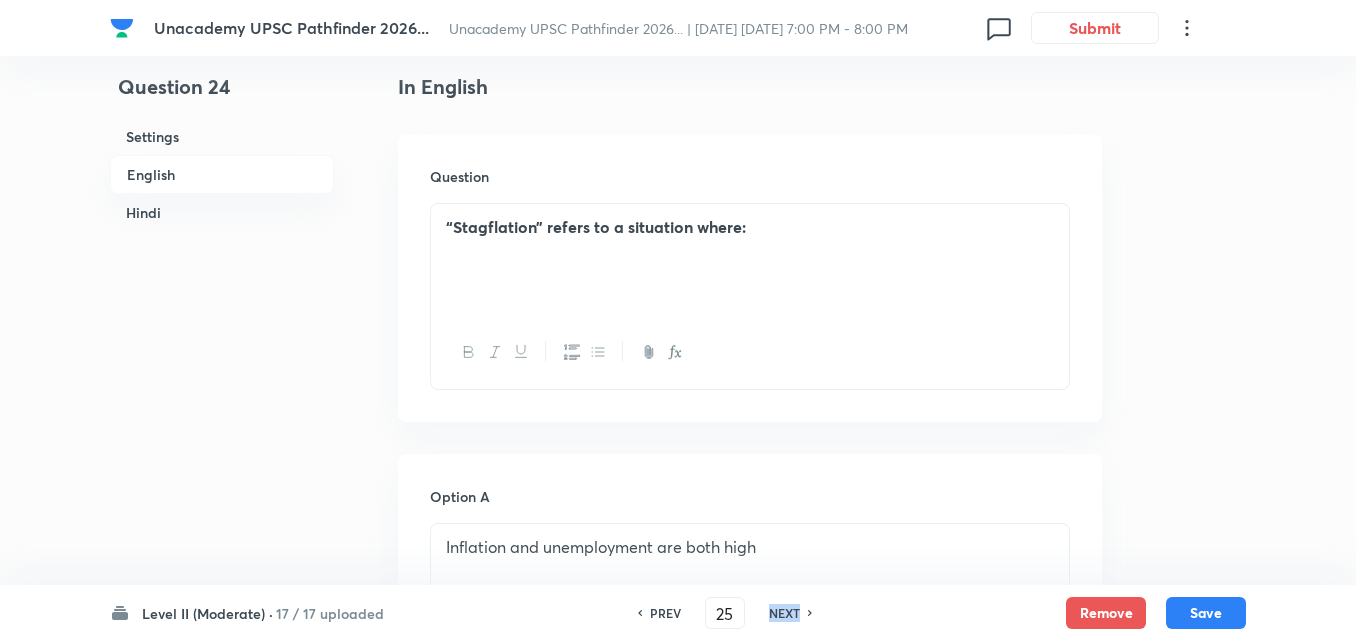 checkbox on "true" 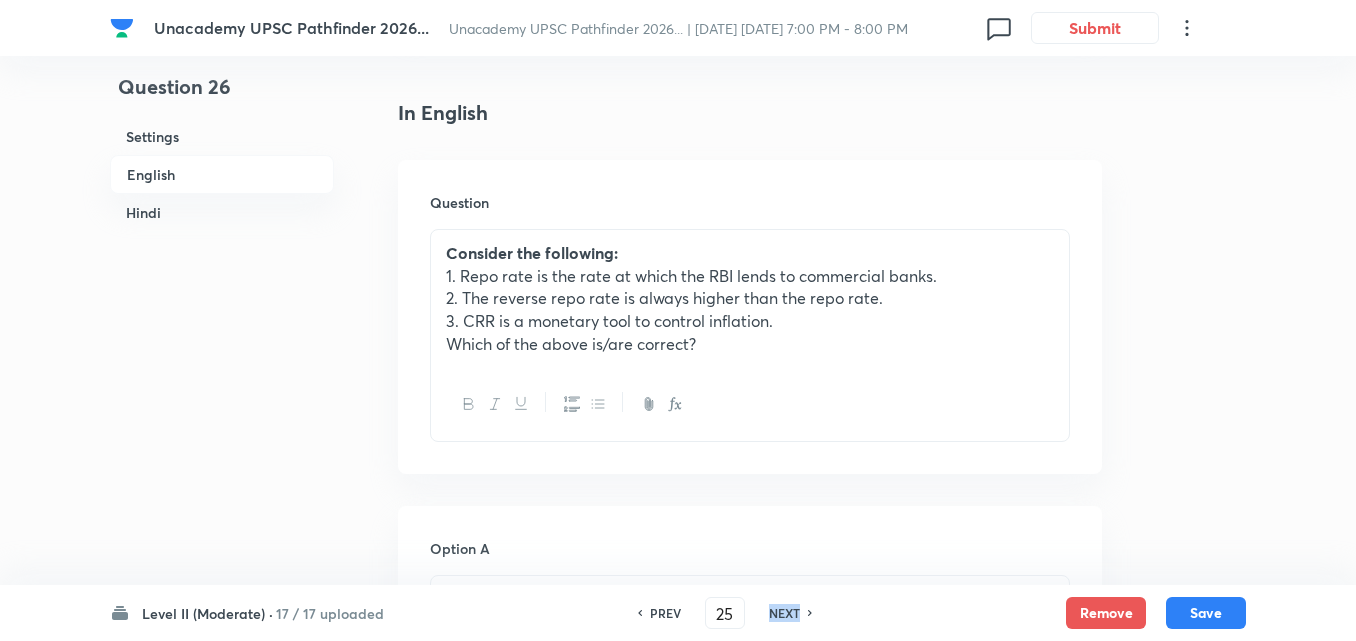 type on "26" 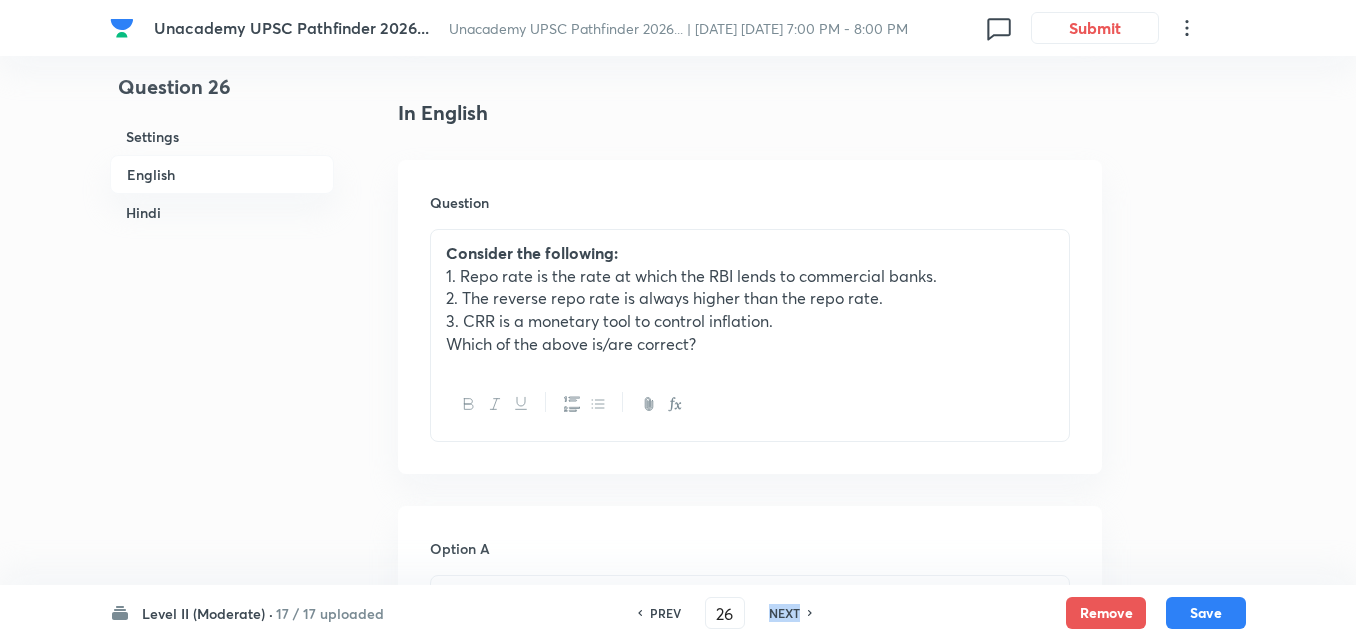 checkbox on "false" 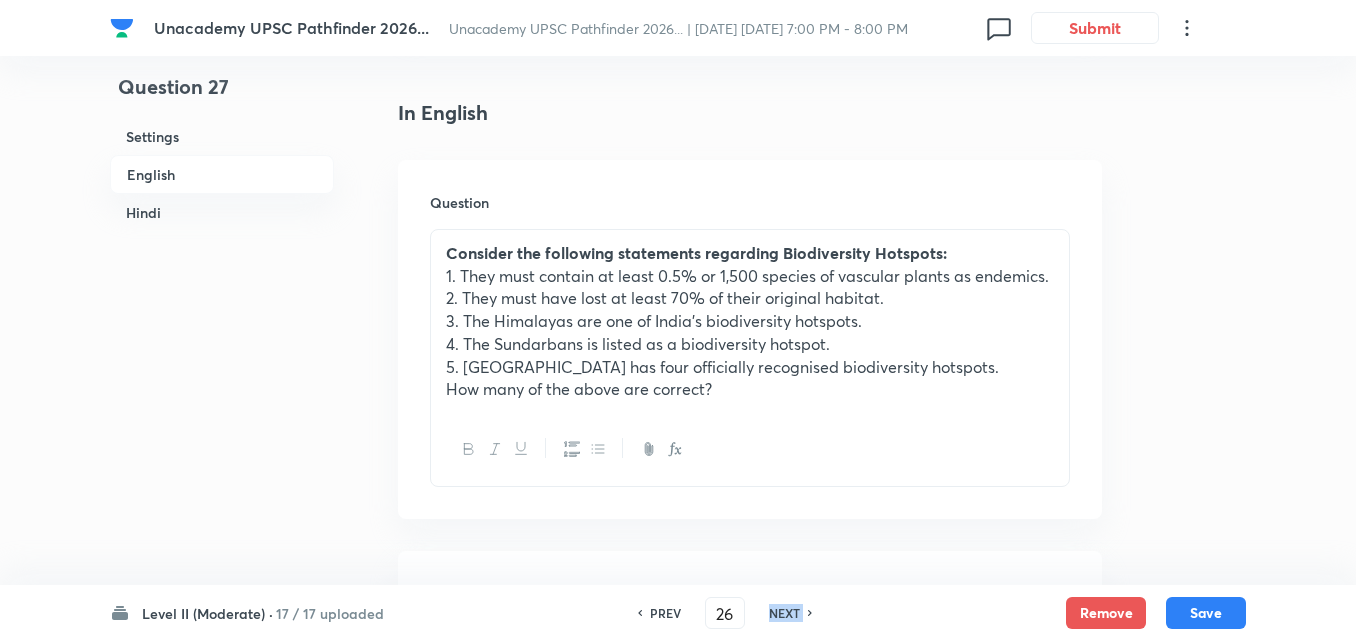 type on "27" 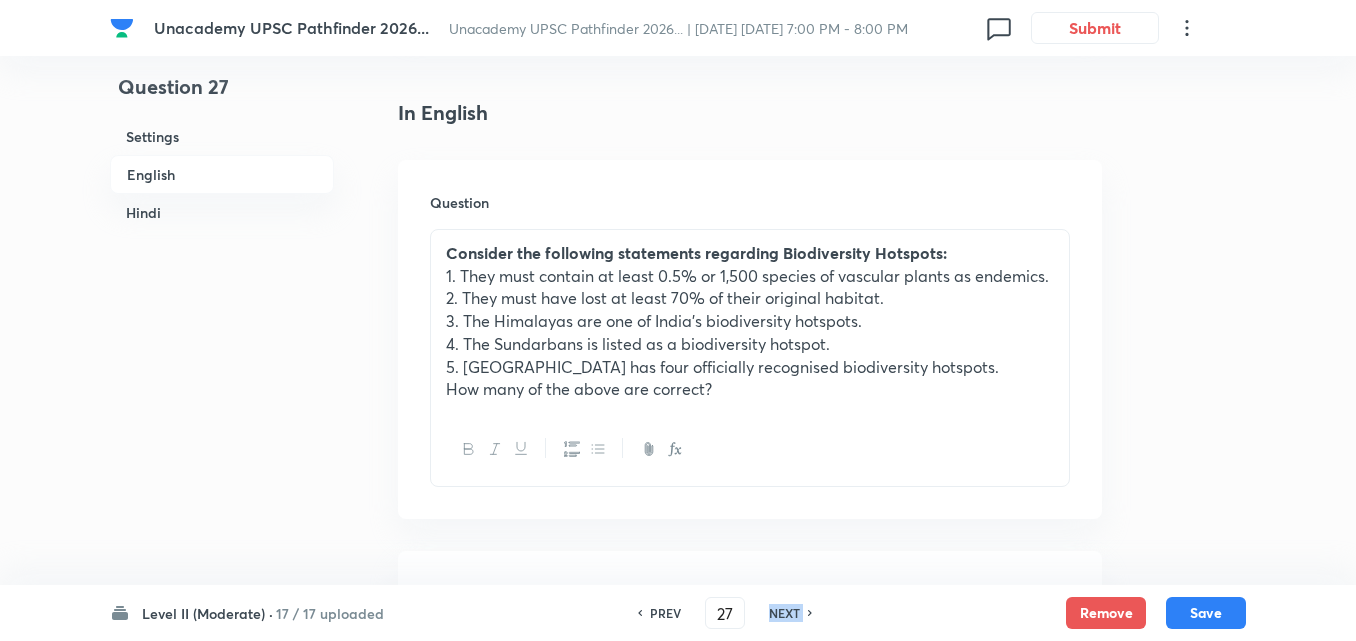 checkbox on "false" 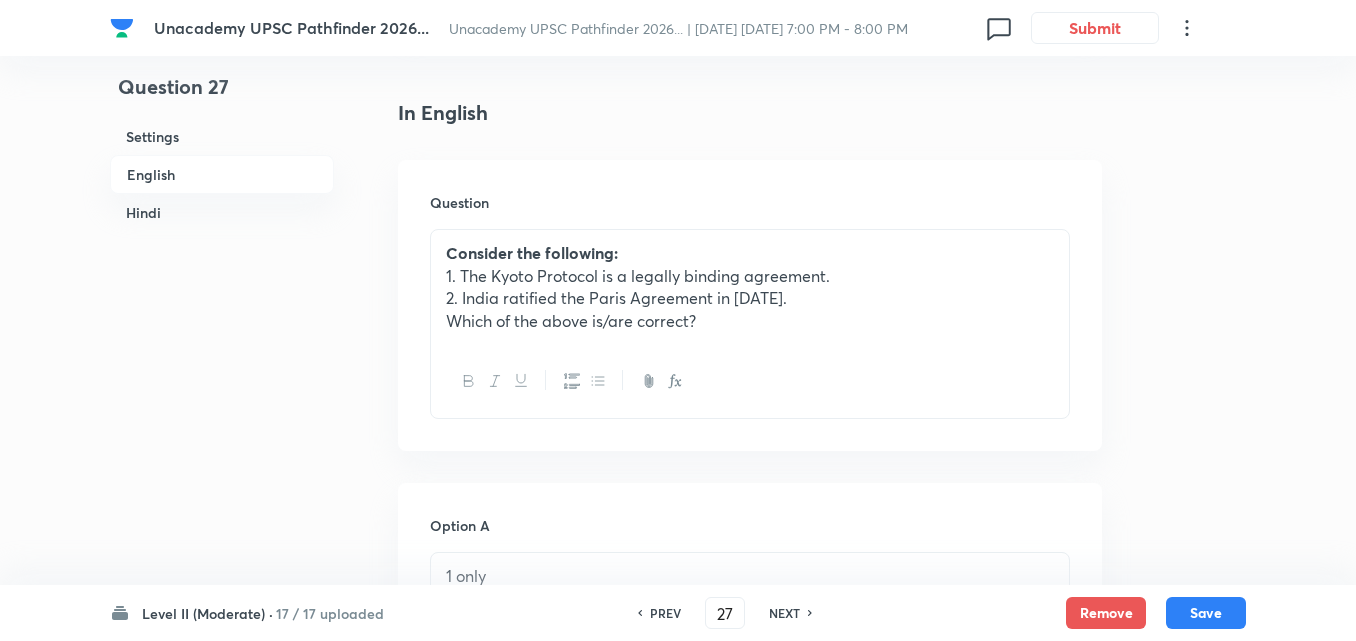 click on "NEXT" at bounding box center (784, 613) 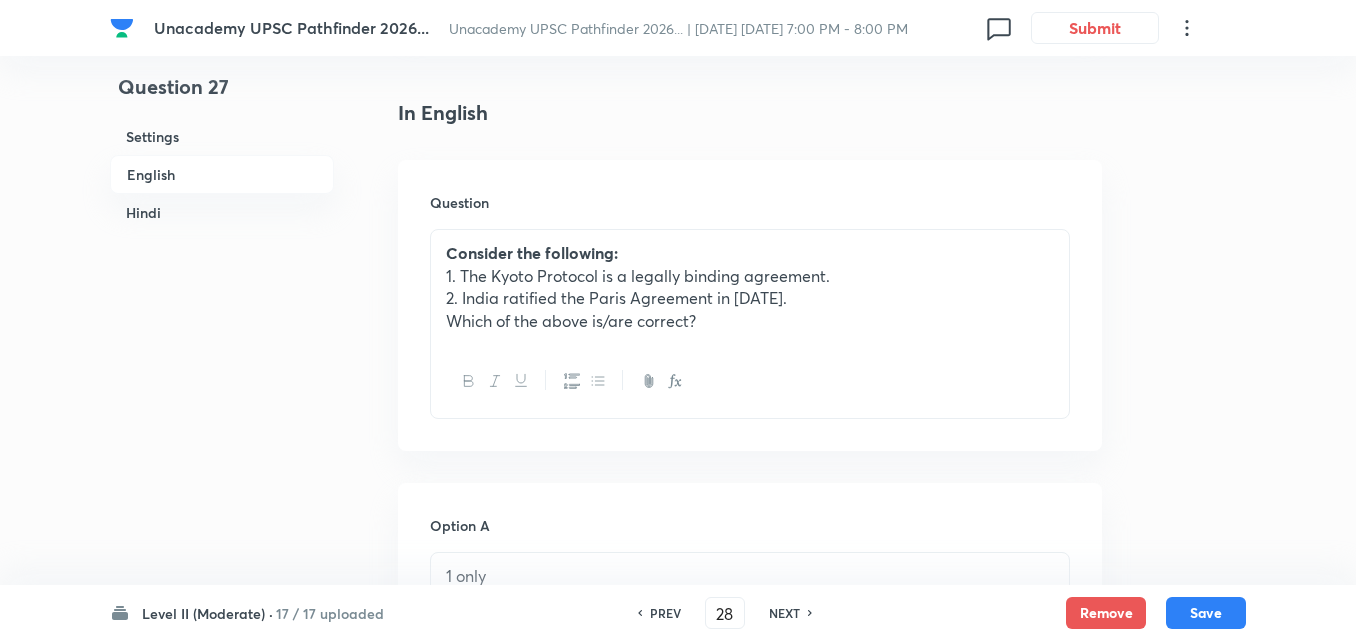 checkbox on "false" 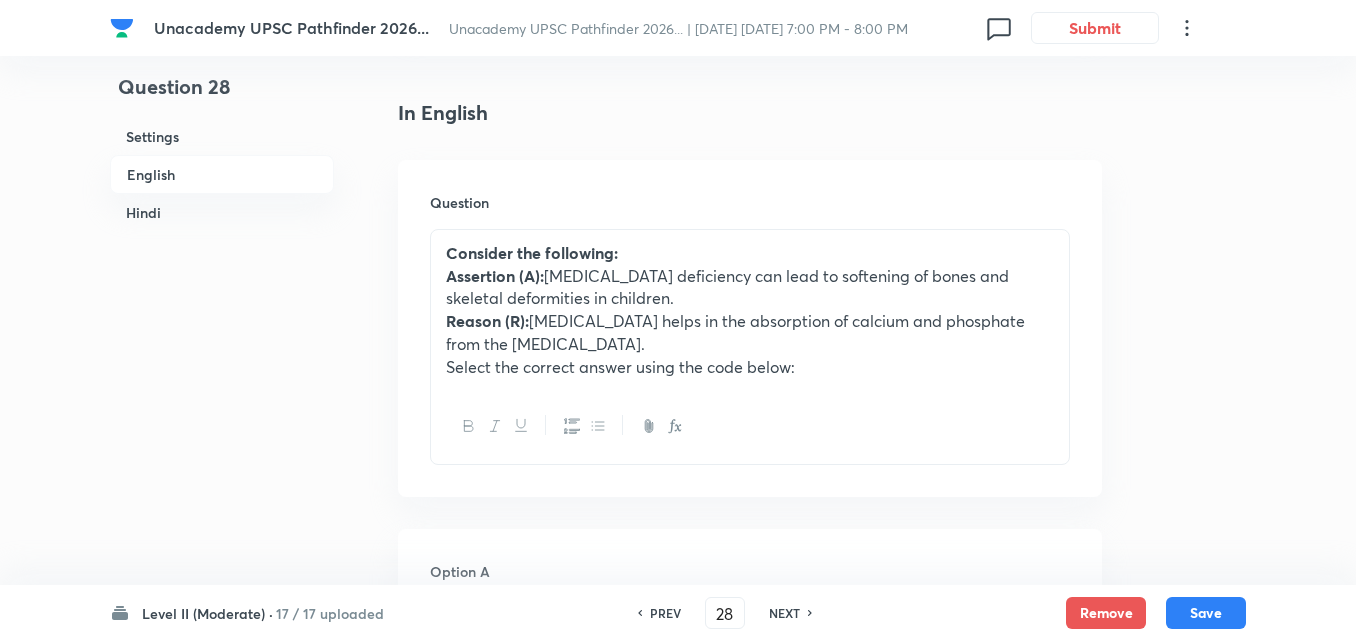 click on "English" at bounding box center [222, 174] 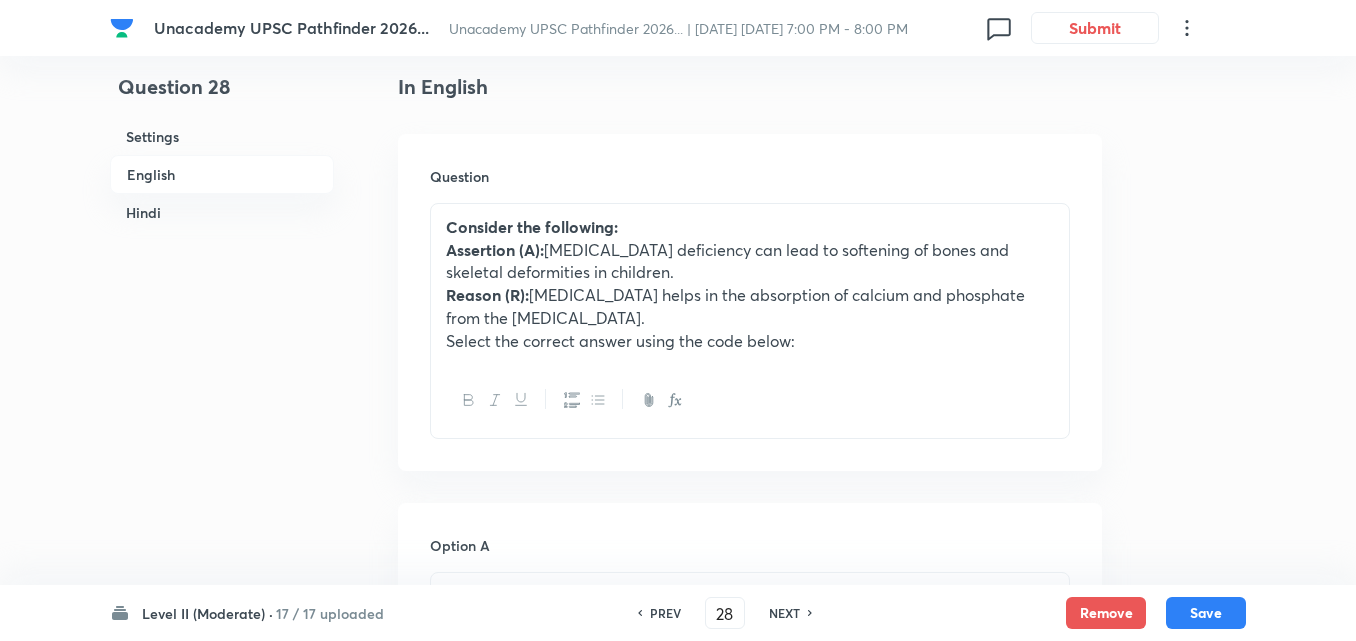 click on "Hindi" at bounding box center [222, 212] 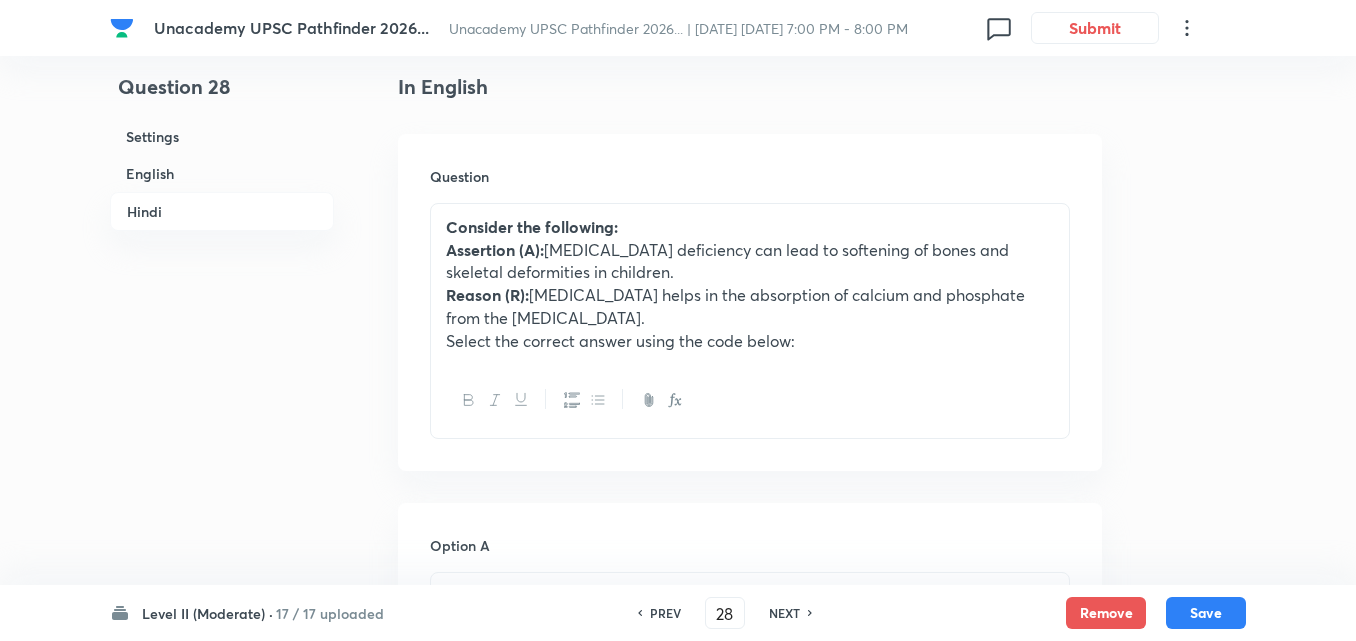 scroll, scrollTop: 2708, scrollLeft: 0, axis: vertical 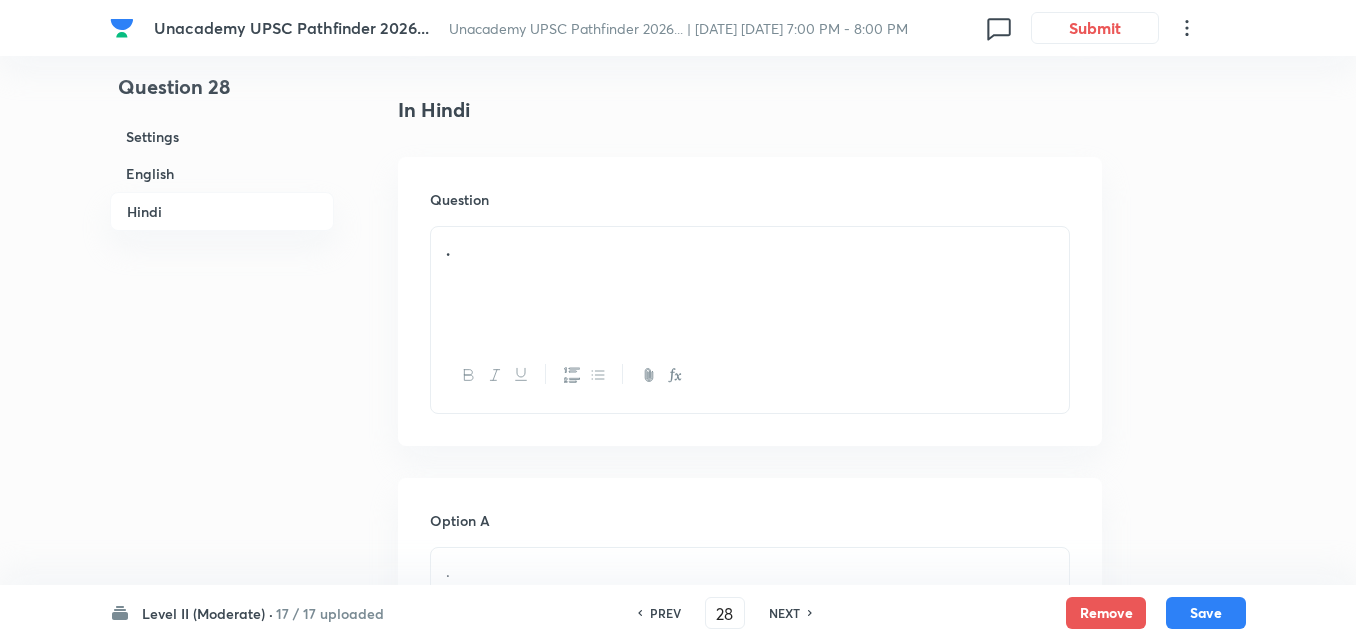 click on "." at bounding box center [750, 283] 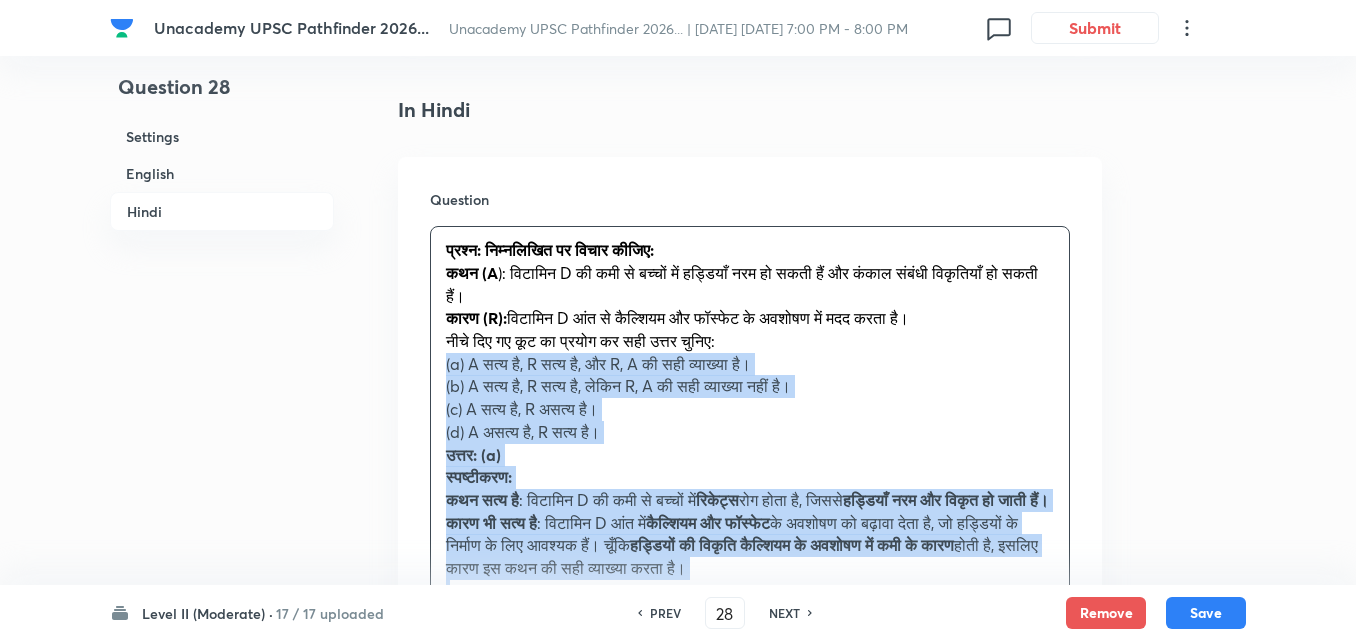 click on "Question प्रश्न: निम्नलिखित पर विचार कीजिए: कथन (A ): विटामिन D की कमी से बच्चों में हड्डियाँ नरम हो सकती हैं और कंकाल संबंधी विकृतियाँ हो सकती हैं। कारण (R):  विटामिन D आंत से कैल्शियम और फॉस्फेट के अवशोषण में मदद करता है। नीचे दिए गए कूट का प्रयोग कर सही उत्तर चुनिए: (a) A सत्य है, R सत्य है, और R, A की सही व्याख्या है। (b) A सत्य है, R सत्य है, लेकिन R, A की सही व्याख्या नहीं है। (c) A सत्य है, R असत्य है। (d) A असत्य है, R सत्य है।" at bounding box center [750, 439] 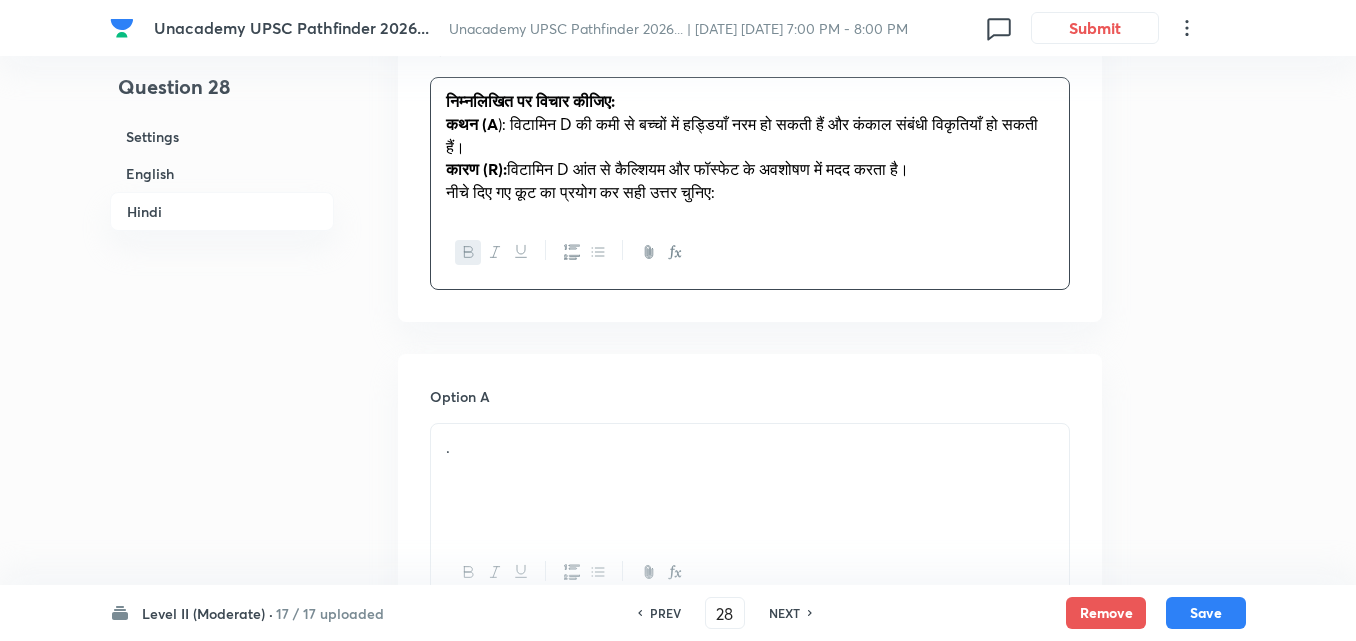 scroll, scrollTop: 3008, scrollLeft: 0, axis: vertical 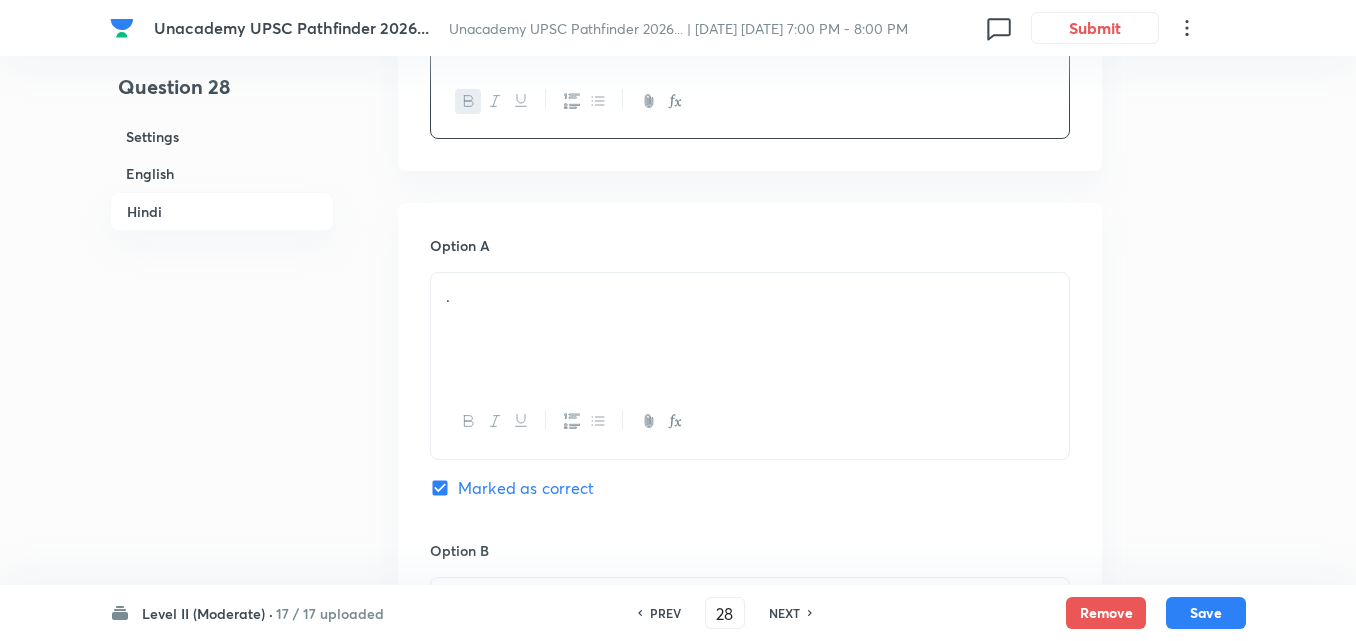 click on "." at bounding box center [750, 329] 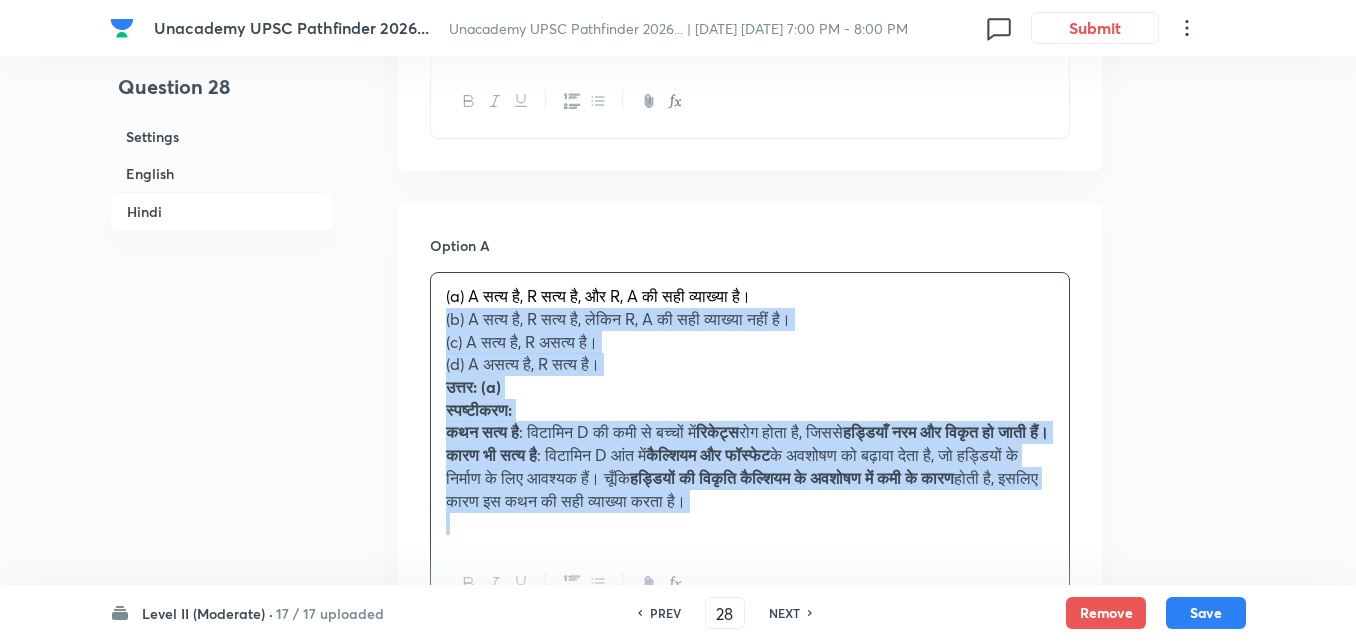 drag, startPoint x: 409, startPoint y: 305, endPoint x: 392, endPoint y: 296, distance: 19.235384 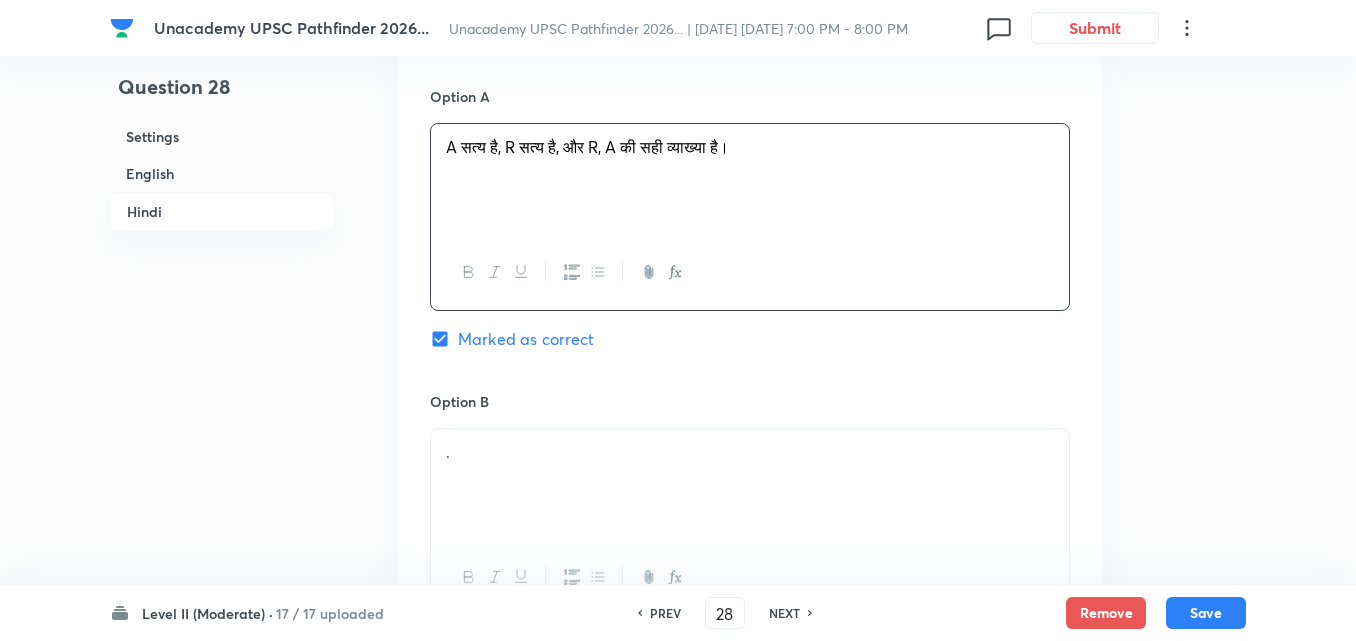 scroll, scrollTop: 3308, scrollLeft: 0, axis: vertical 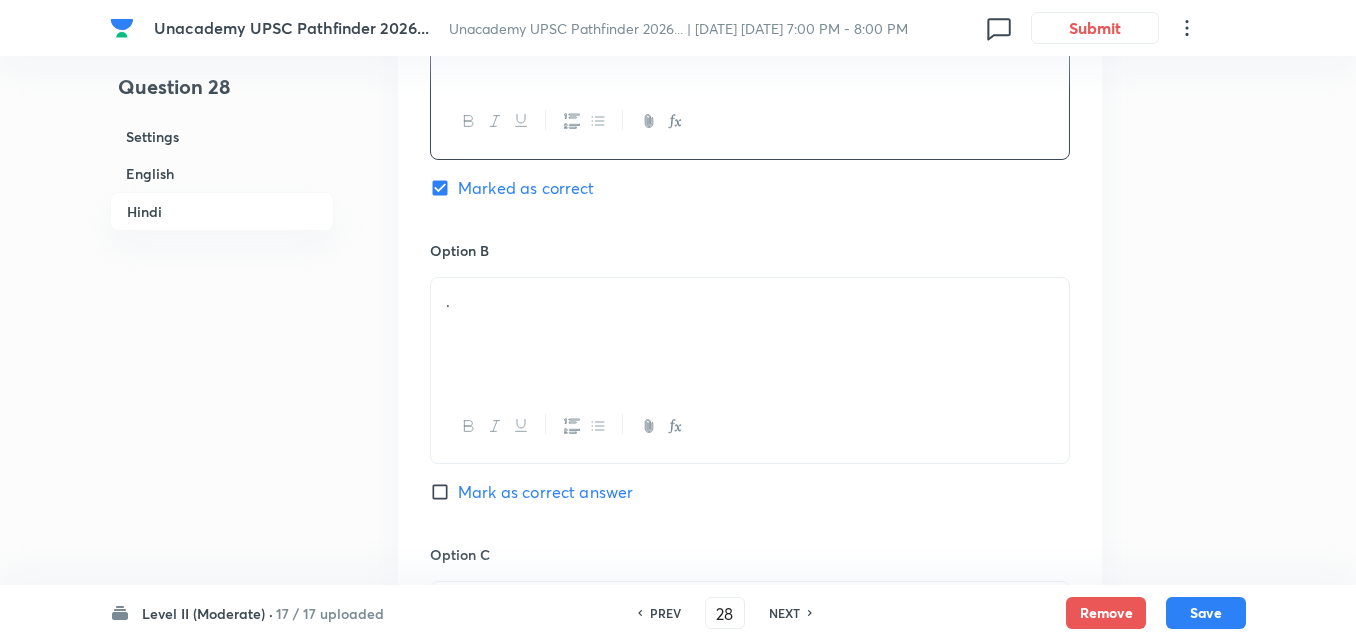 drag, startPoint x: 551, startPoint y: 316, endPoint x: 564, endPoint y: 310, distance: 14.3178215 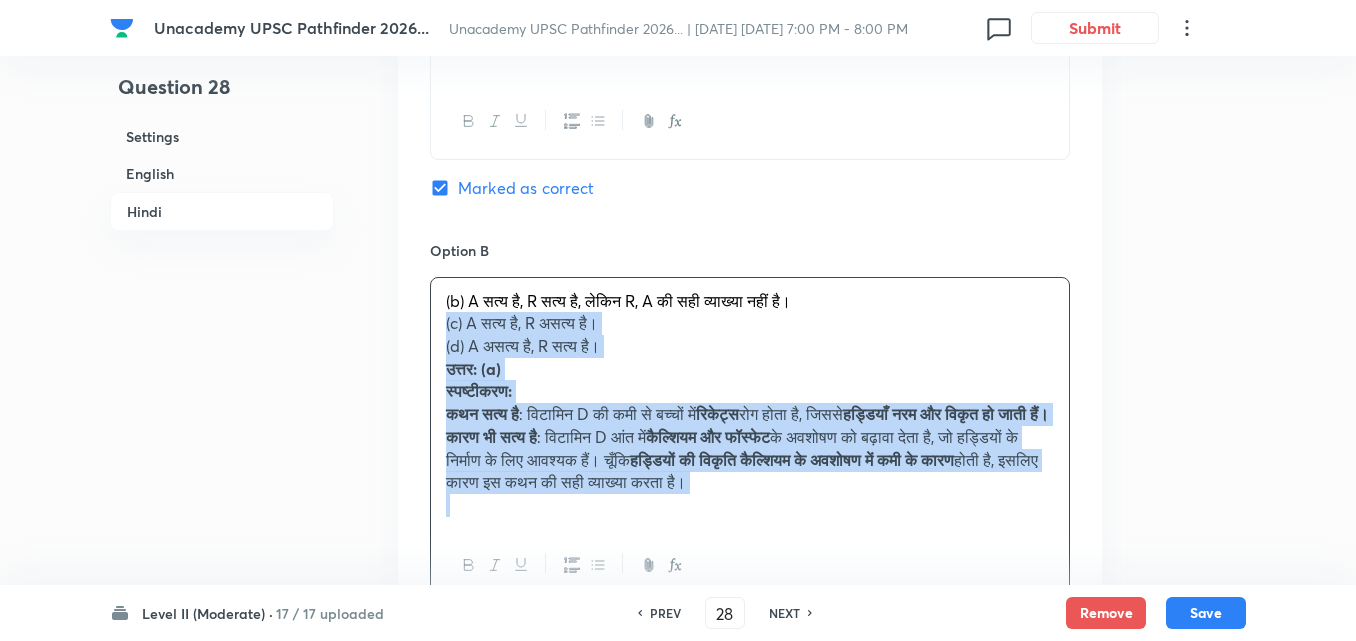 click on "Question 28 Settings English Hindi Settings Type Single choice correct 4 options + 2 marks - 0.66 marks Edit Concept Science & Technology Science & Technology Science and Technology in India The Science & Technology Policy Resolution in 1958 Edit Additional details Easy Fact Not from PYQ paper No equation Edit In English Question Consider the following: Assertion (A):  Vitamin D deficiency can lead to softening of bones and skeletal deformities in children. Reason (R):  Vitamin D helps in the absorption of calcium and phosphate from the intestine. Select the correct answer using the code below: Option A A is true, R is true, and R is the correct explanation of A Marked as correct Option B A is true, R is true, but R is not the correct explanation of A Mark as correct answer Option C A is true, R is false Mark as correct answer Option D A is false, R is true Mark as correct answer Solution Answer:  (a) Explanation: The assertion is true : Vitamin D deficiency causes  rickets  in children, which leads to  ." at bounding box center (678, -764) 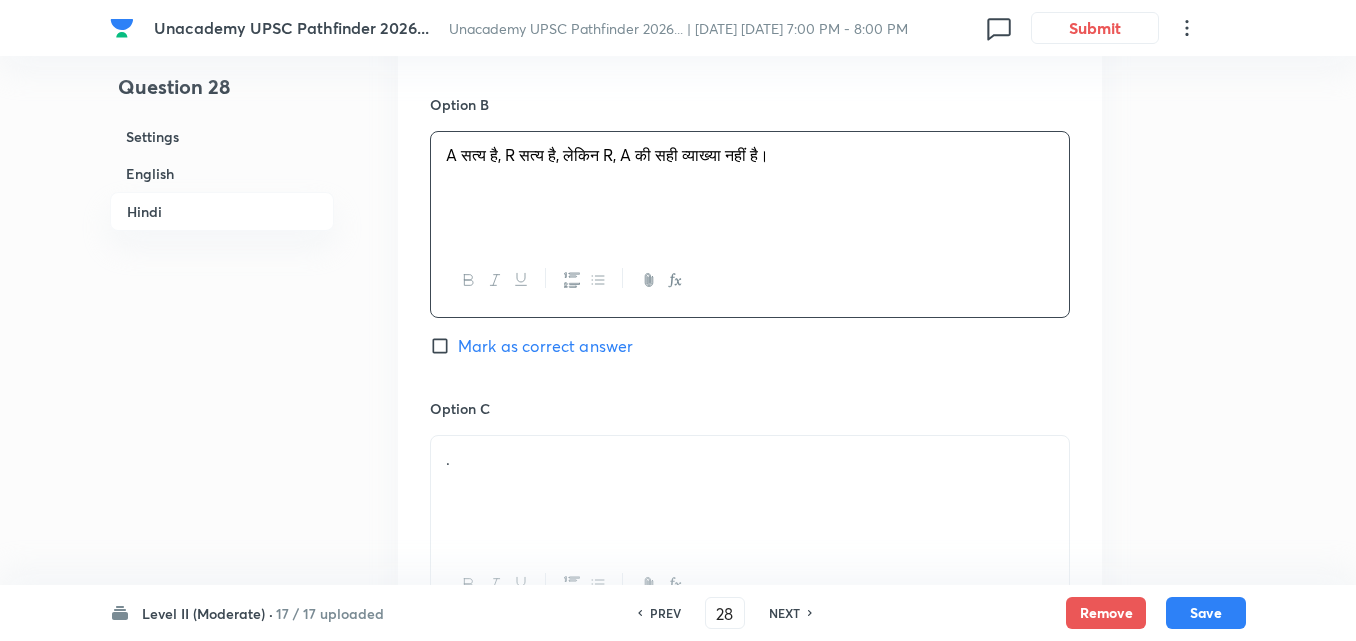 scroll, scrollTop: 3608, scrollLeft: 0, axis: vertical 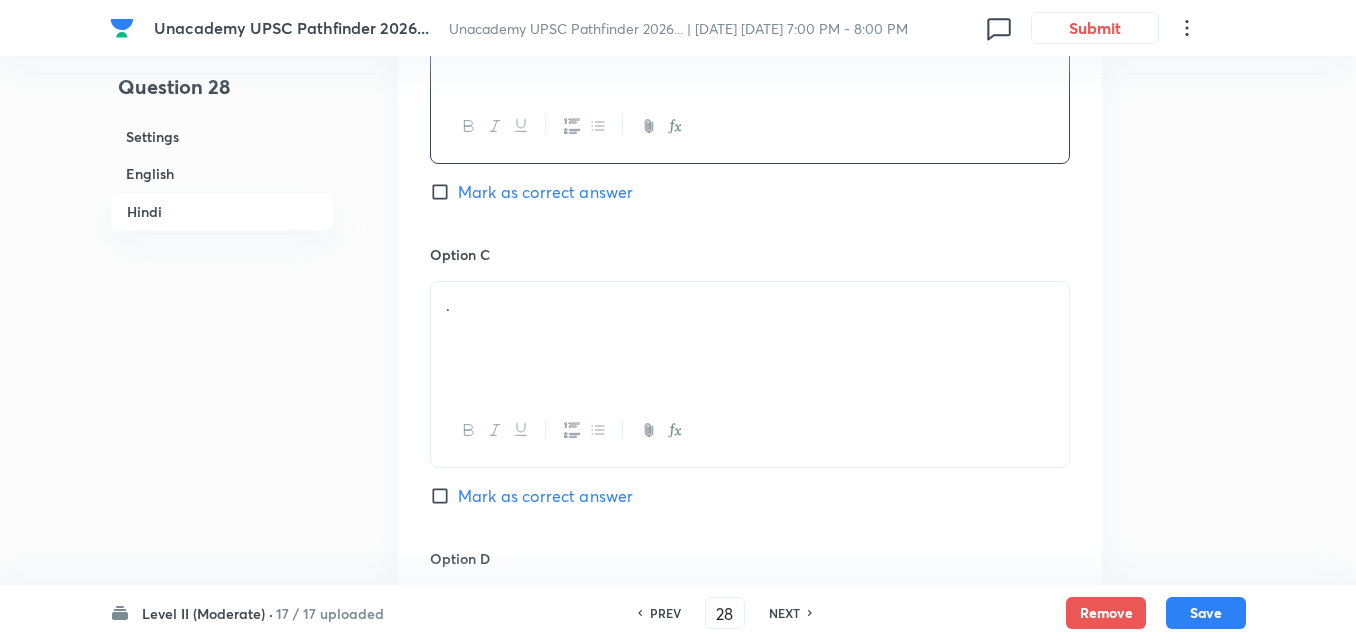 click on "." at bounding box center [750, 338] 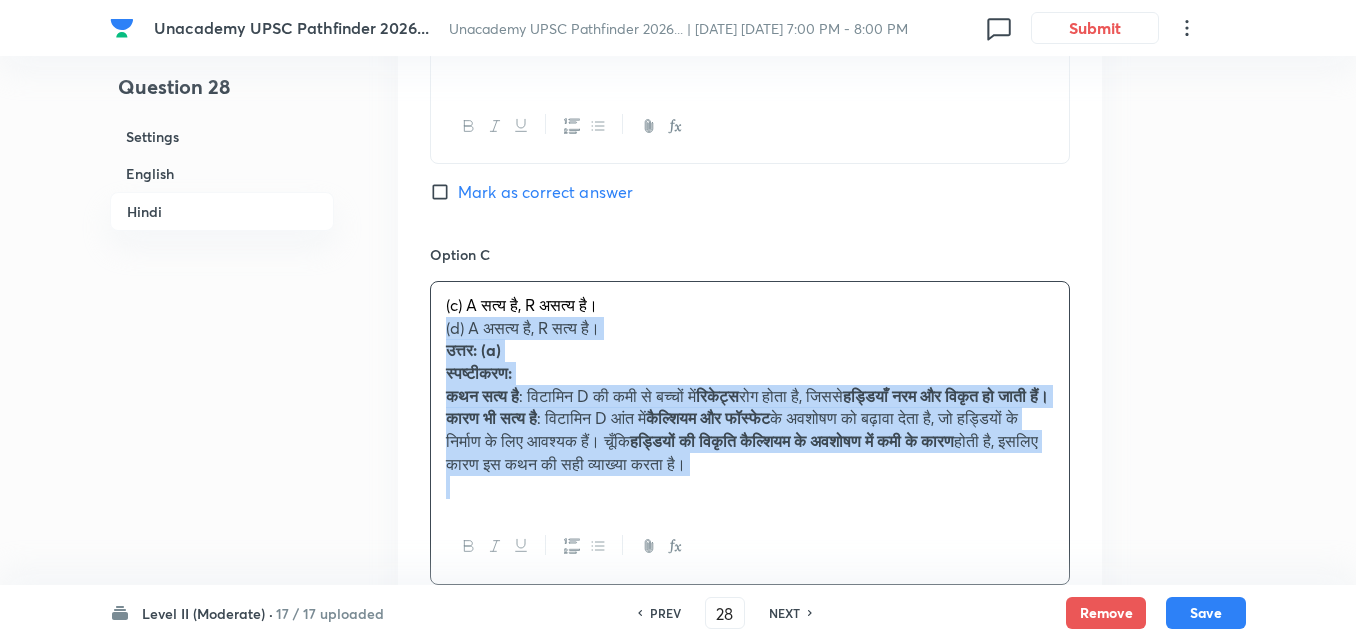 drag, startPoint x: 449, startPoint y: 302, endPoint x: 393, endPoint y: 296, distance: 56.32051 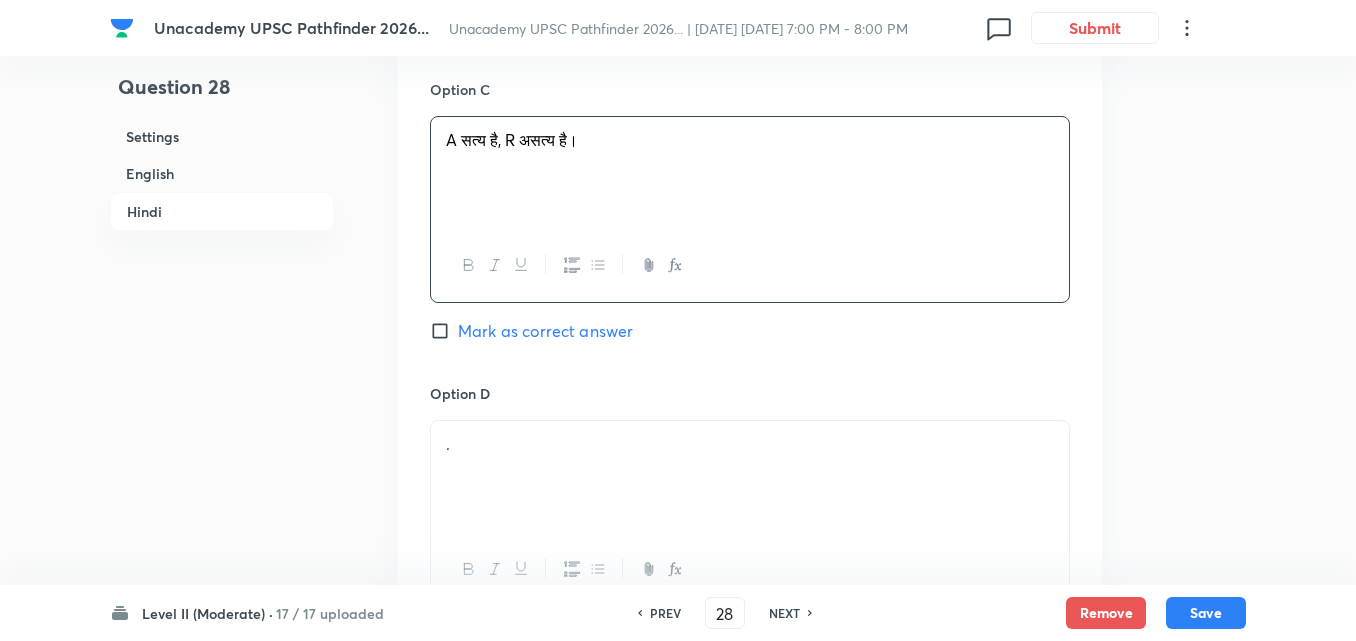 scroll, scrollTop: 3908, scrollLeft: 0, axis: vertical 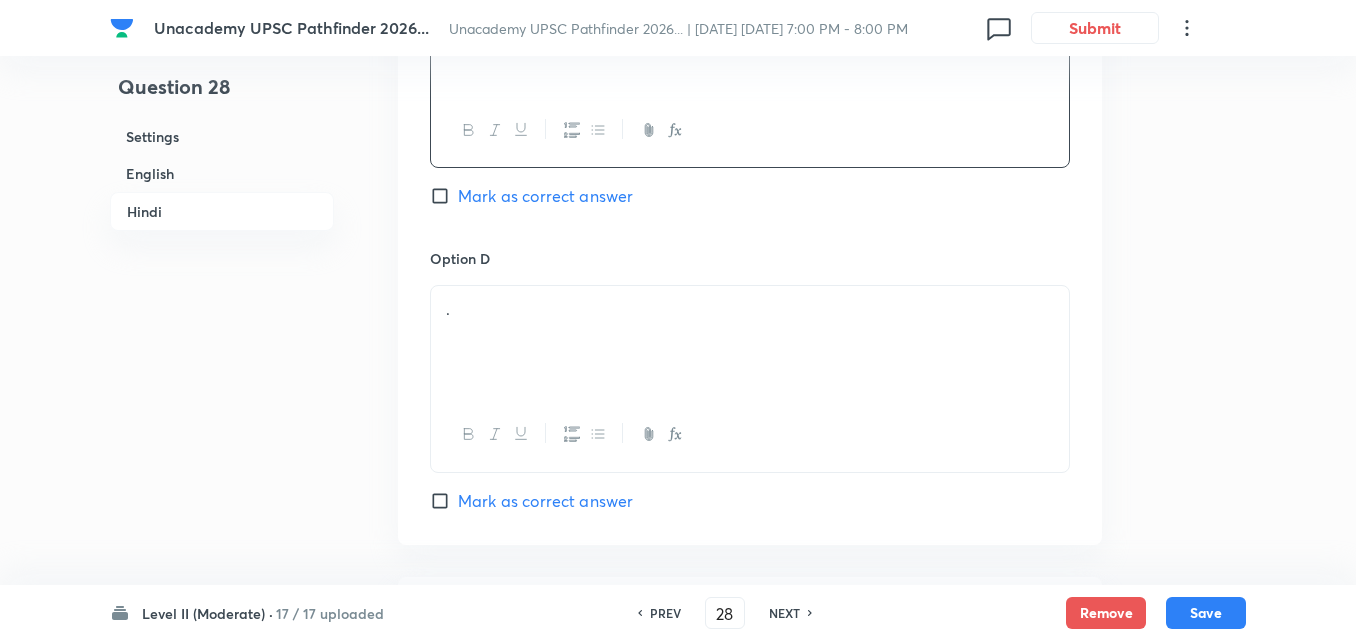 click on "." at bounding box center (750, 342) 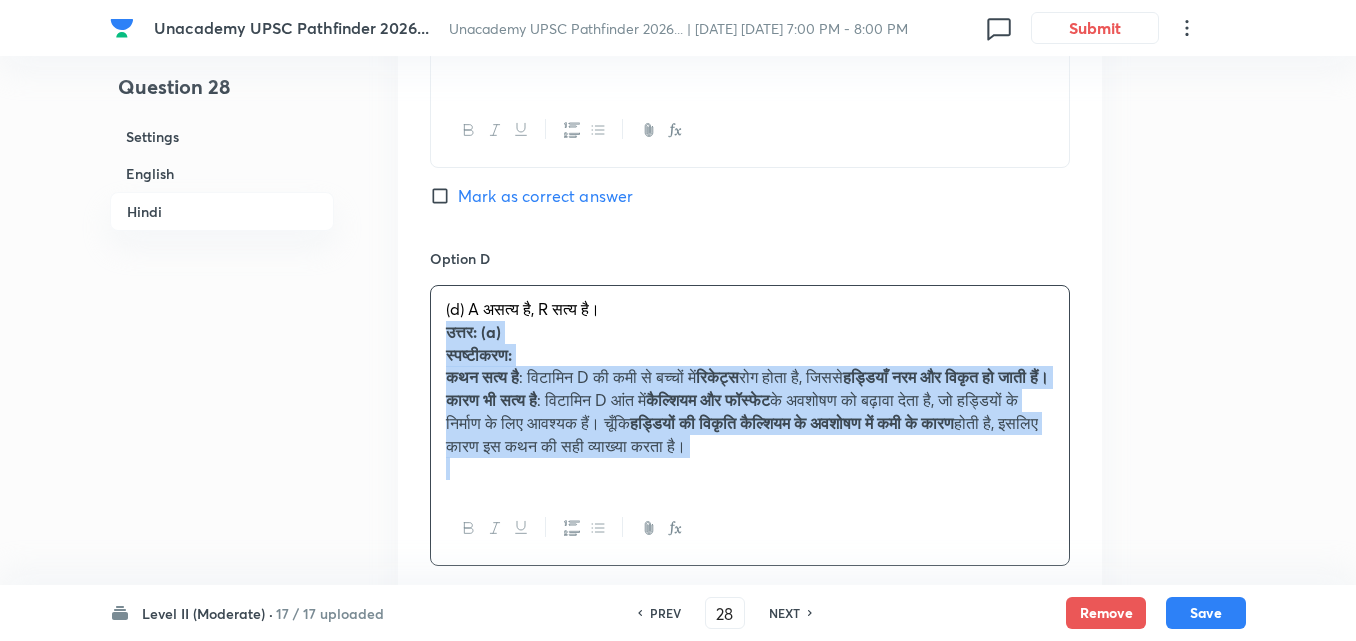 drag, startPoint x: 489, startPoint y: 320, endPoint x: 455, endPoint y: 328, distance: 34.928497 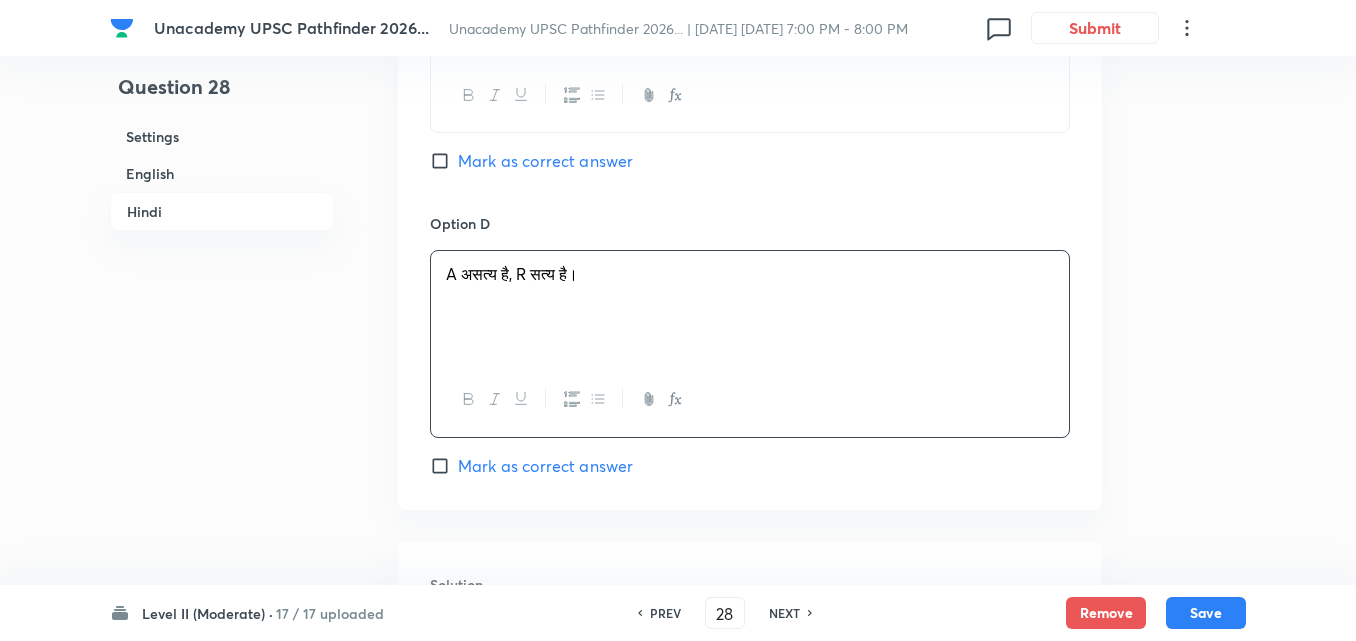 scroll, scrollTop: 4285, scrollLeft: 0, axis: vertical 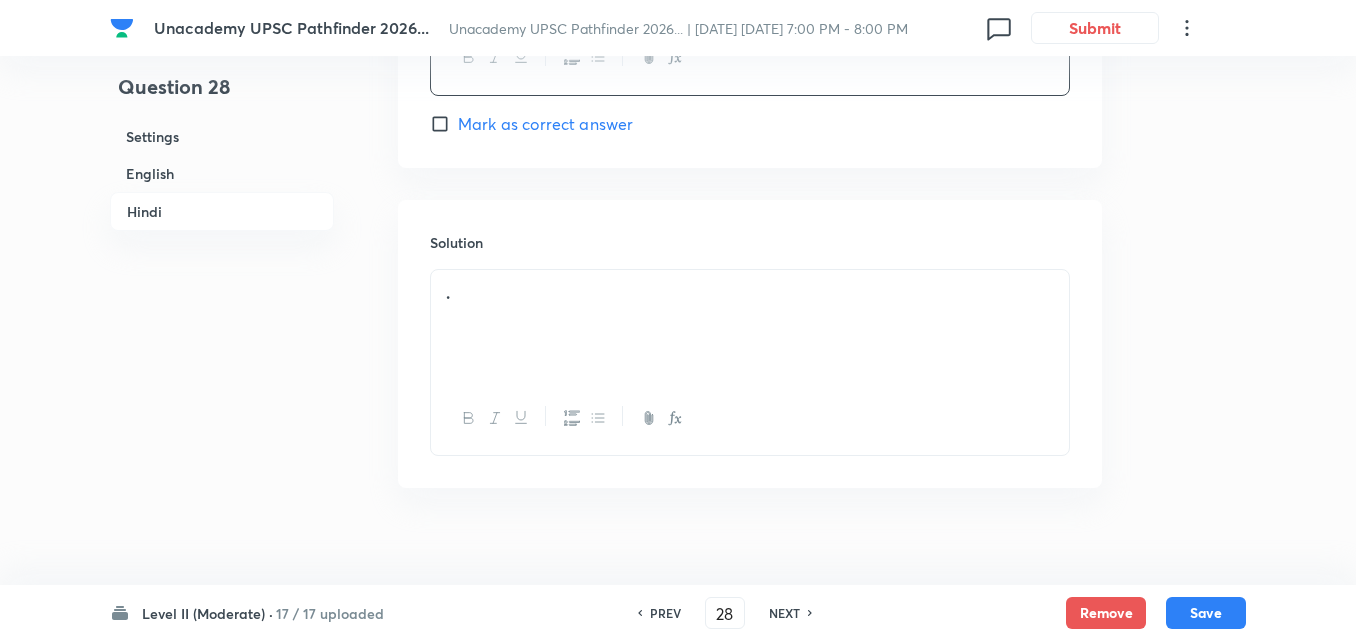 click on "." at bounding box center [750, 326] 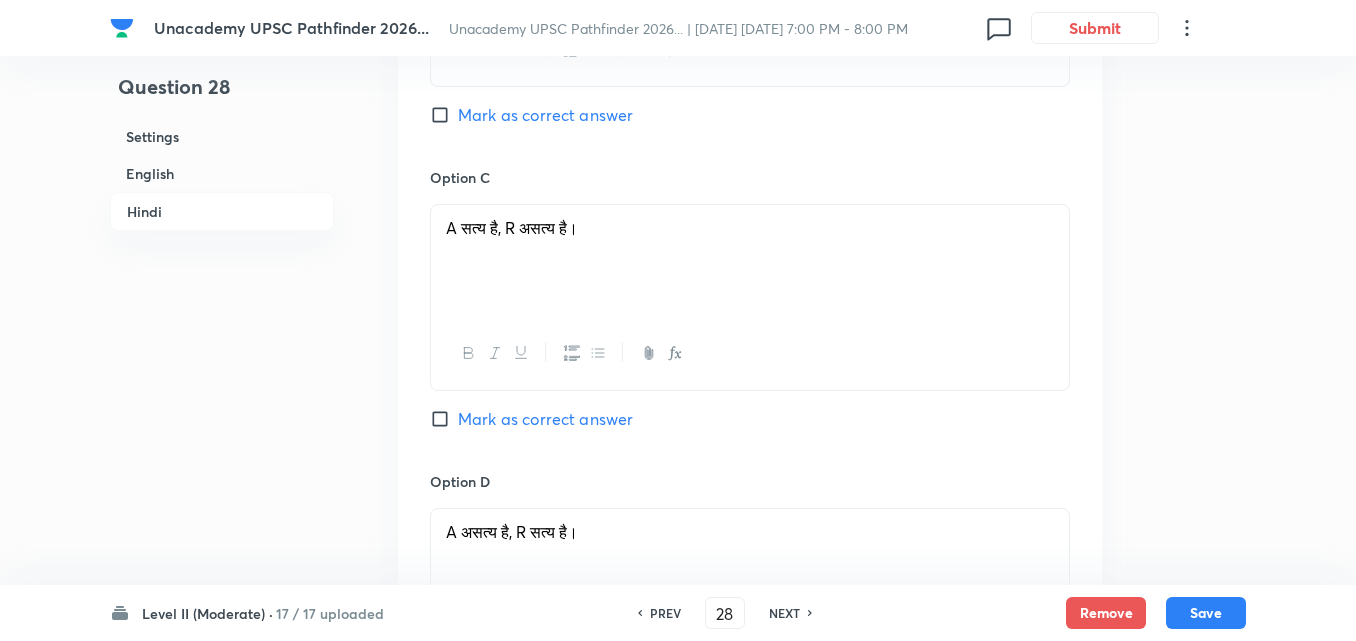 scroll, scrollTop: 3185, scrollLeft: 0, axis: vertical 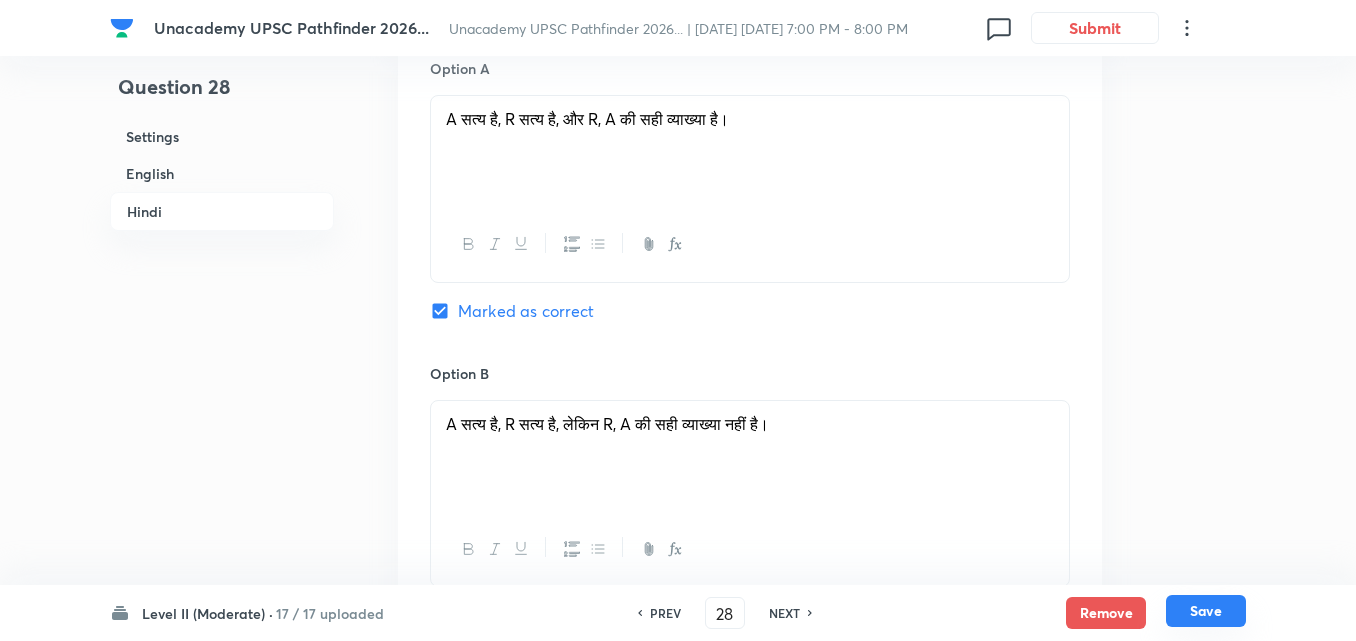click on "Save" at bounding box center (1206, 611) 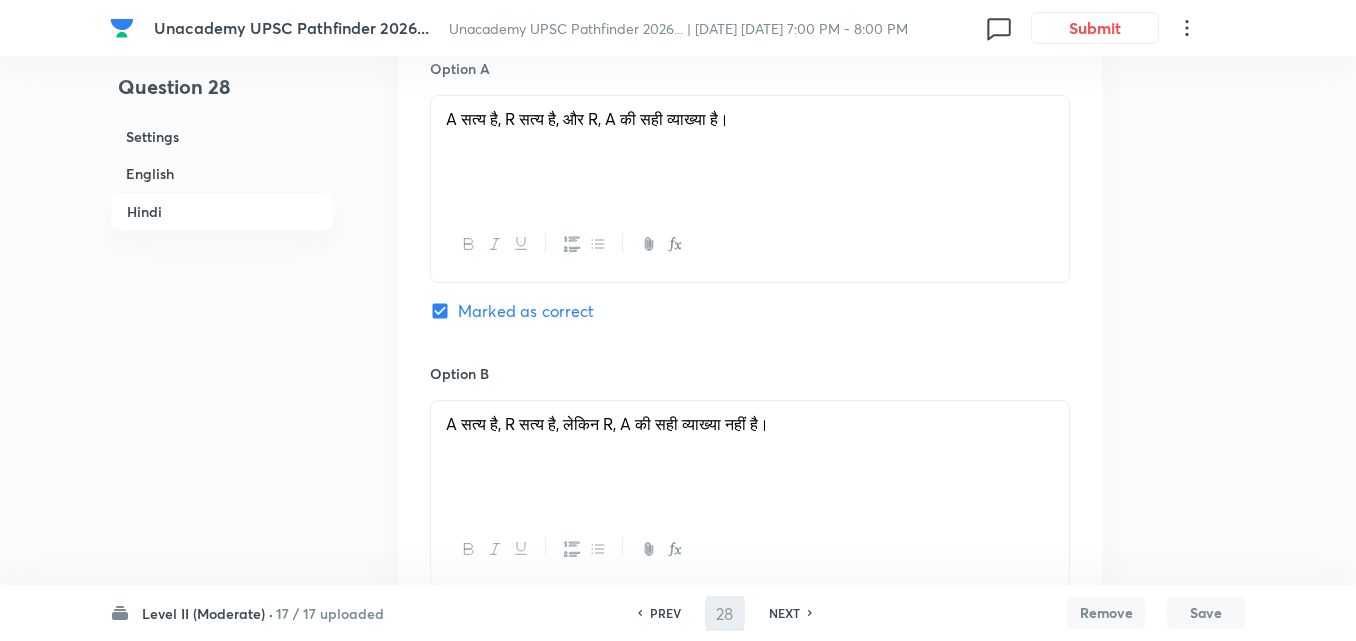 type on "29" 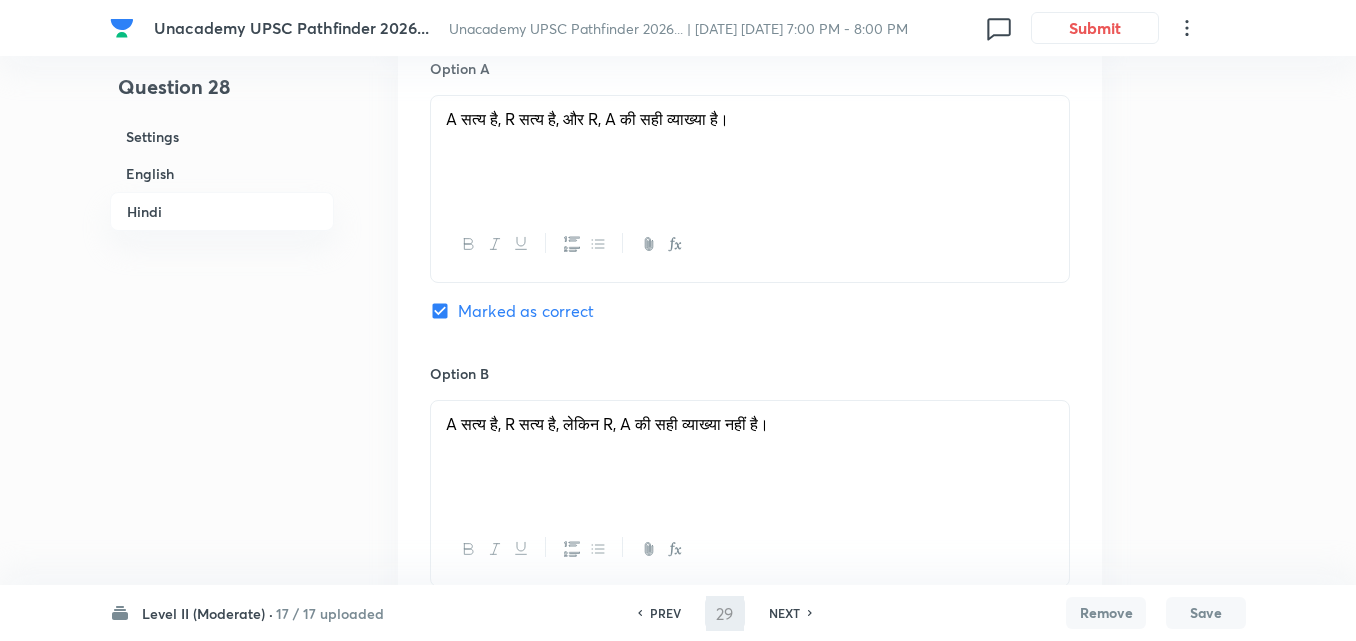 checkbox on "false" 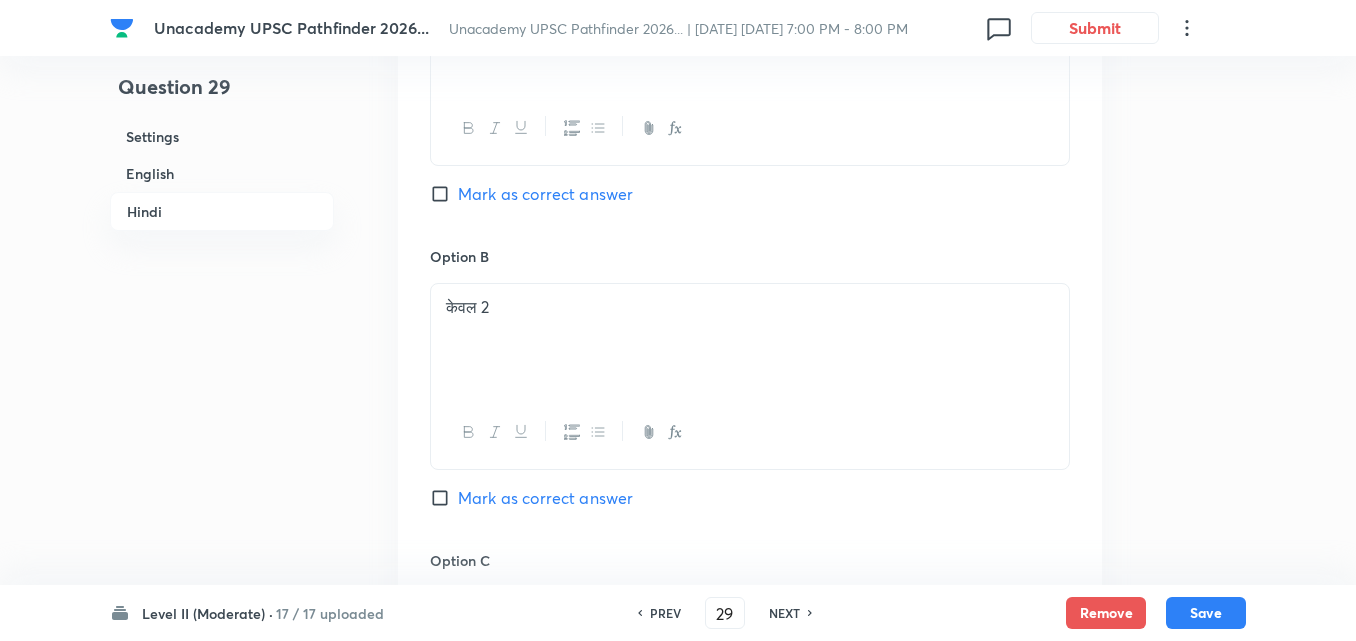checkbox on "true" 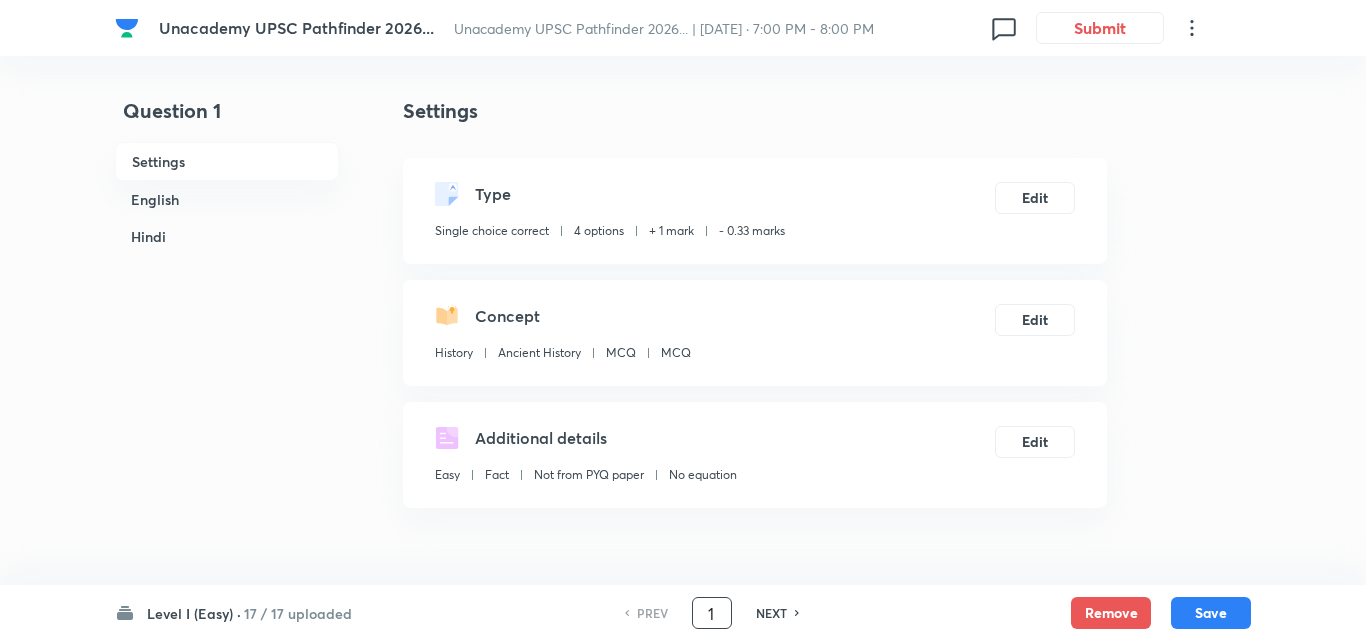 checkbox on "true" 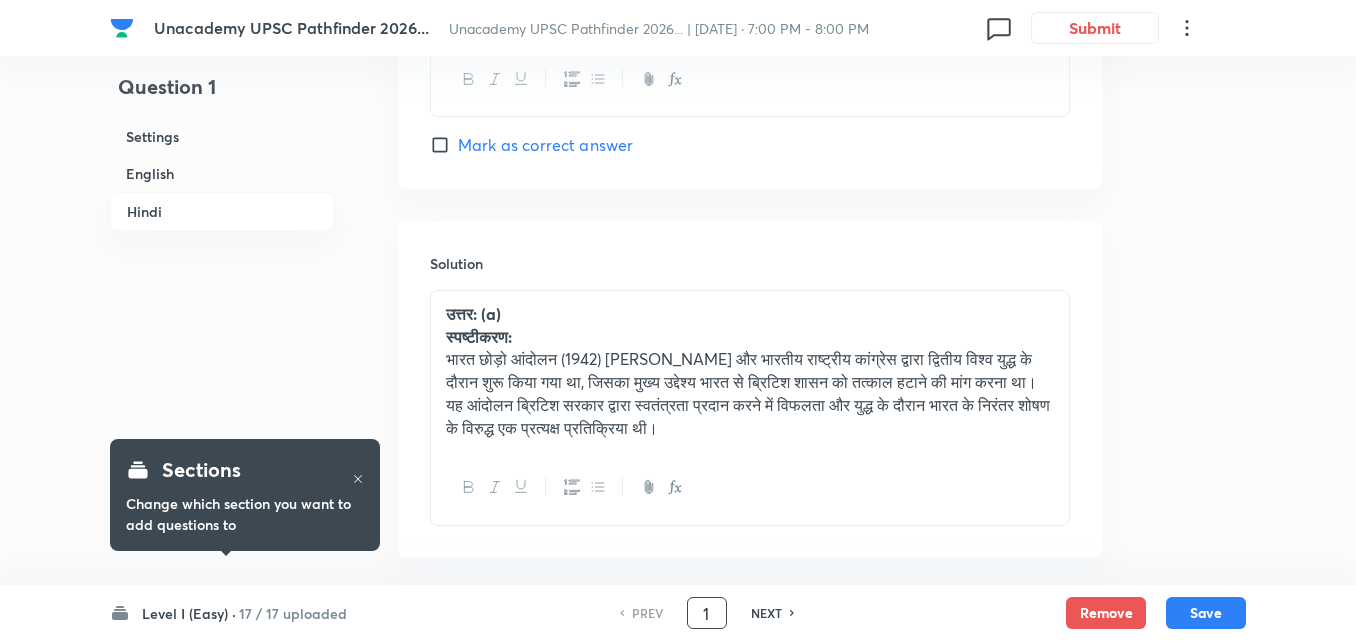 scroll, scrollTop: 4141, scrollLeft: 0, axis: vertical 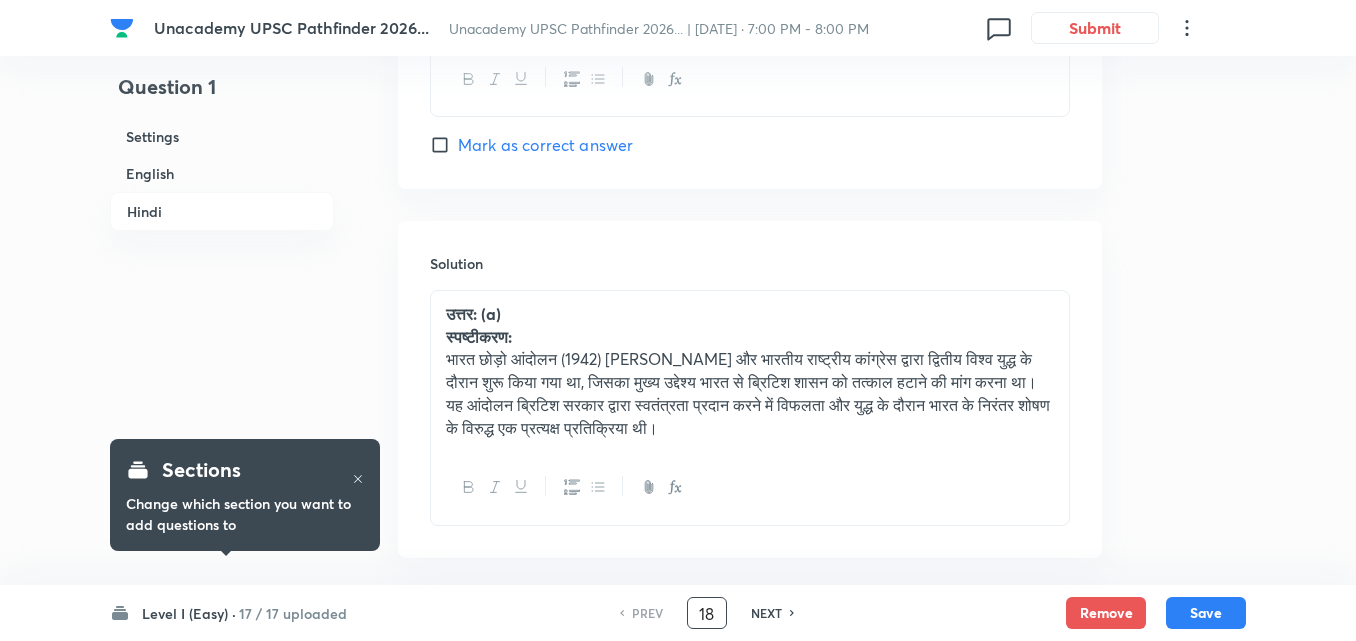 type on "18" 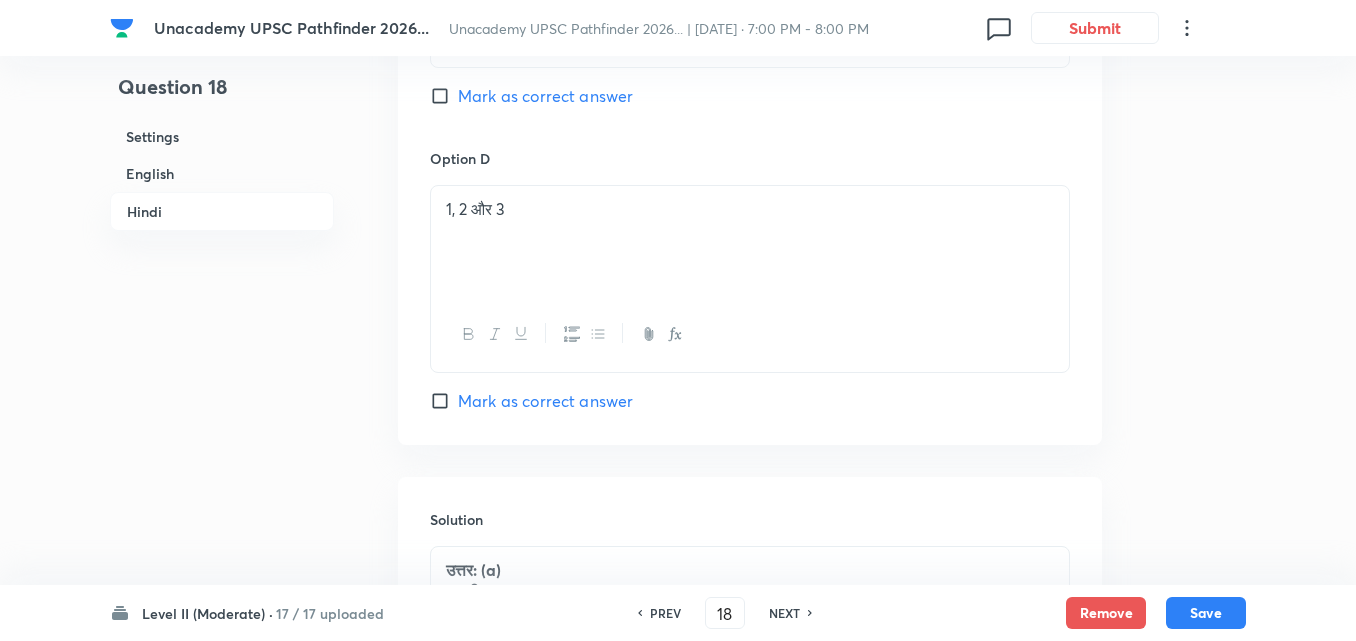 click on "English" at bounding box center (222, 173) 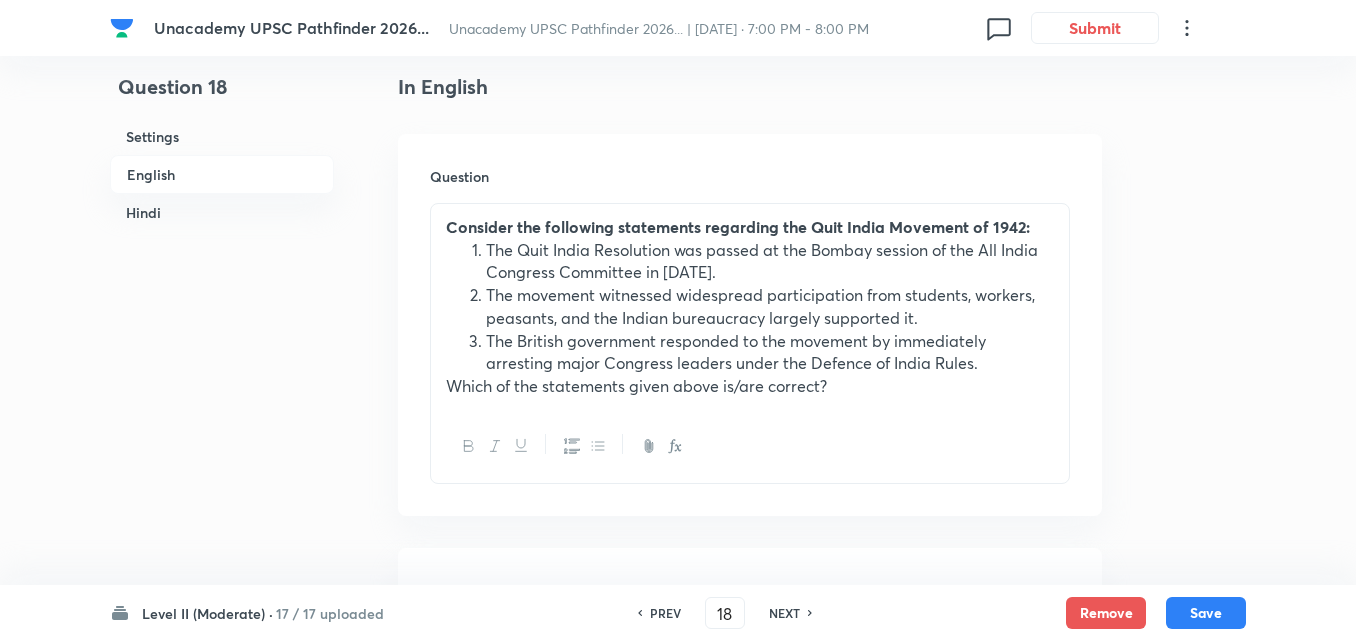 click on "Hindi" at bounding box center [222, 212] 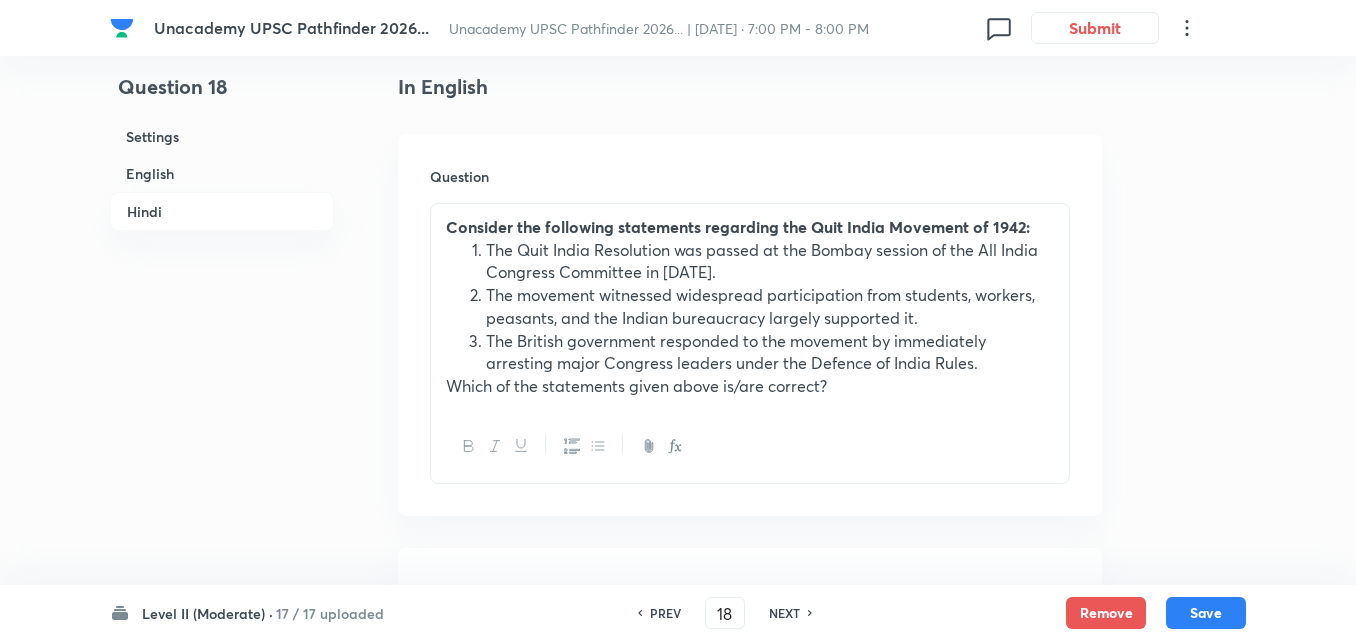 scroll, scrollTop: 2751, scrollLeft: 0, axis: vertical 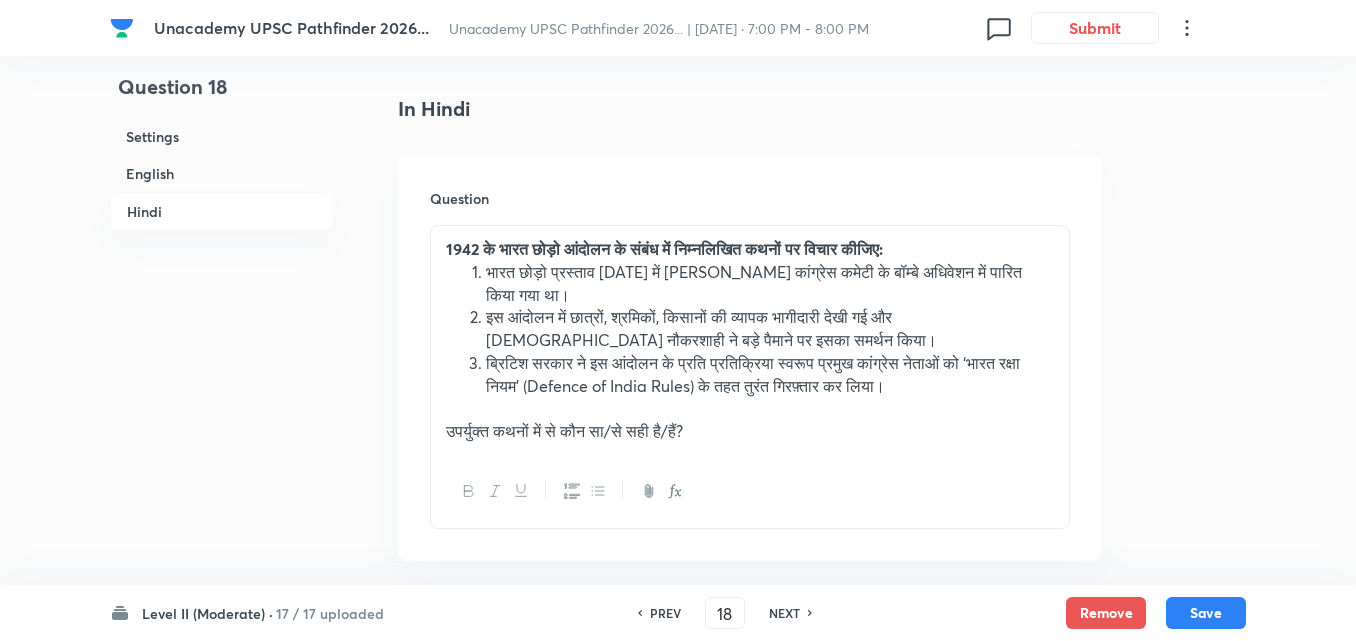 click on "NEXT" at bounding box center (784, 613) 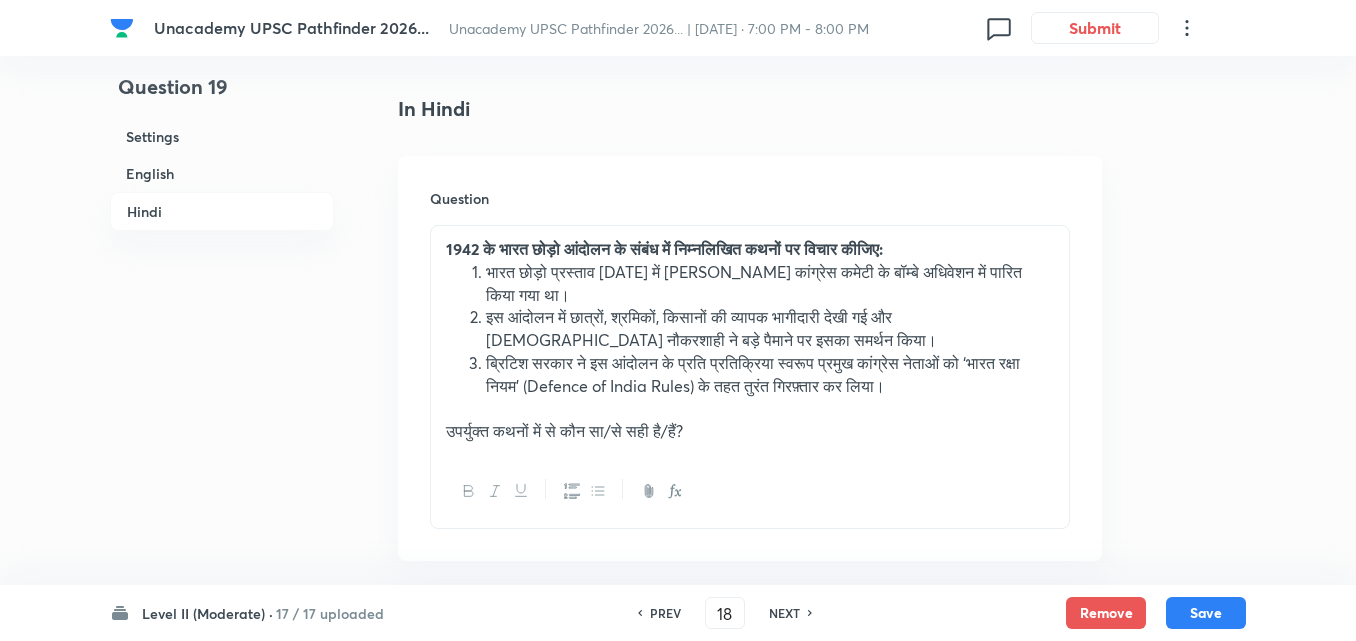 type on "19" 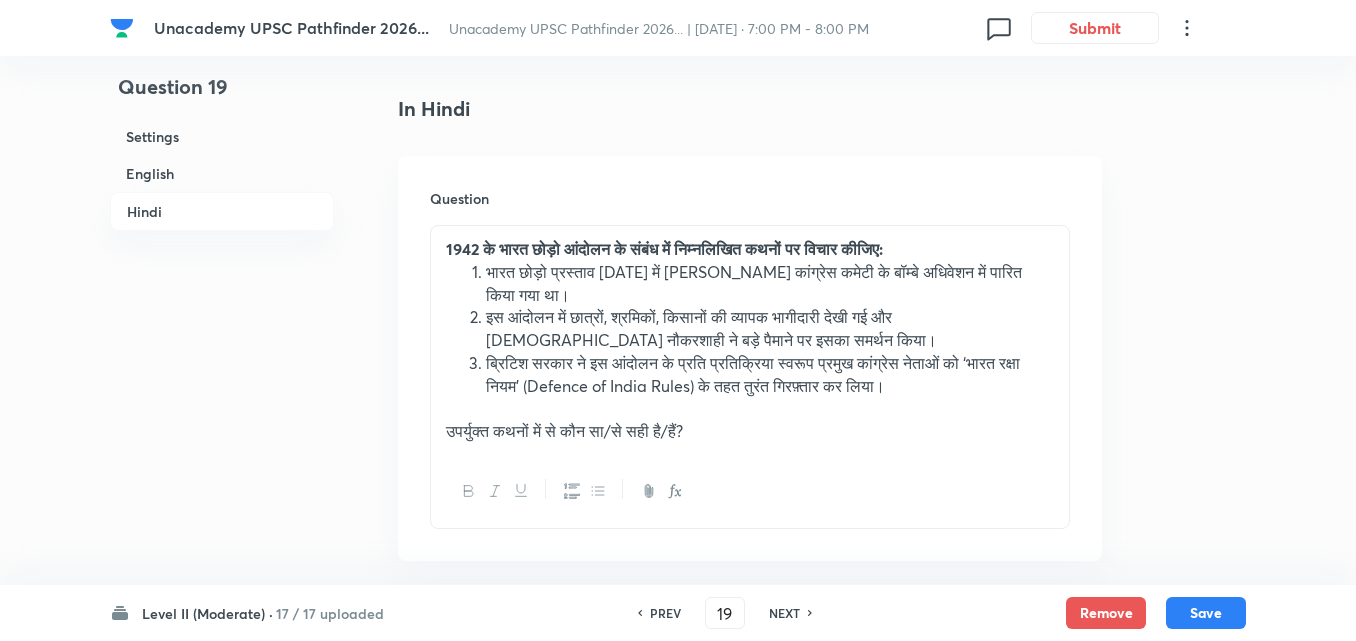 checkbox on "false" 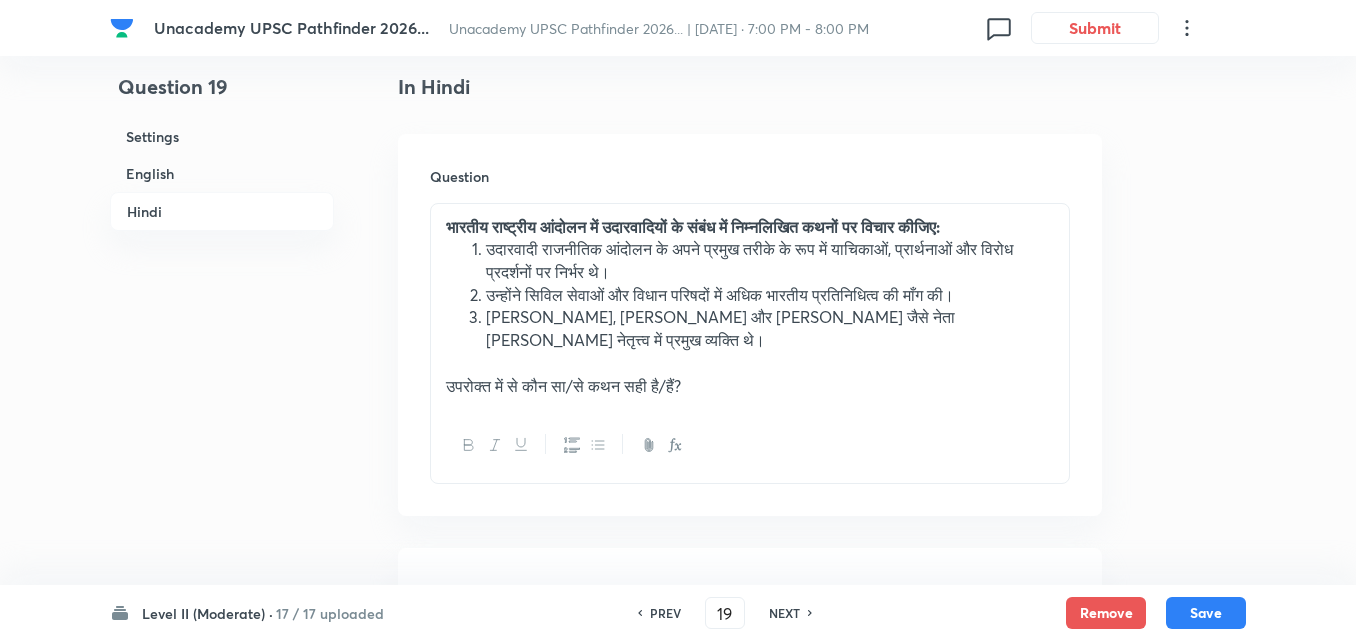 click on "English" at bounding box center (222, 173) 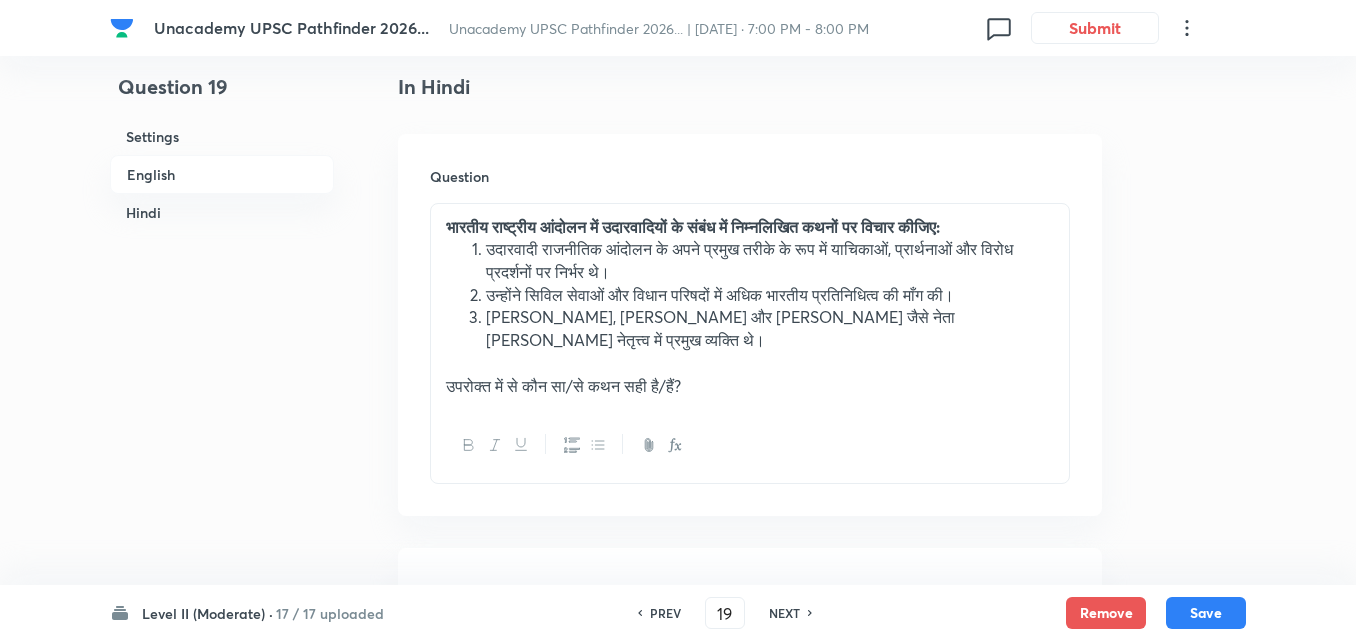 scroll, scrollTop: 516, scrollLeft: 0, axis: vertical 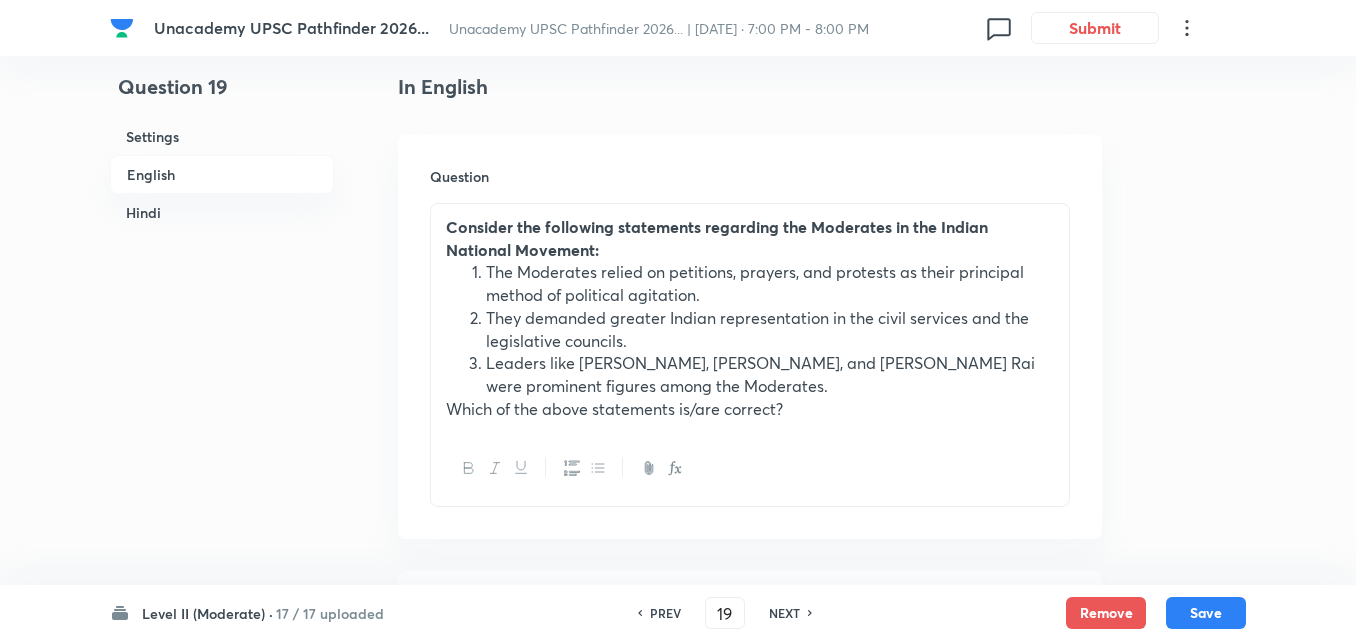 click on "Hindi" at bounding box center [222, 212] 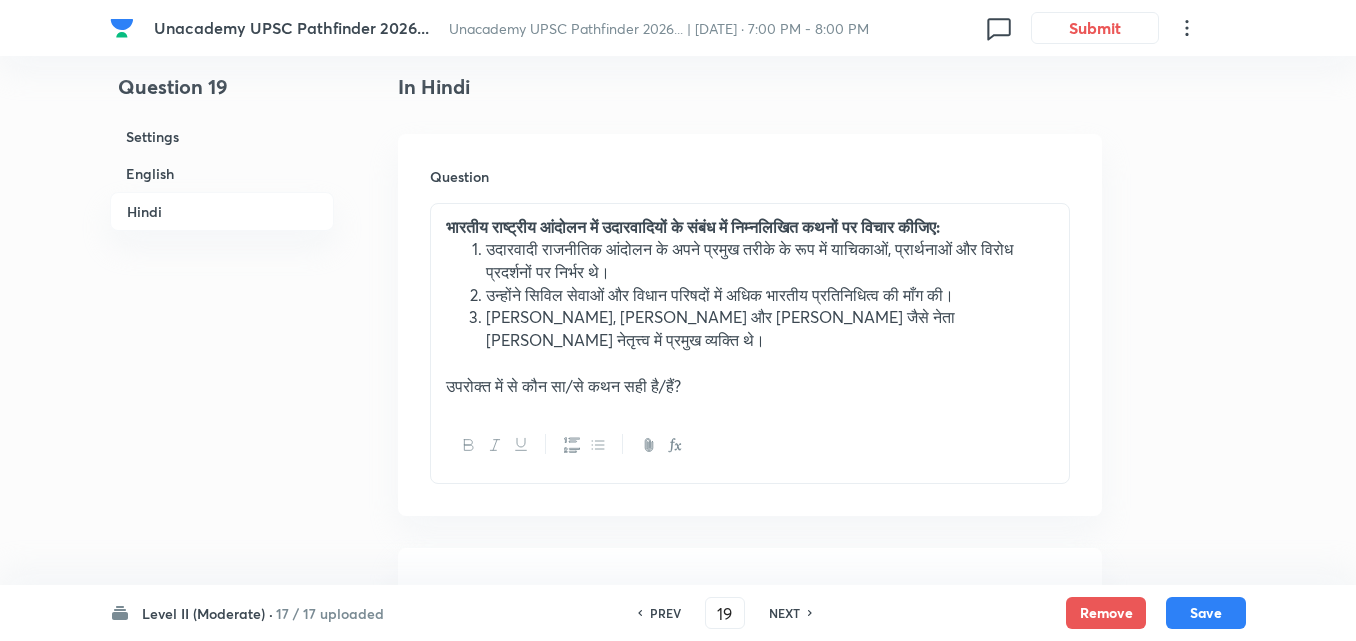 drag, startPoint x: 767, startPoint y: 611, endPoint x: 753, endPoint y: 607, distance: 14.56022 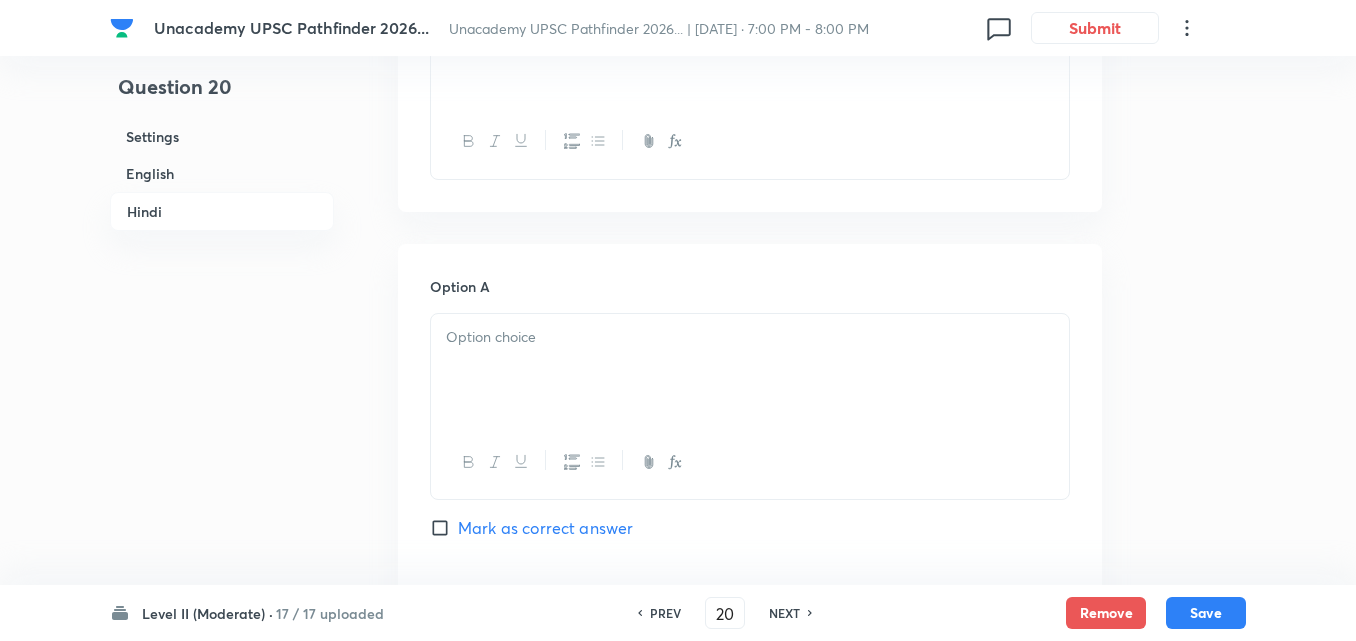 checkbox on "false" 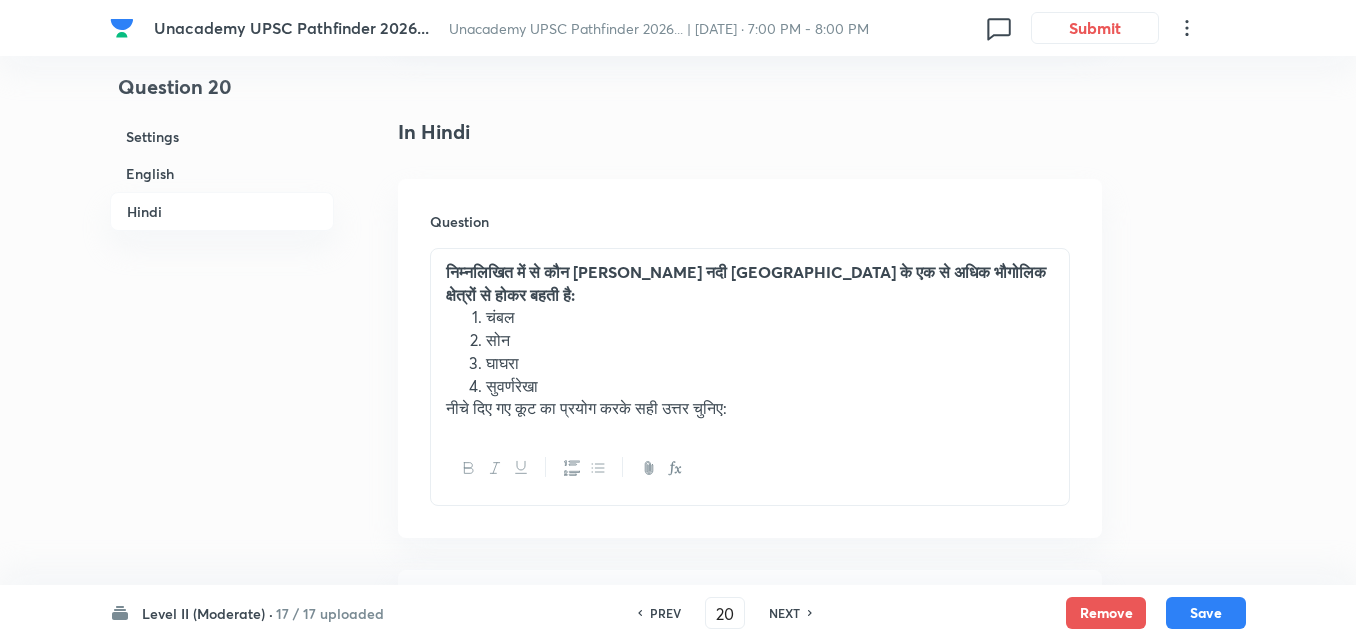 click on "English" at bounding box center (222, 173) 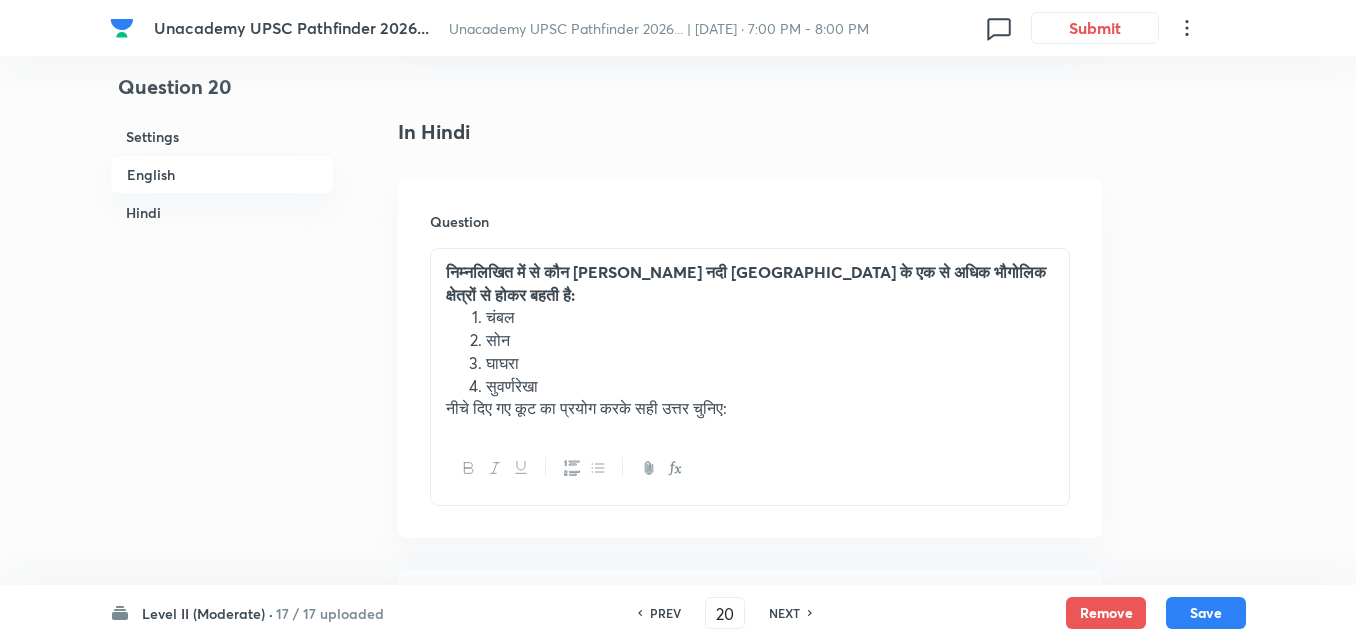 scroll, scrollTop: 516, scrollLeft: 0, axis: vertical 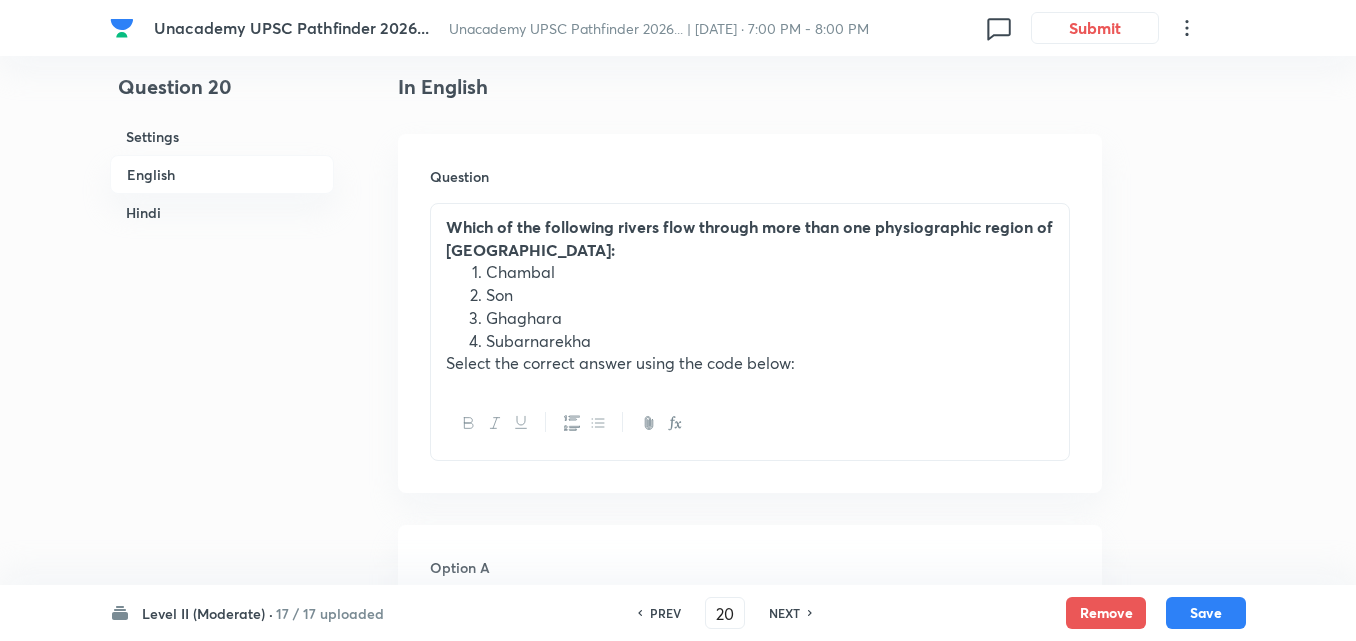 click on "Hindi" at bounding box center (222, 212) 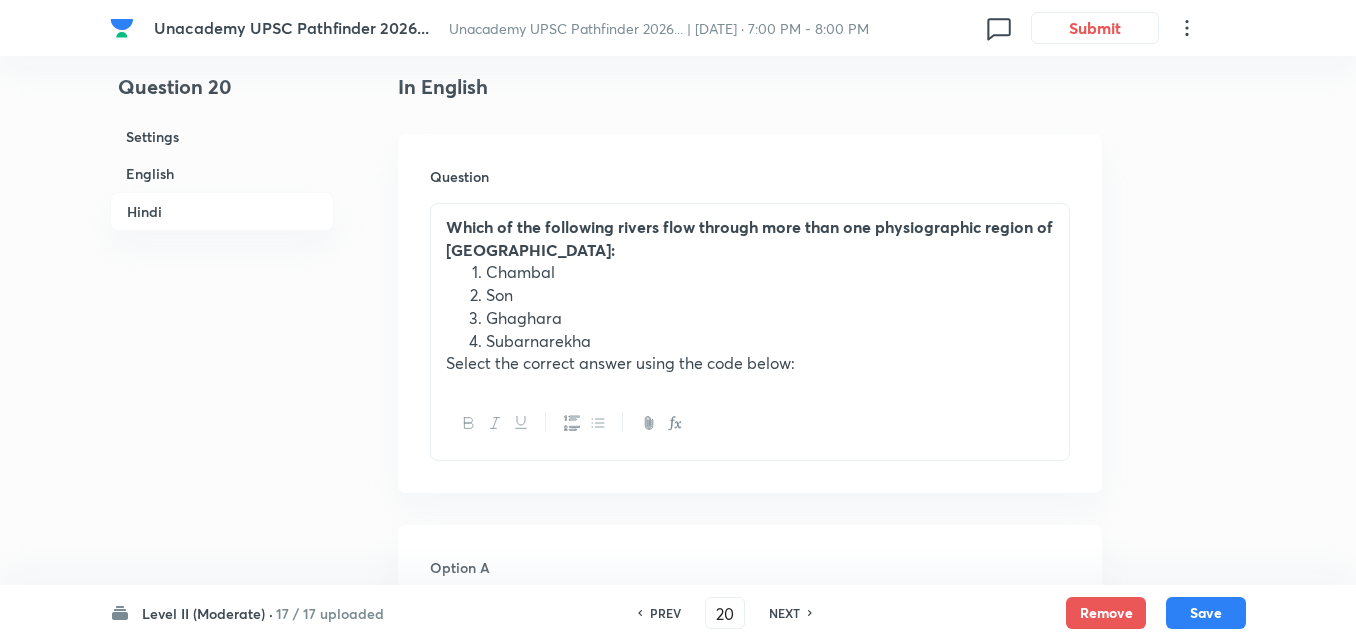 scroll, scrollTop: 2773, scrollLeft: 0, axis: vertical 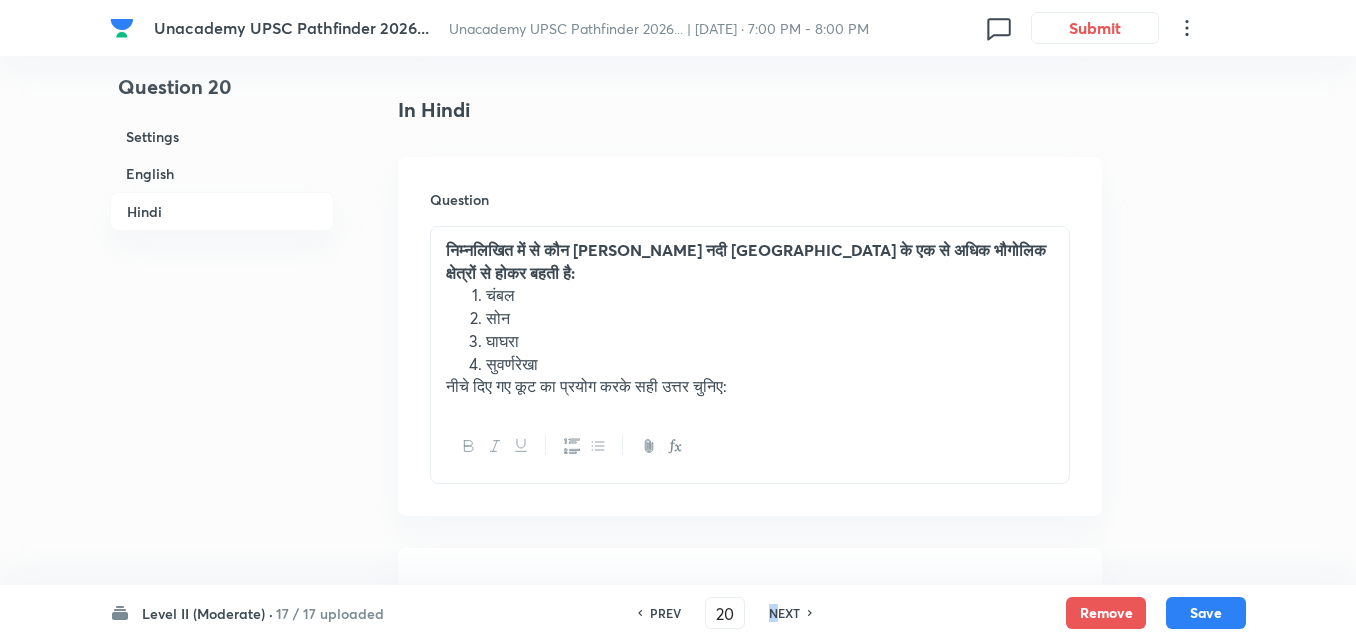 drag, startPoint x: 770, startPoint y: 609, endPoint x: 671, endPoint y: 543, distance: 118.98319 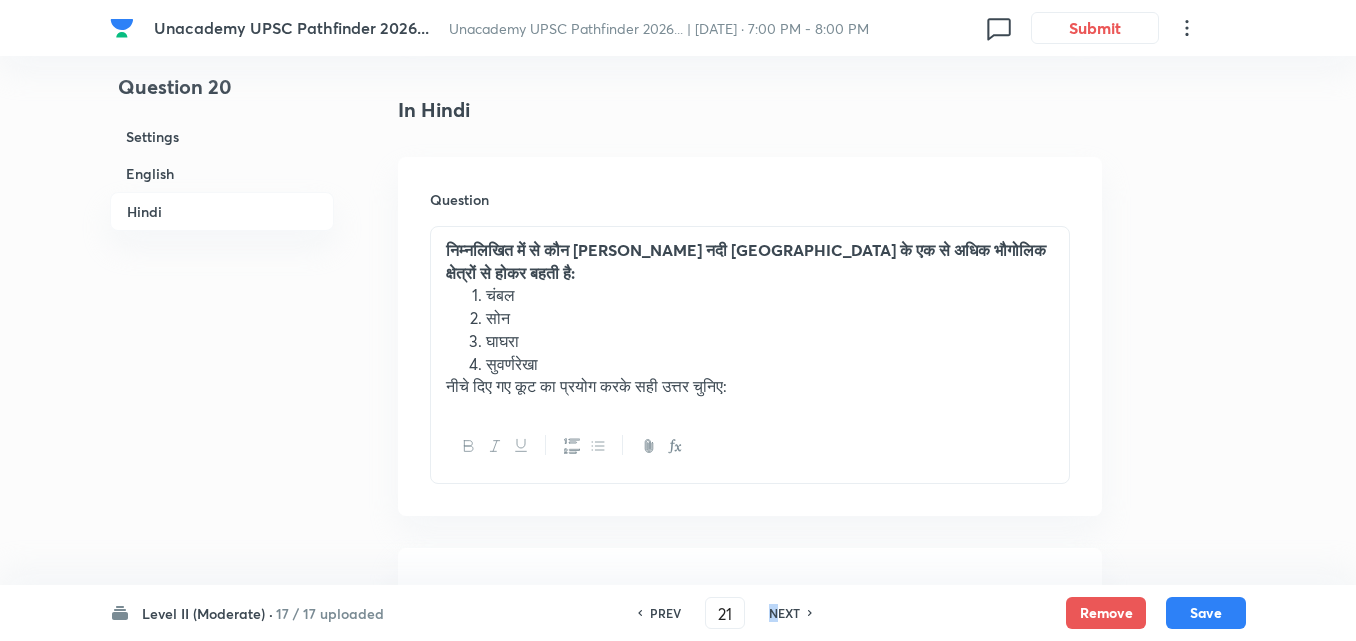 checkbox on "false" 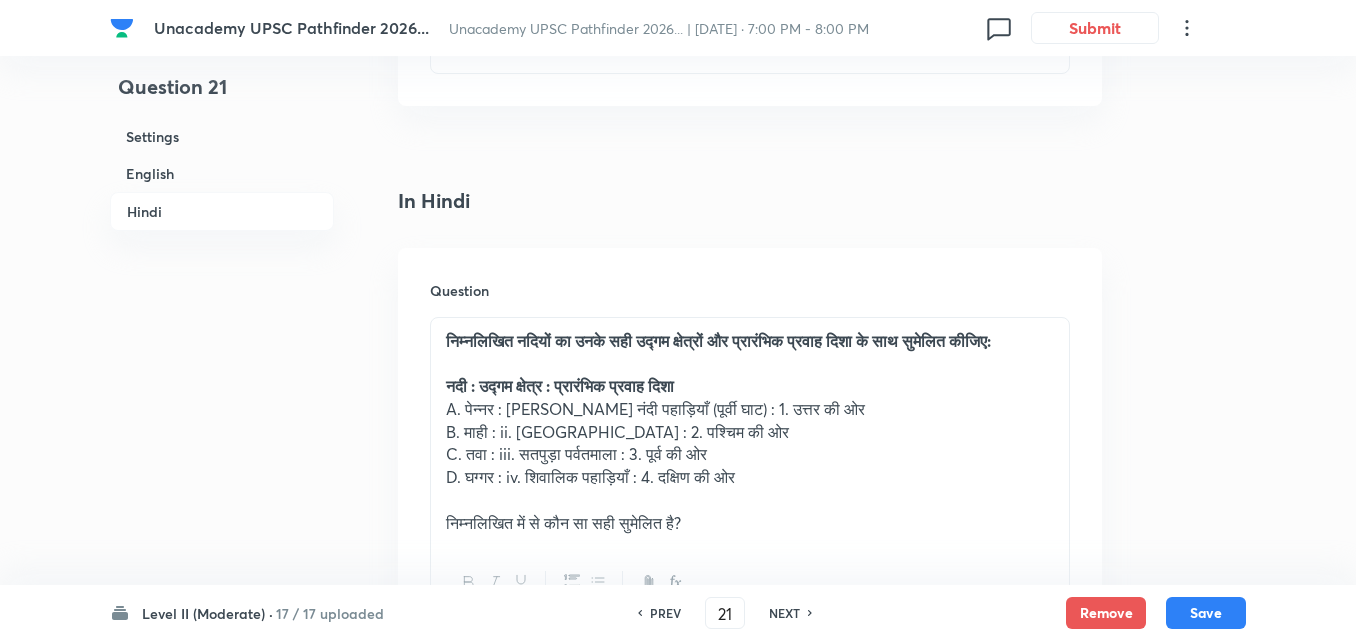drag, startPoint x: 210, startPoint y: 178, endPoint x: 266, endPoint y: 196, distance: 58.821766 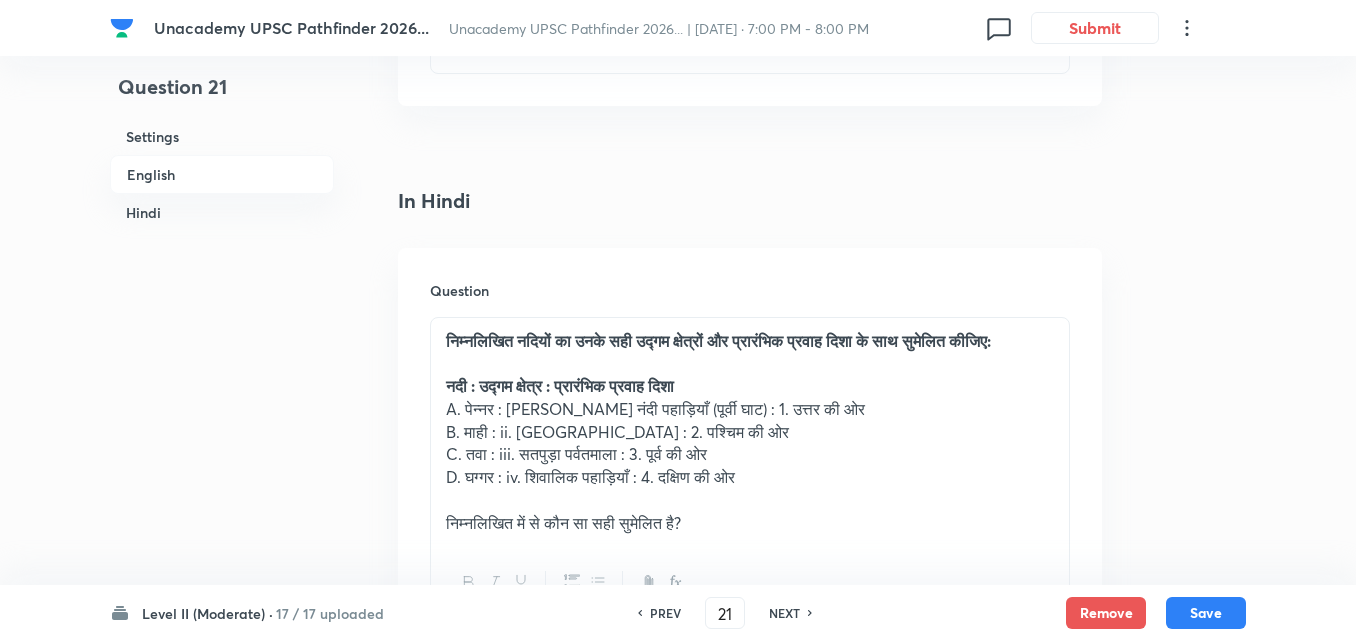 scroll, scrollTop: 516, scrollLeft: 0, axis: vertical 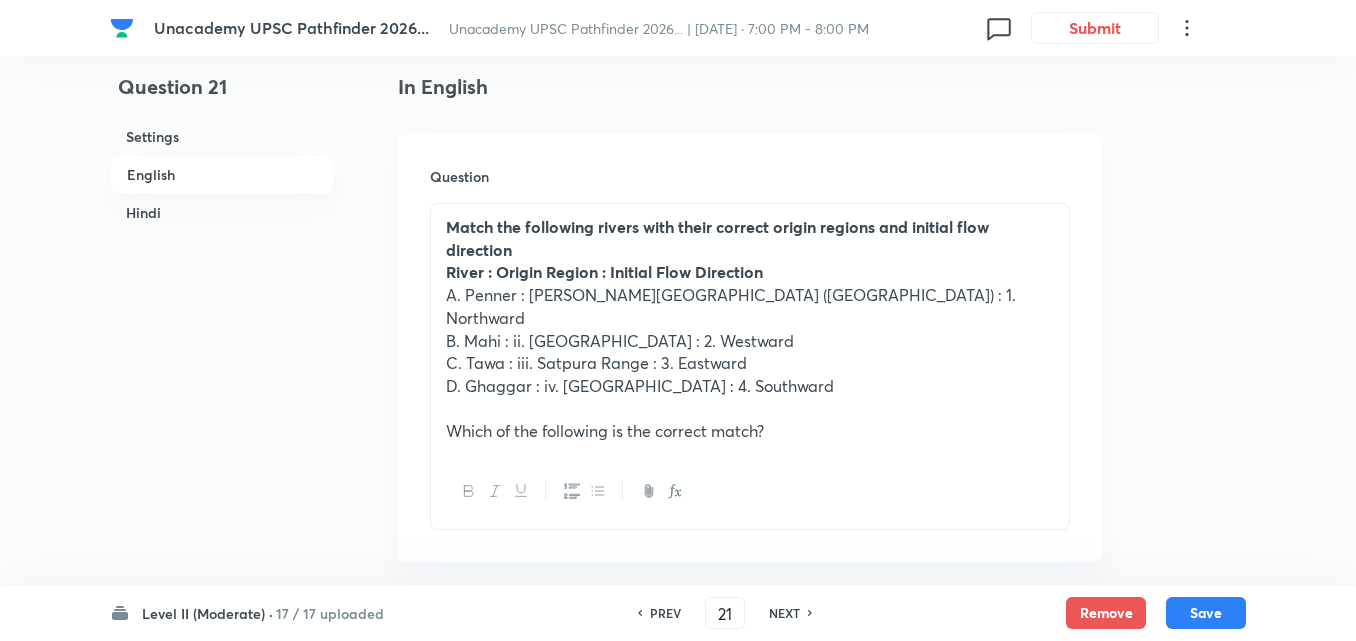 click on "Hindi" at bounding box center (222, 212) 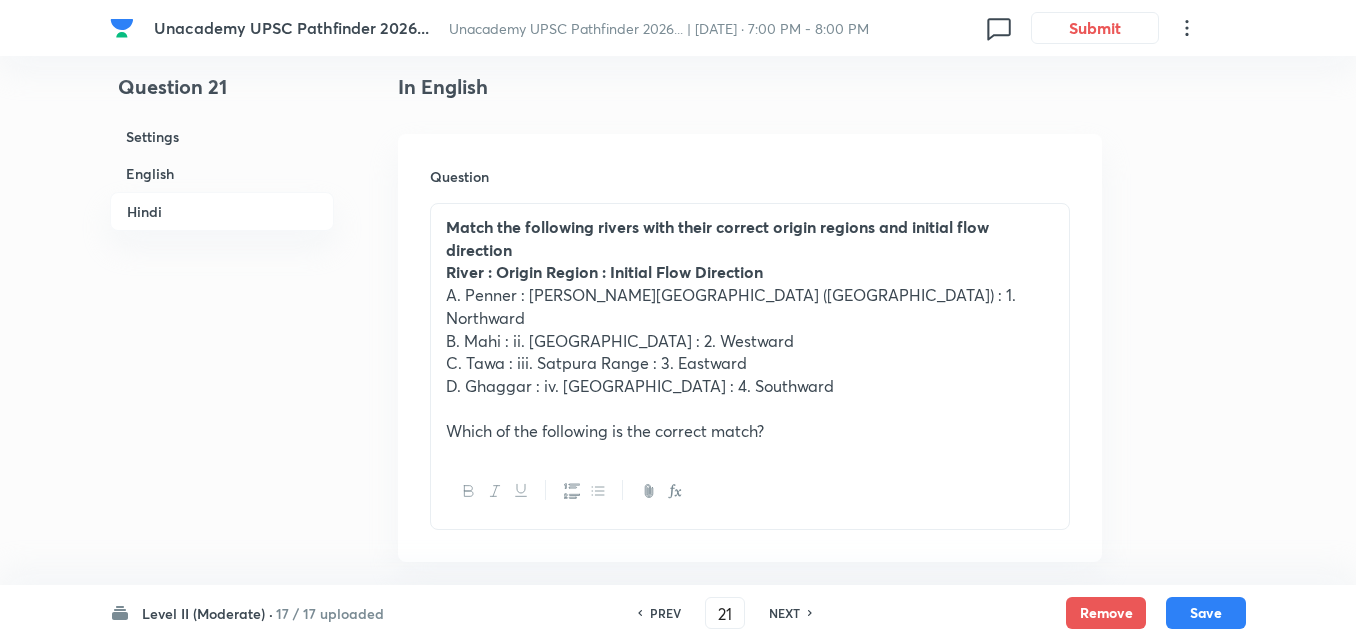 scroll, scrollTop: 2841, scrollLeft: 0, axis: vertical 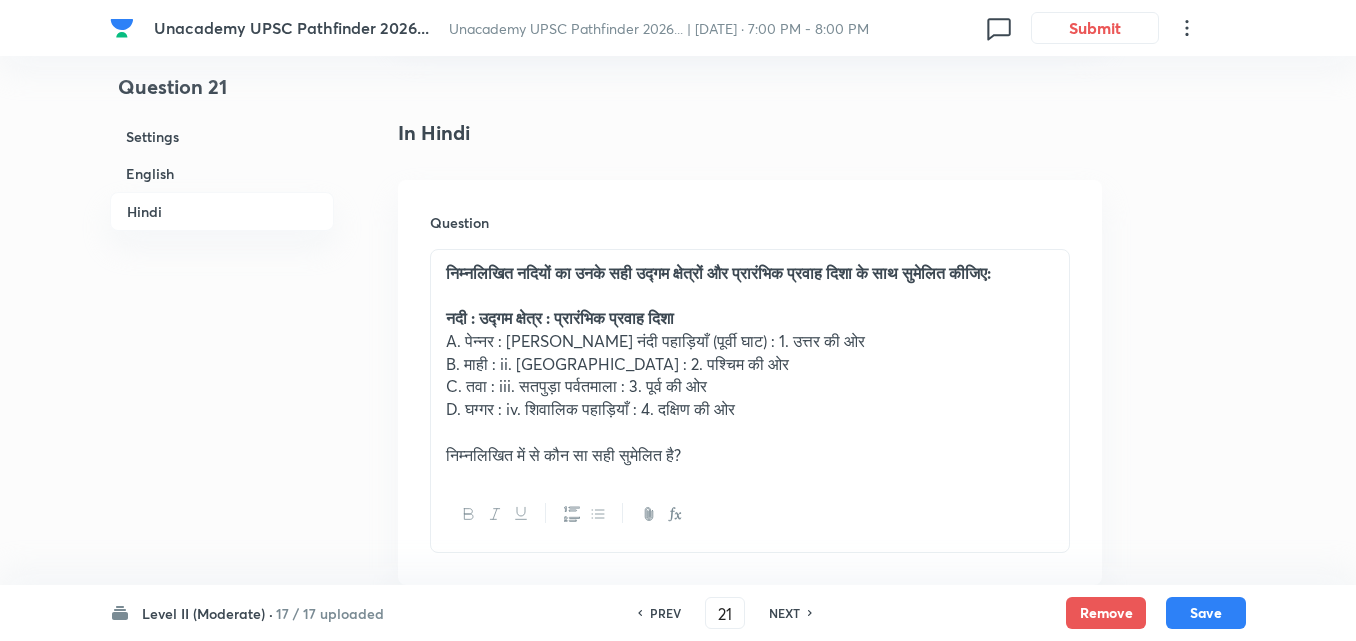 click on "NEXT" at bounding box center [784, 613] 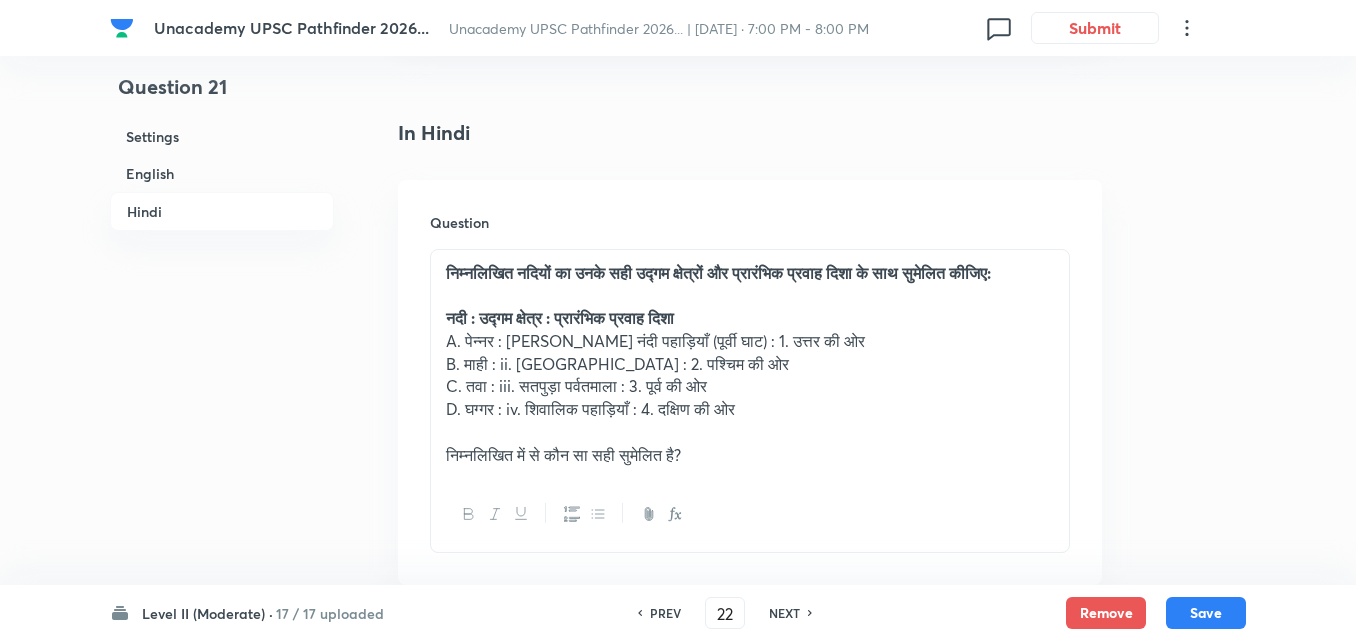 checkbox on "false" 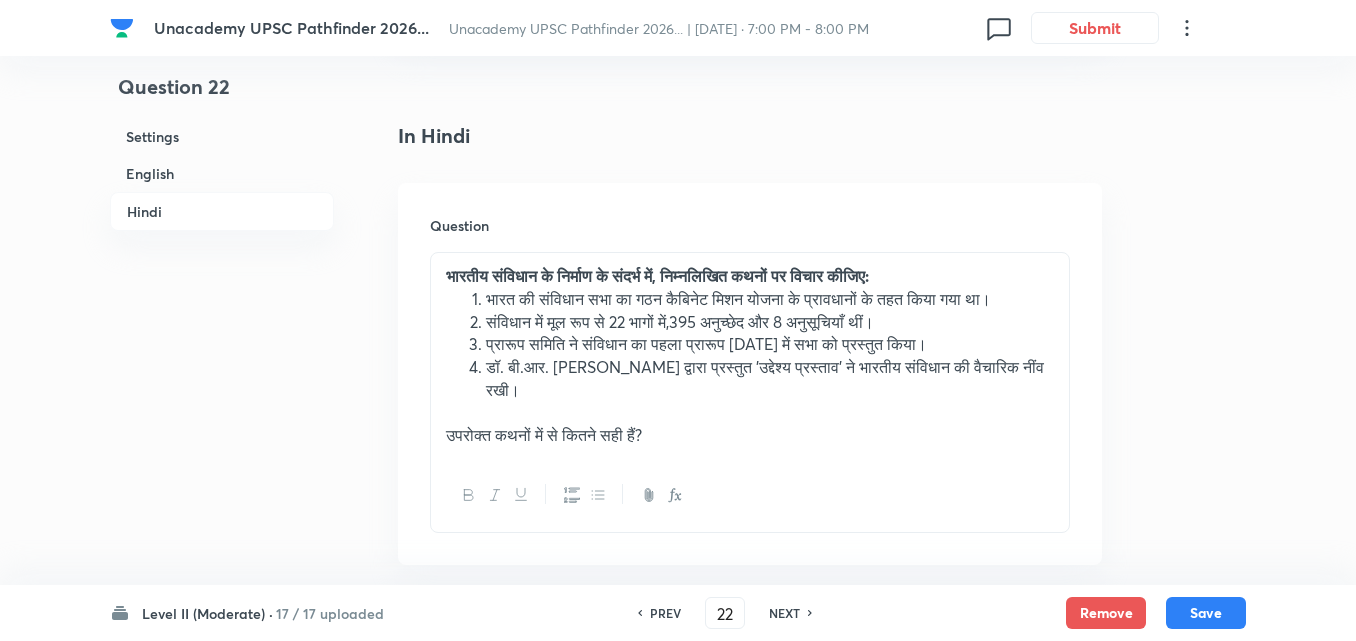 click on "English" at bounding box center (222, 173) 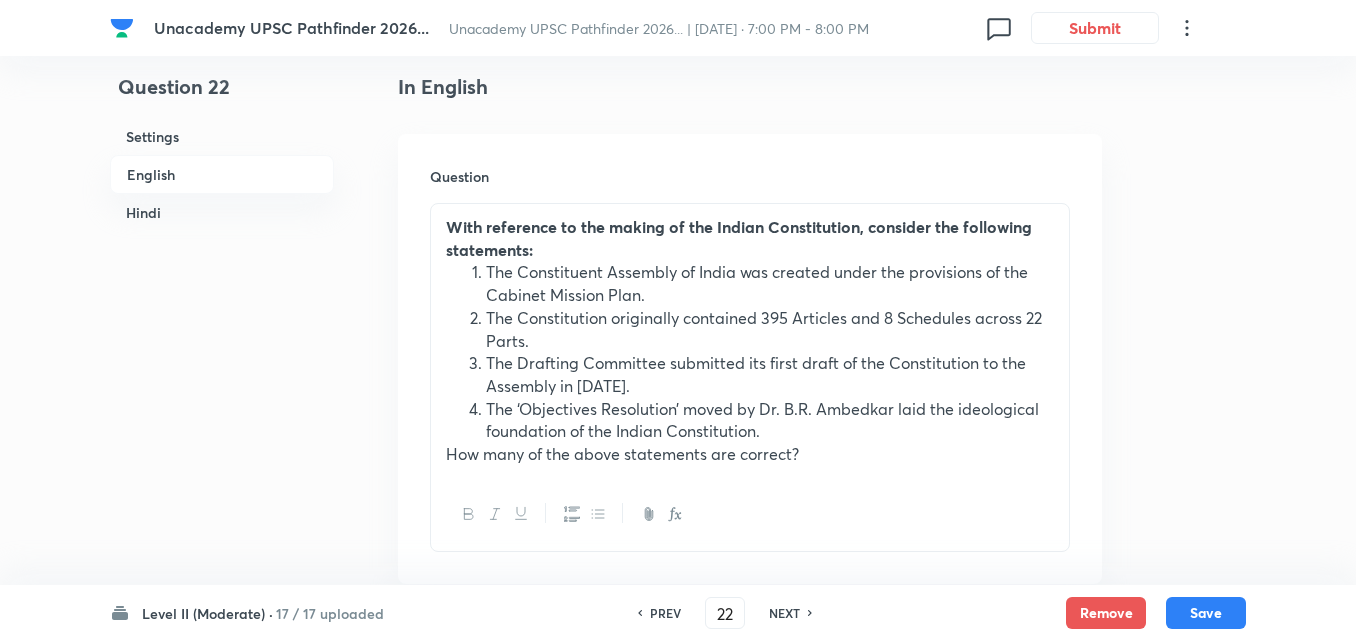 drag, startPoint x: 140, startPoint y: 220, endPoint x: 168, endPoint y: 228, distance: 29.12044 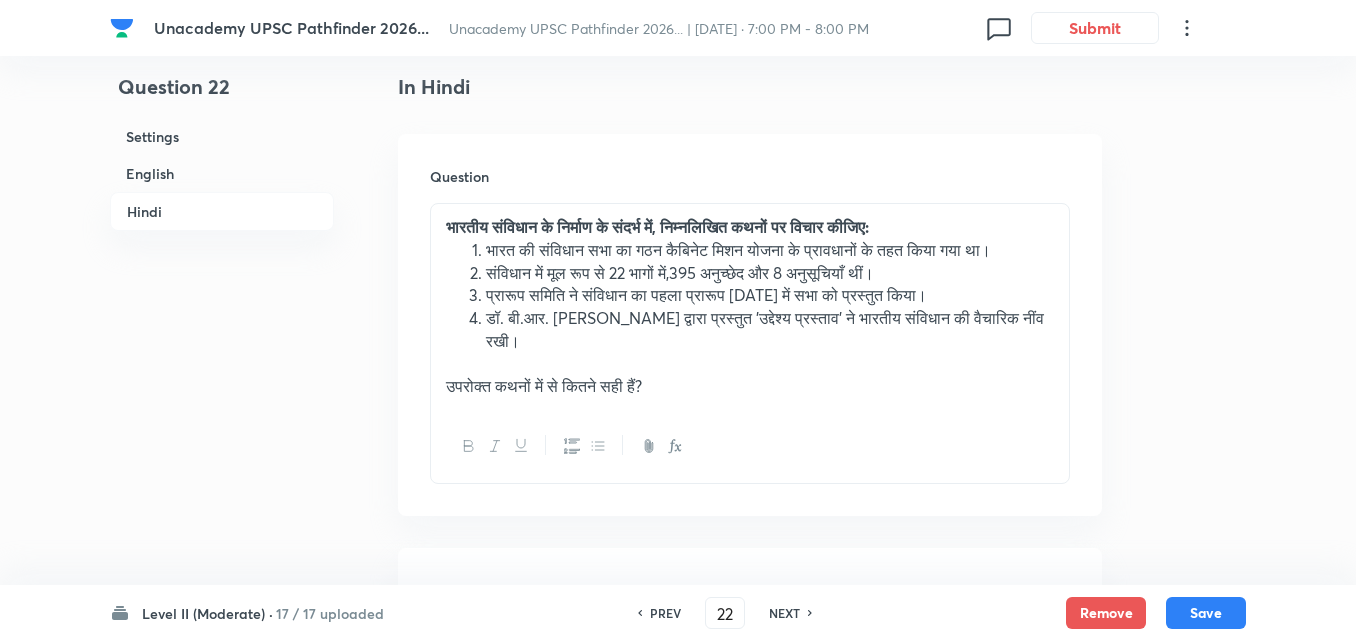 click on "NEXT" at bounding box center (784, 613) 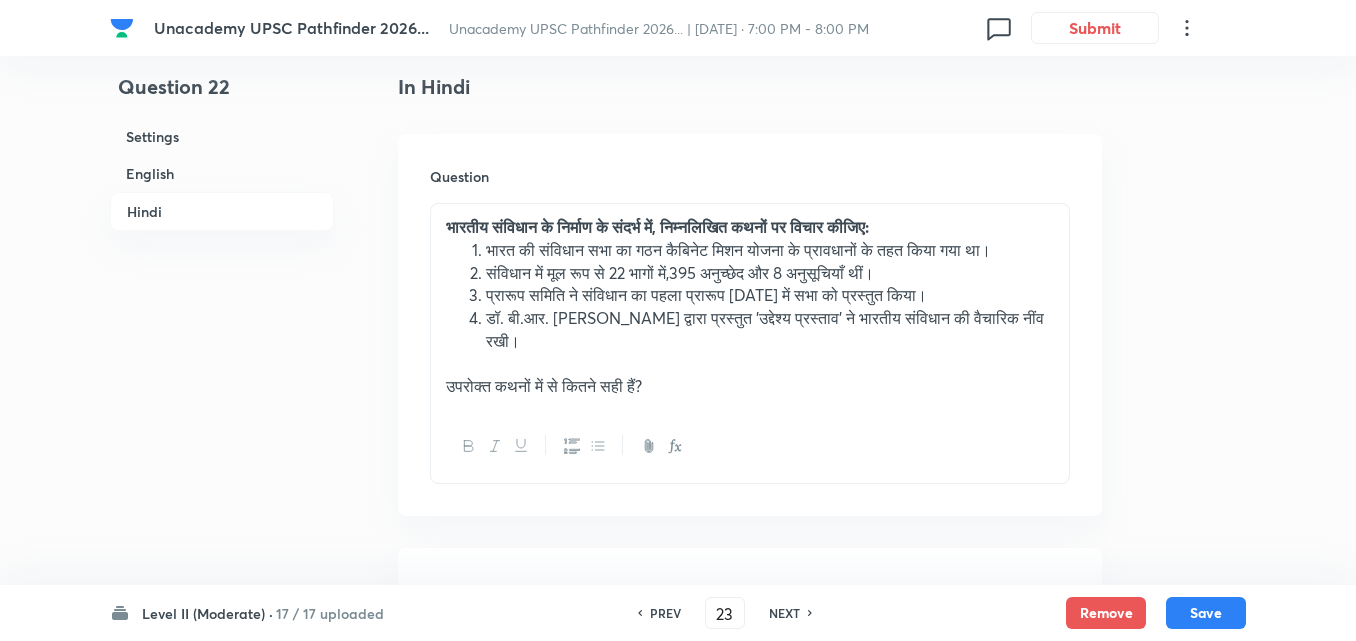 checkbox on "false" 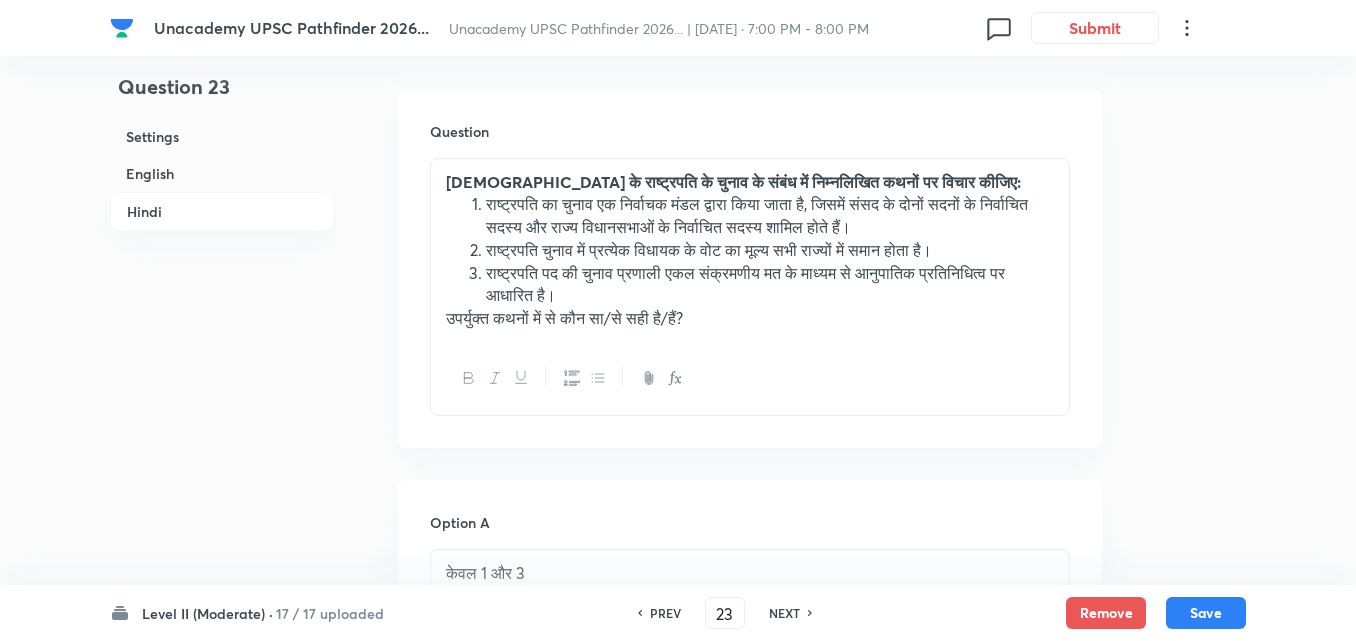 drag, startPoint x: 177, startPoint y: 180, endPoint x: 198, endPoint y: 197, distance: 27.018513 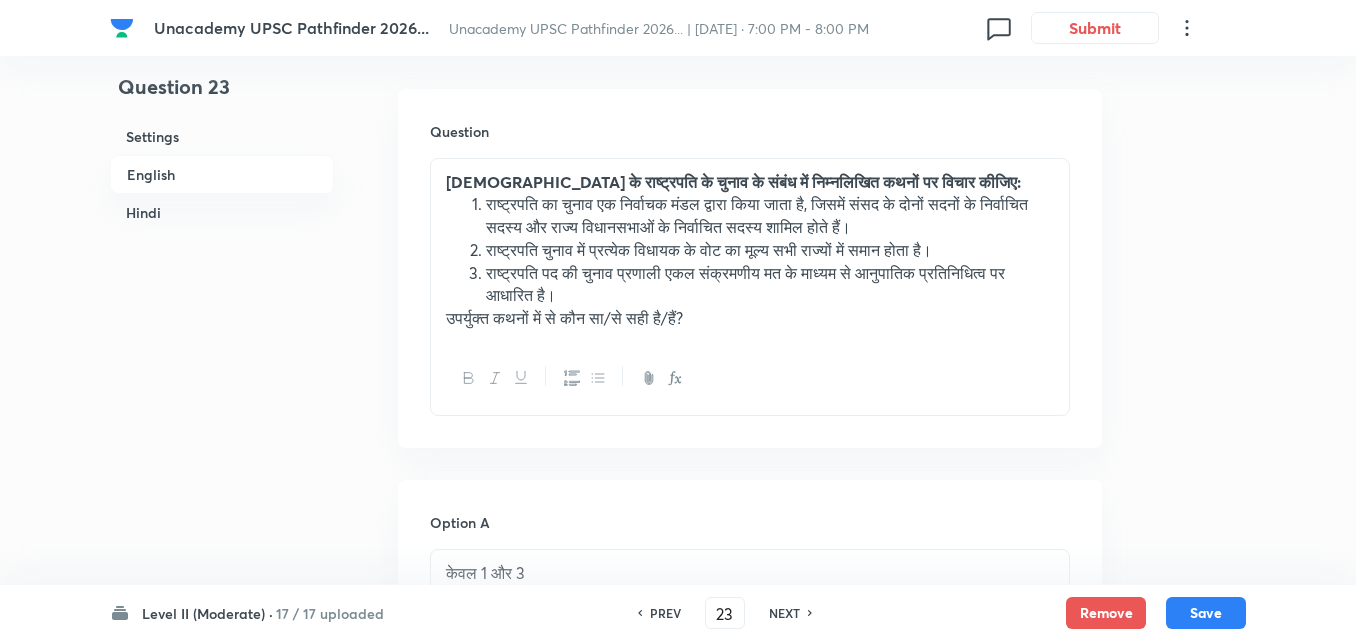 scroll, scrollTop: 542, scrollLeft: 0, axis: vertical 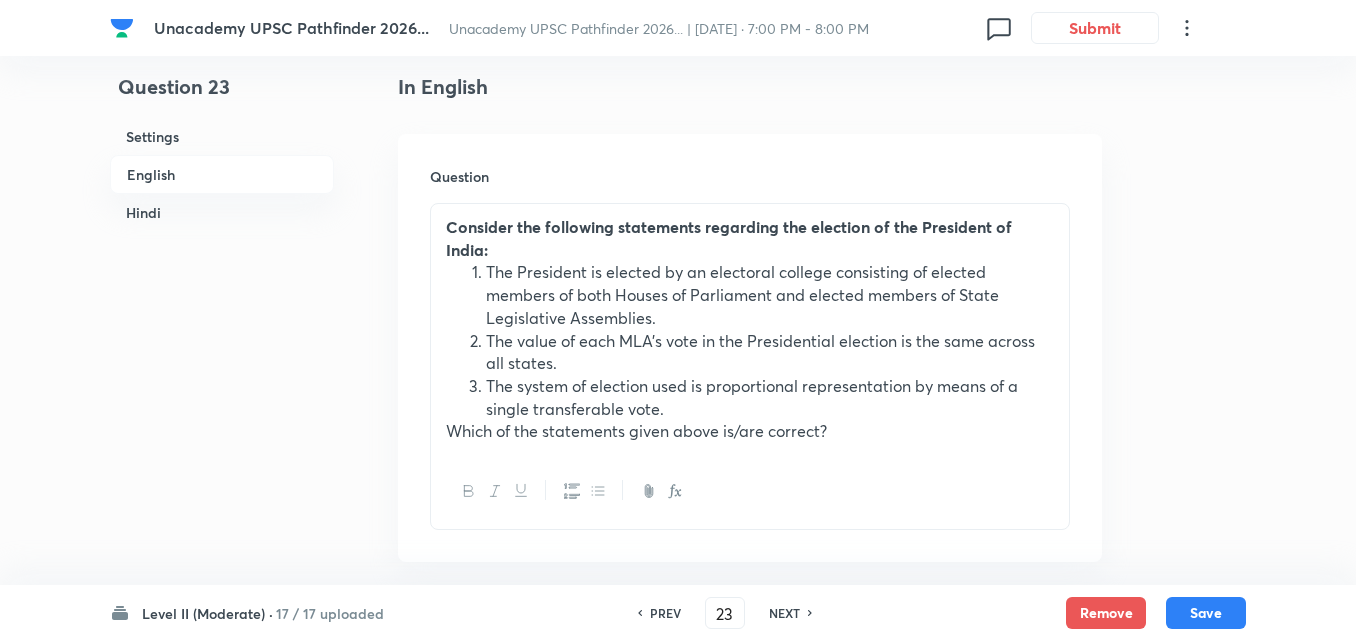 click on "Hindi" at bounding box center (222, 212) 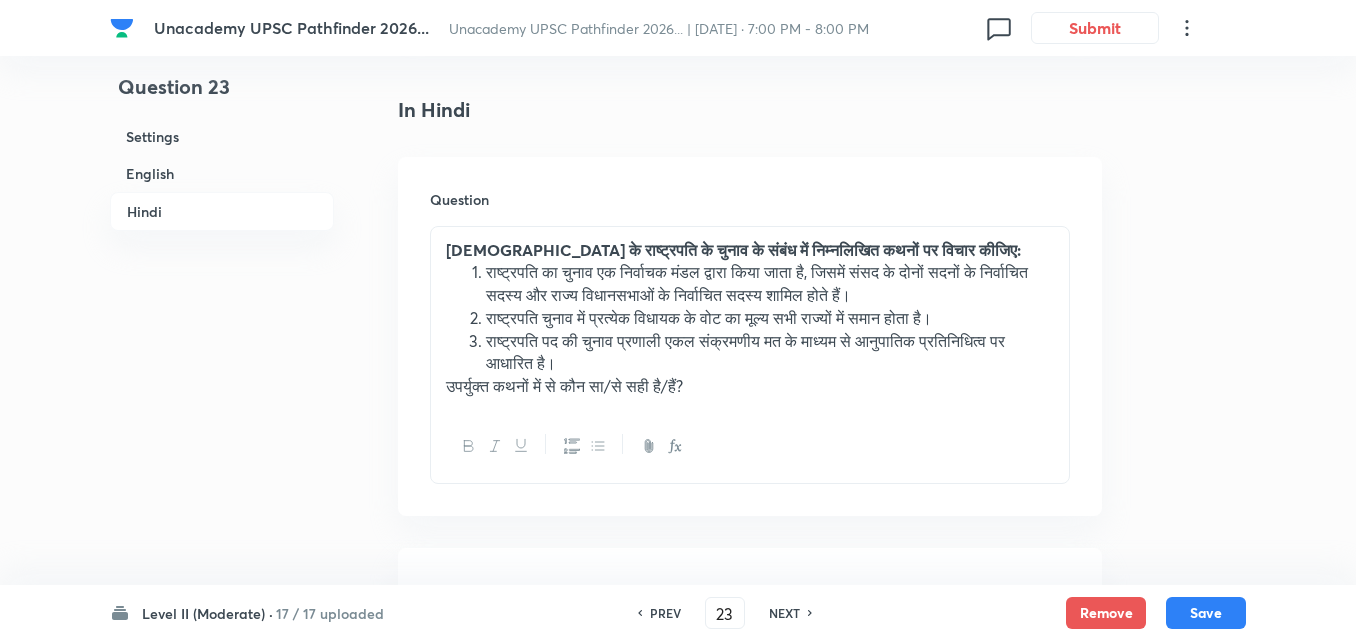 click on "NEXT" at bounding box center (784, 613) 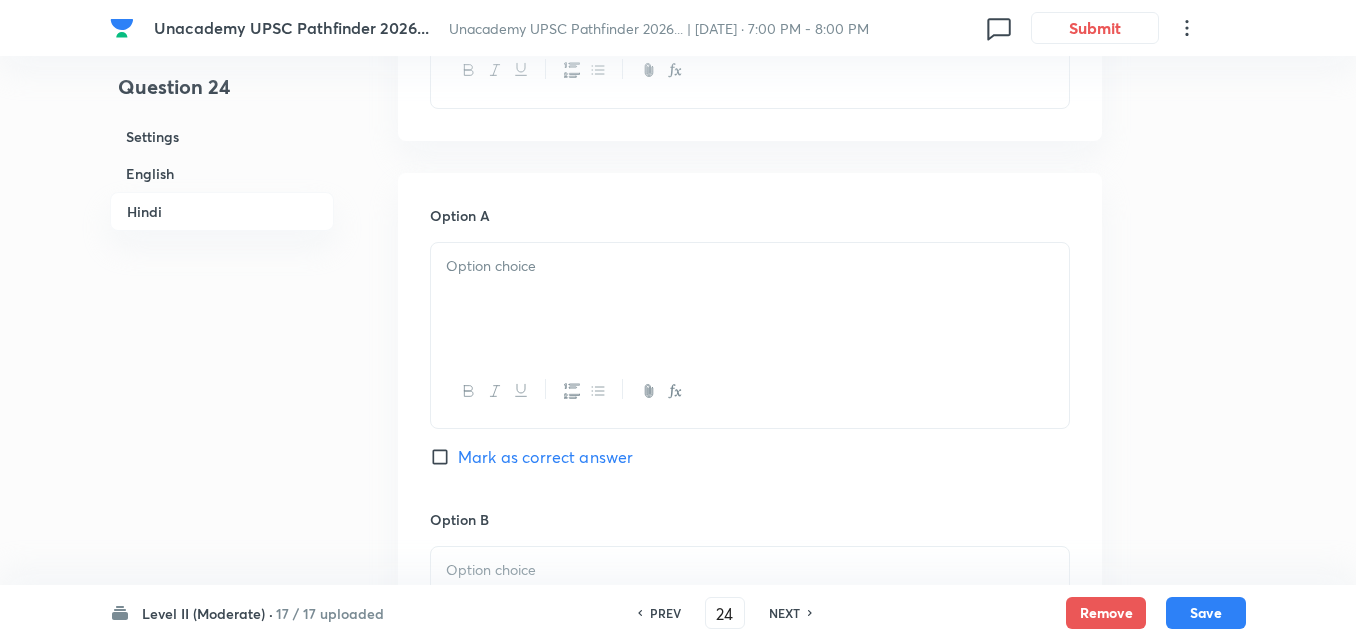 checkbox on "false" 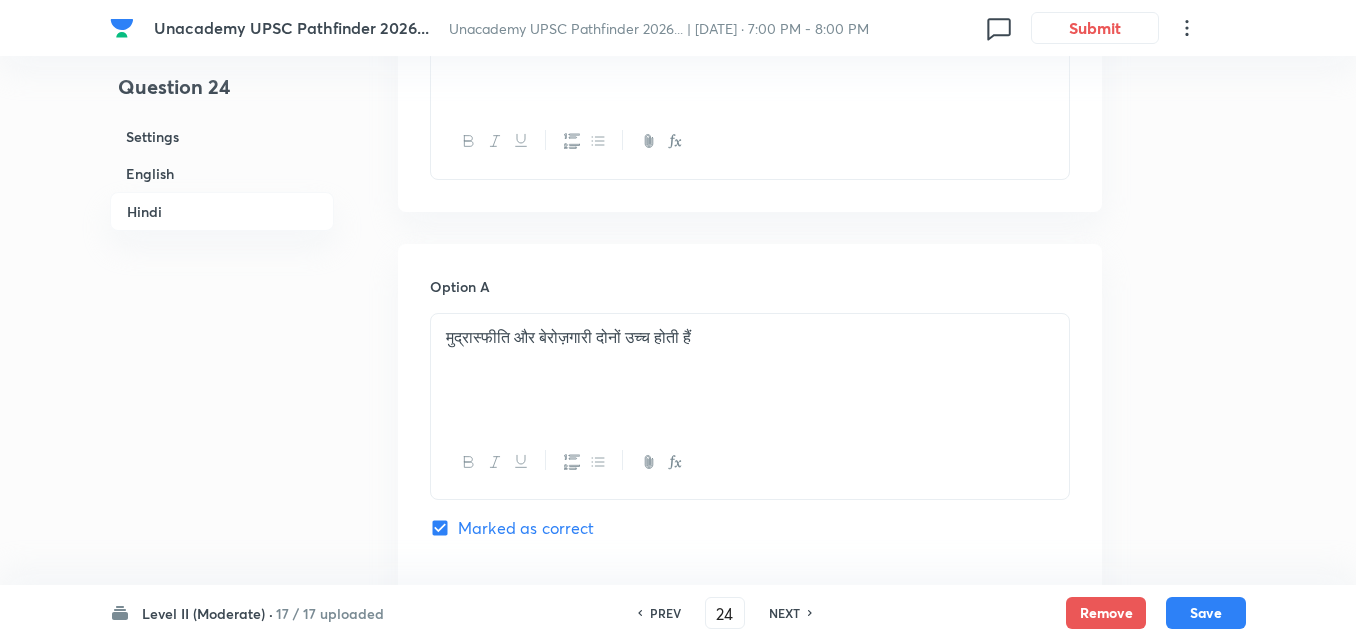 click on "NEXT" at bounding box center (784, 613) 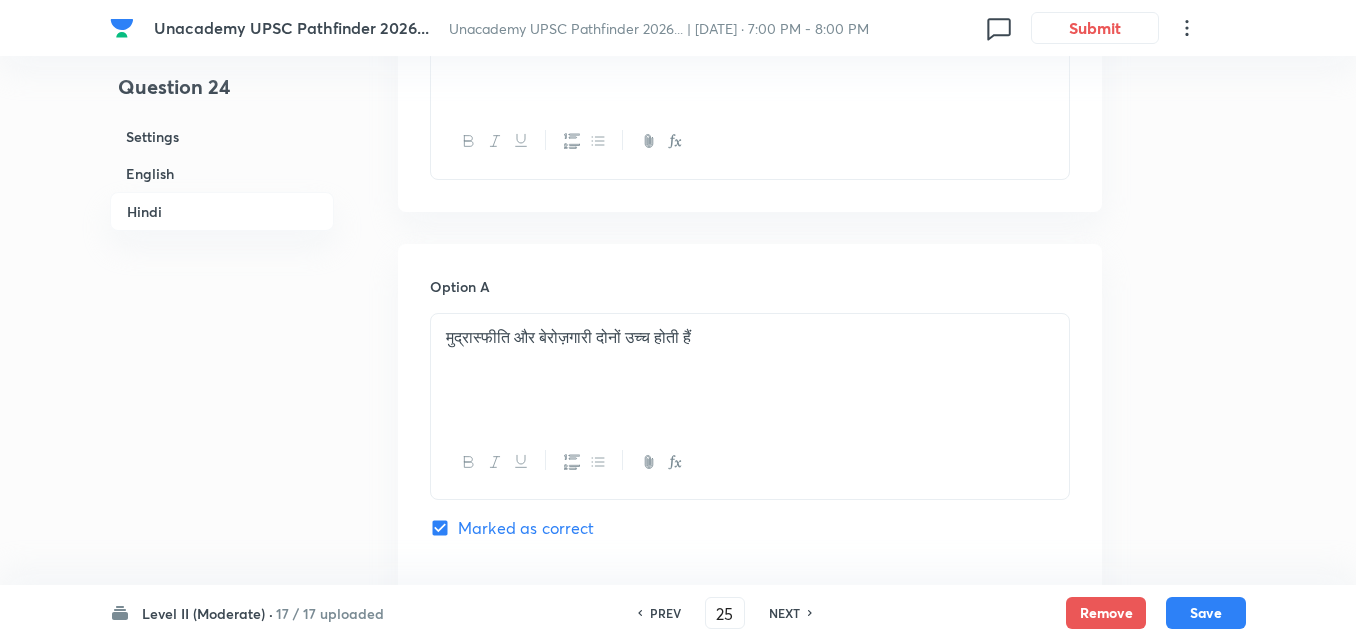 checkbox on "false" 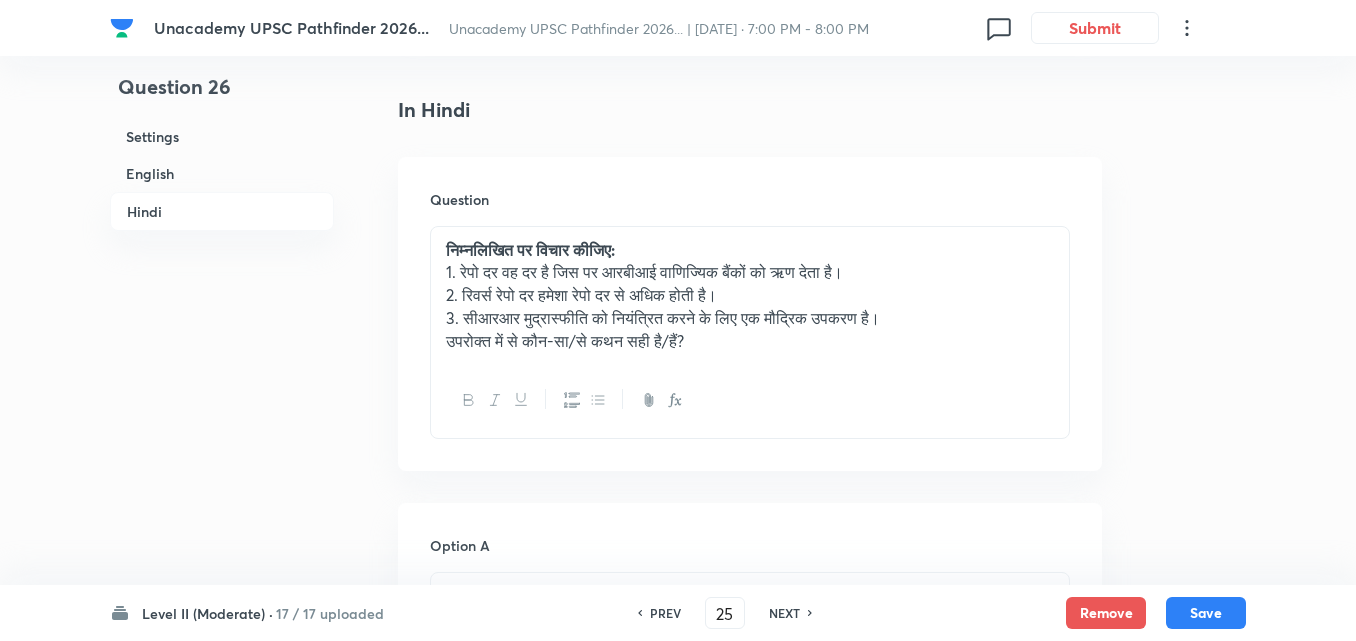 type on "26" 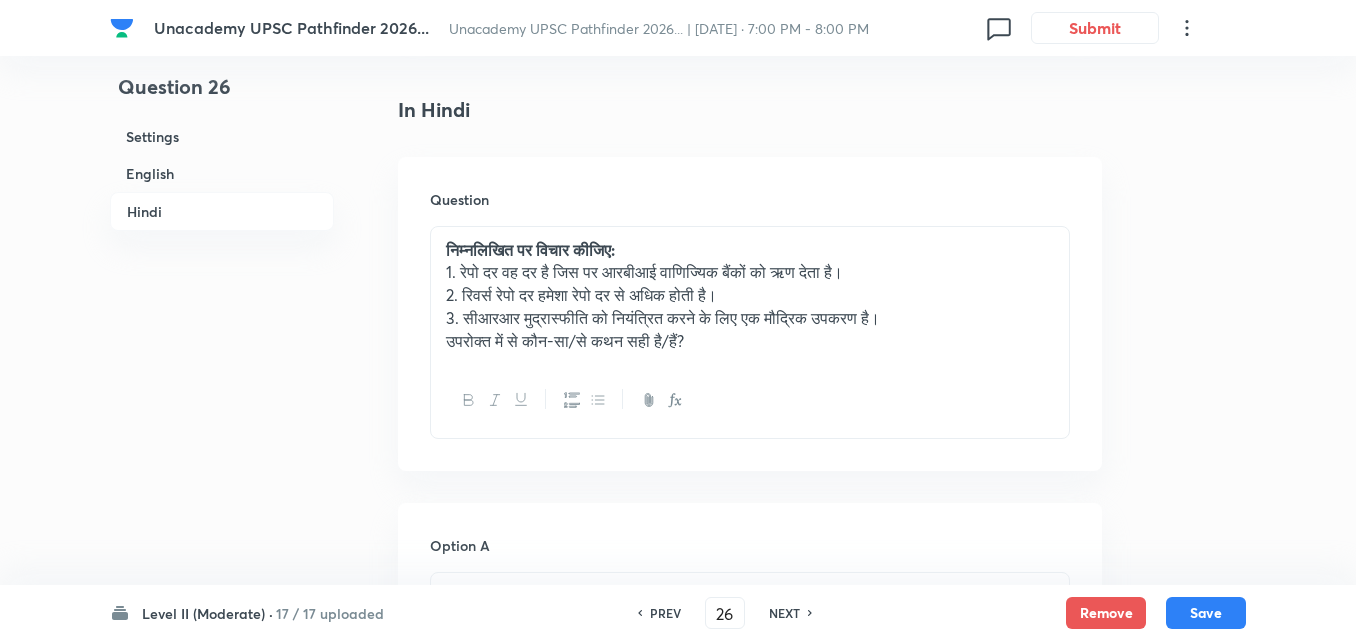 checkbox on "false" 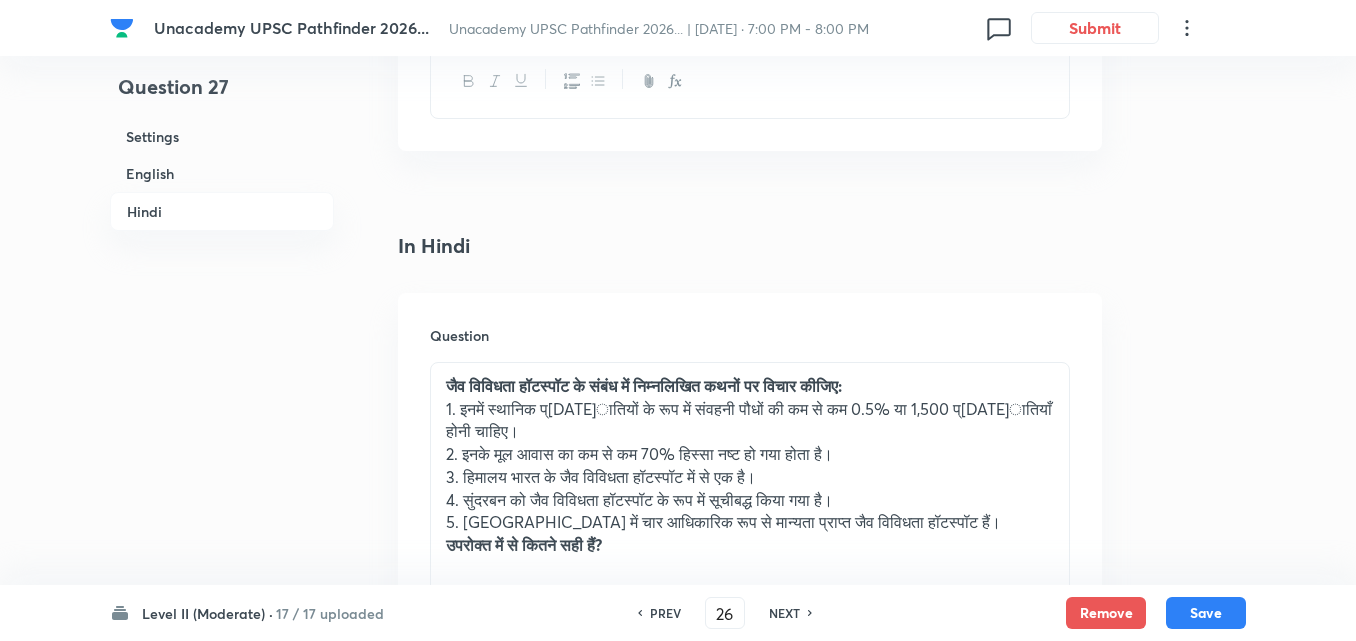 type on "27" 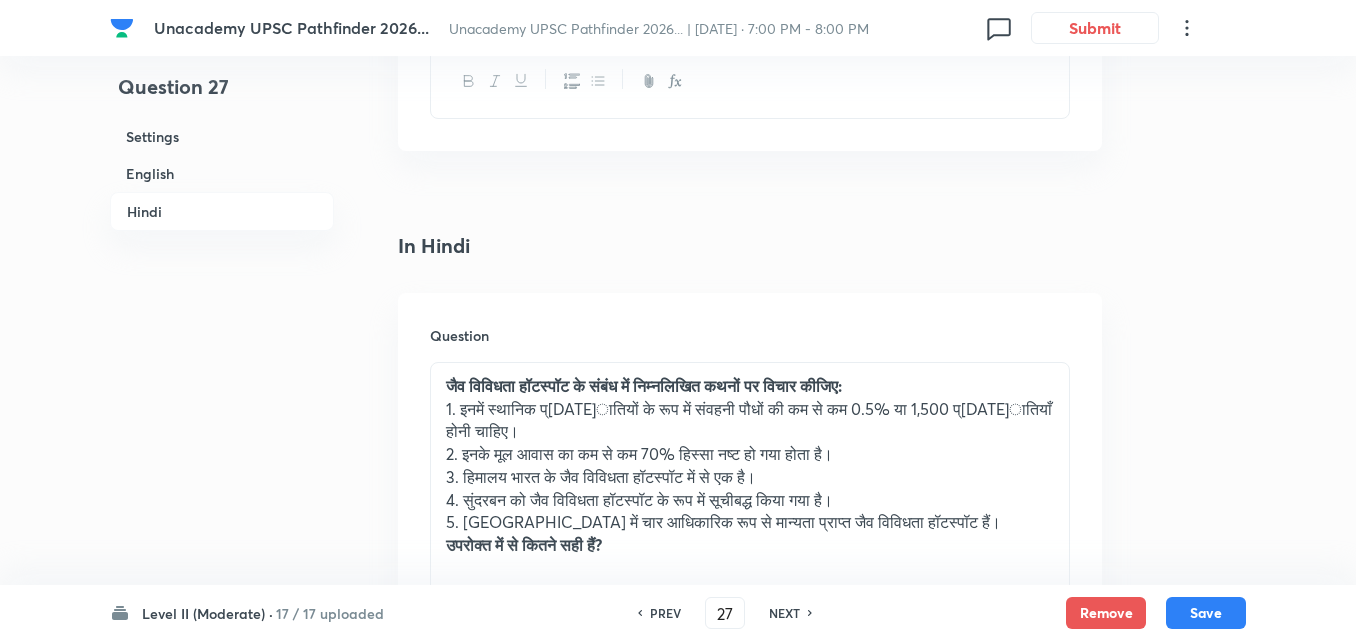 checkbox on "false" 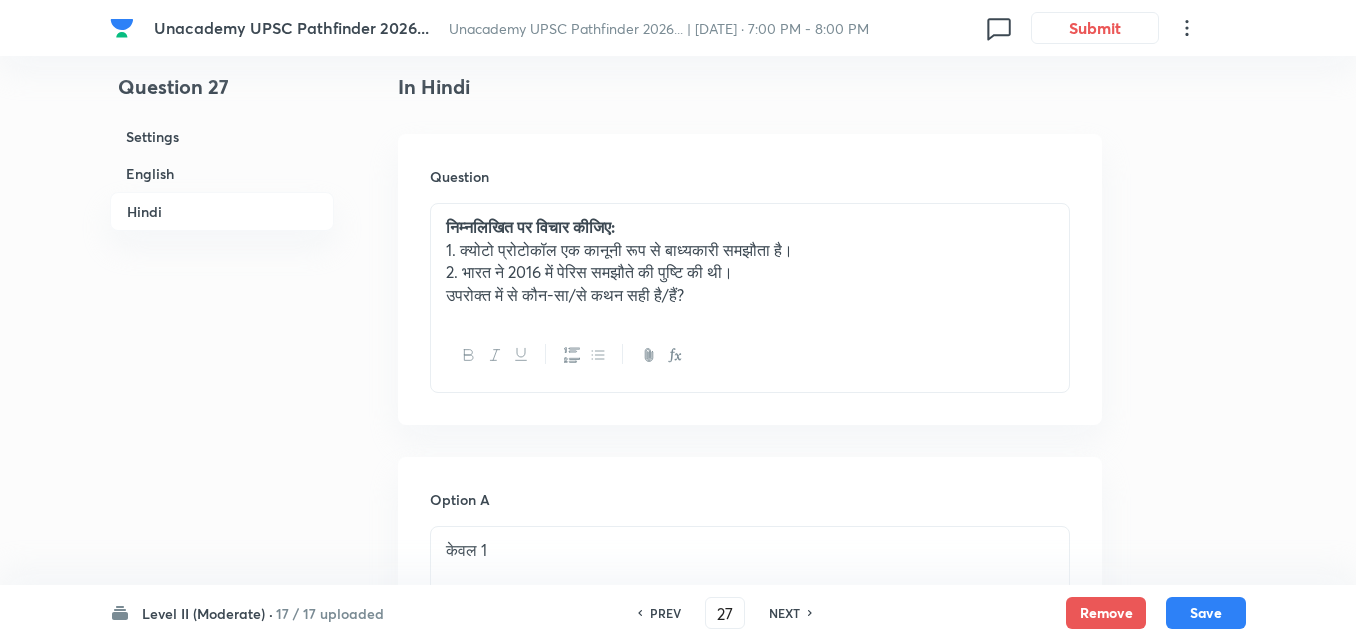 click on "NEXT" at bounding box center [784, 613] 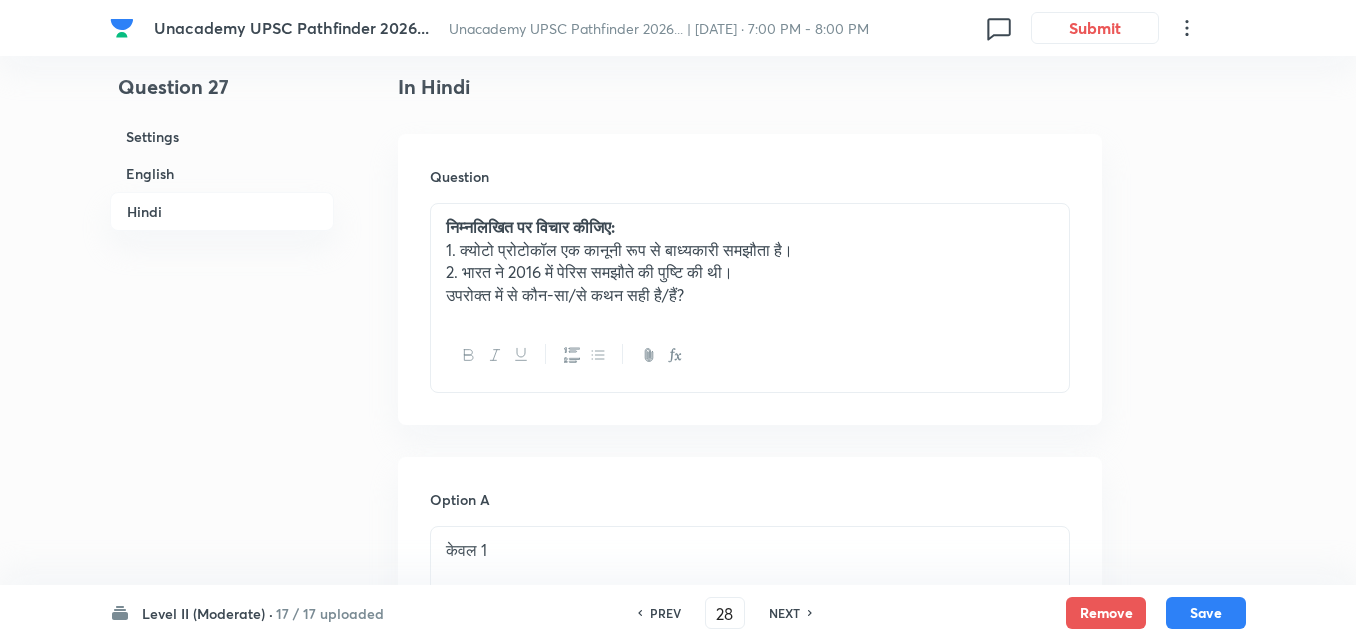 checkbox on "false" 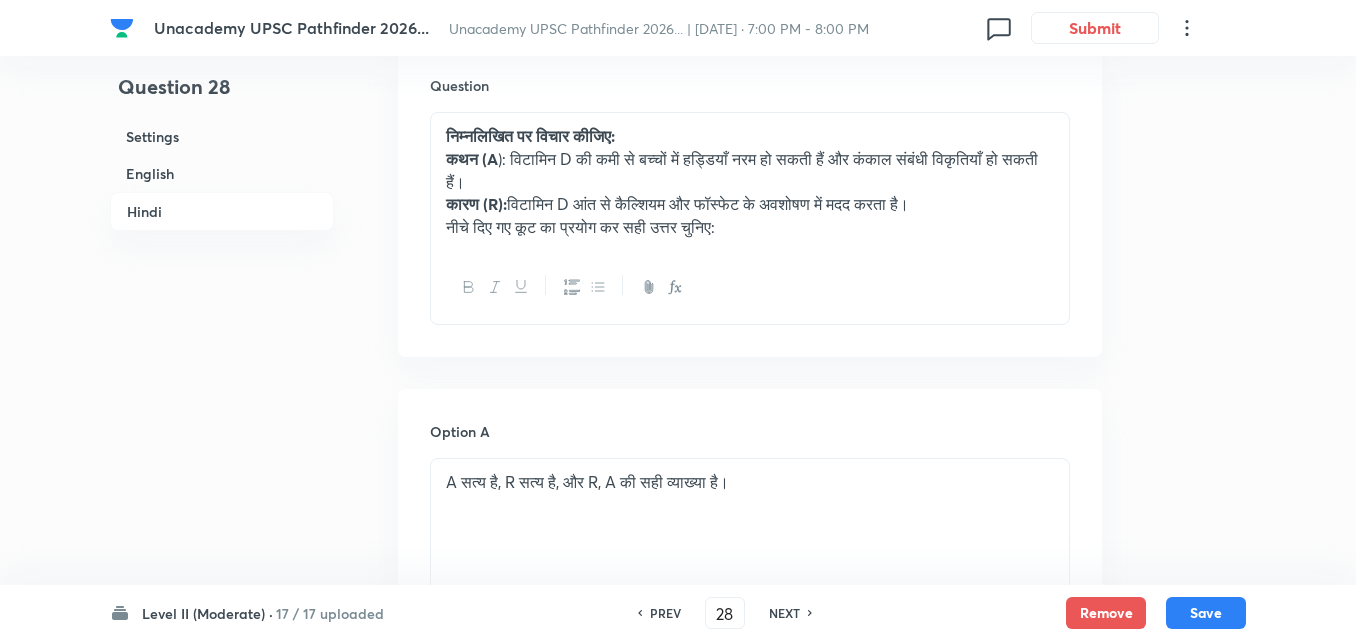 click on "English" at bounding box center (222, 173) 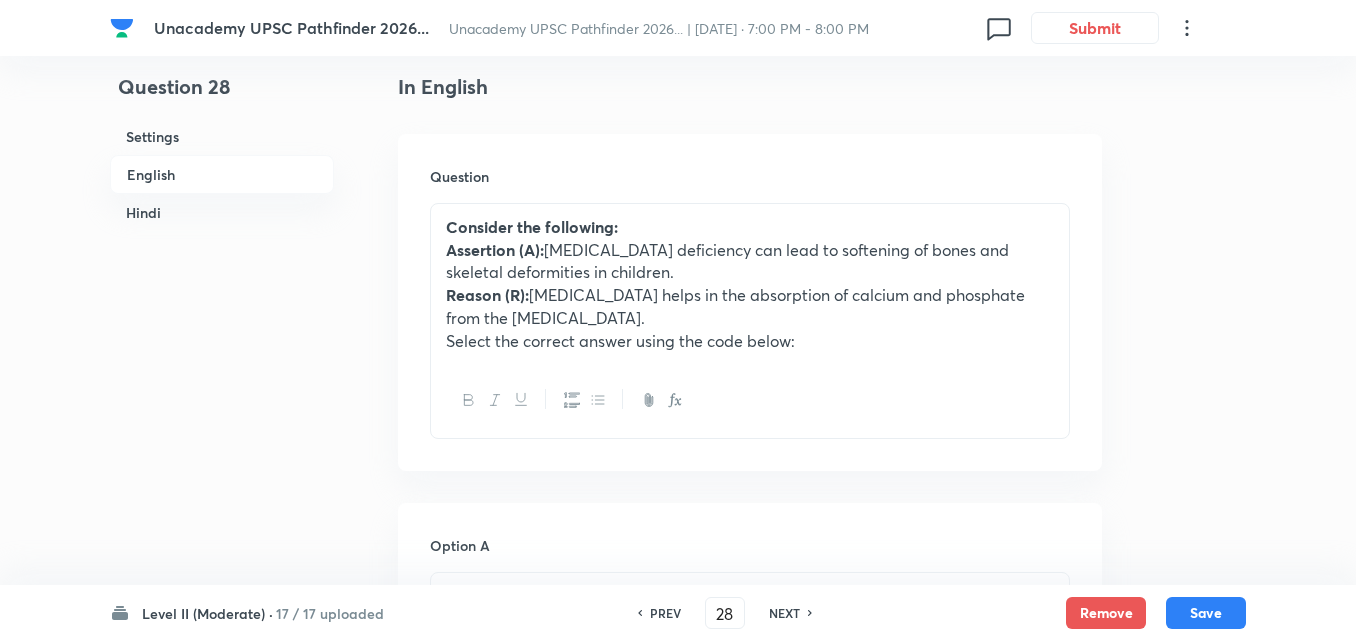 click on "Hindi" at bounding box center (222, 212) 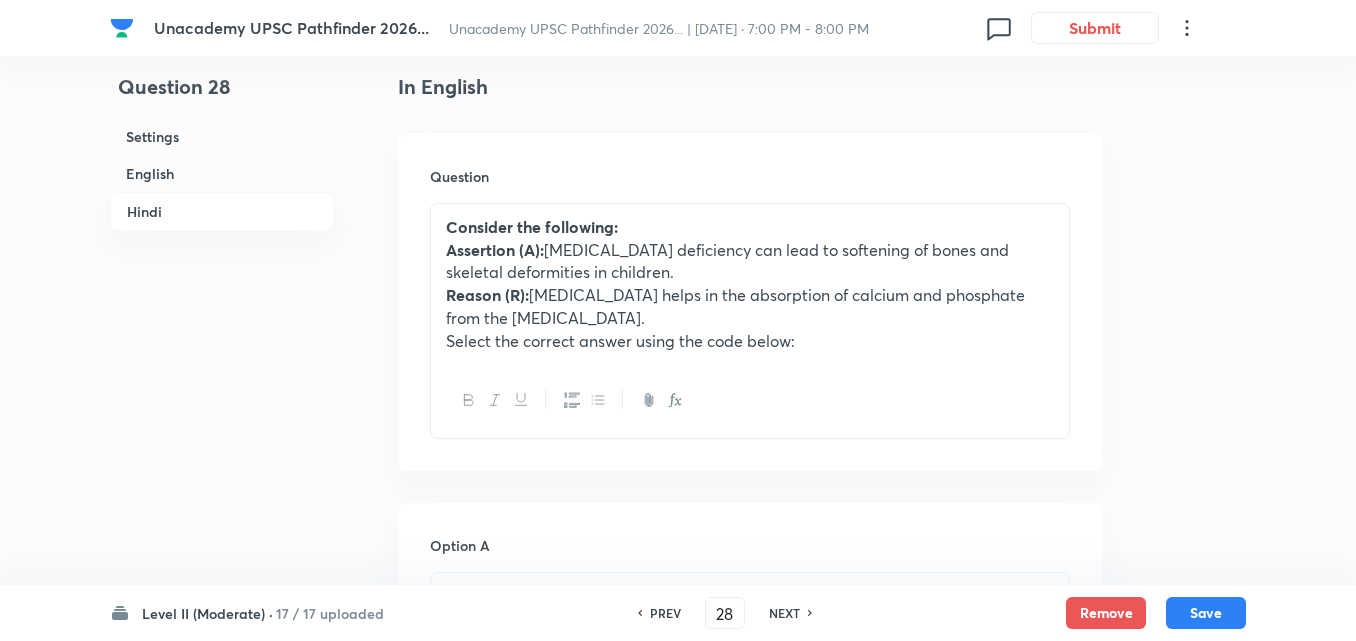 scroll, scrollTop: 2708, scrollLeft: 0, axis: vertical 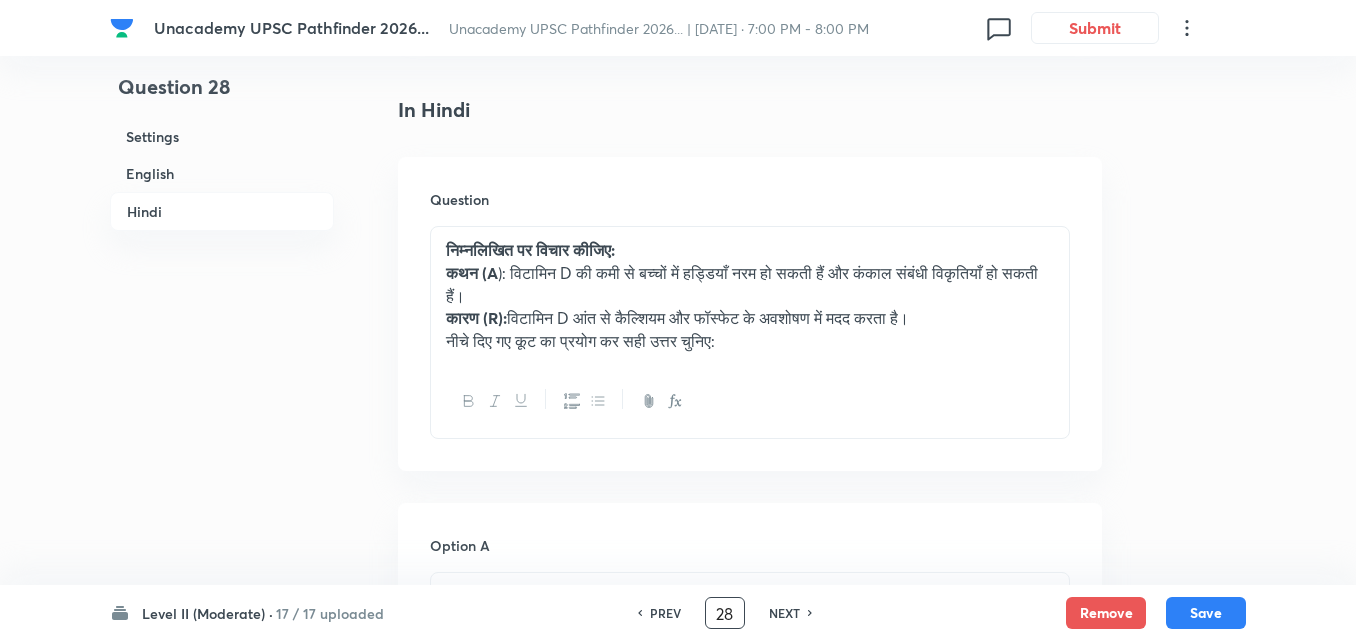 click on "28" at bounding box center (725, 613) 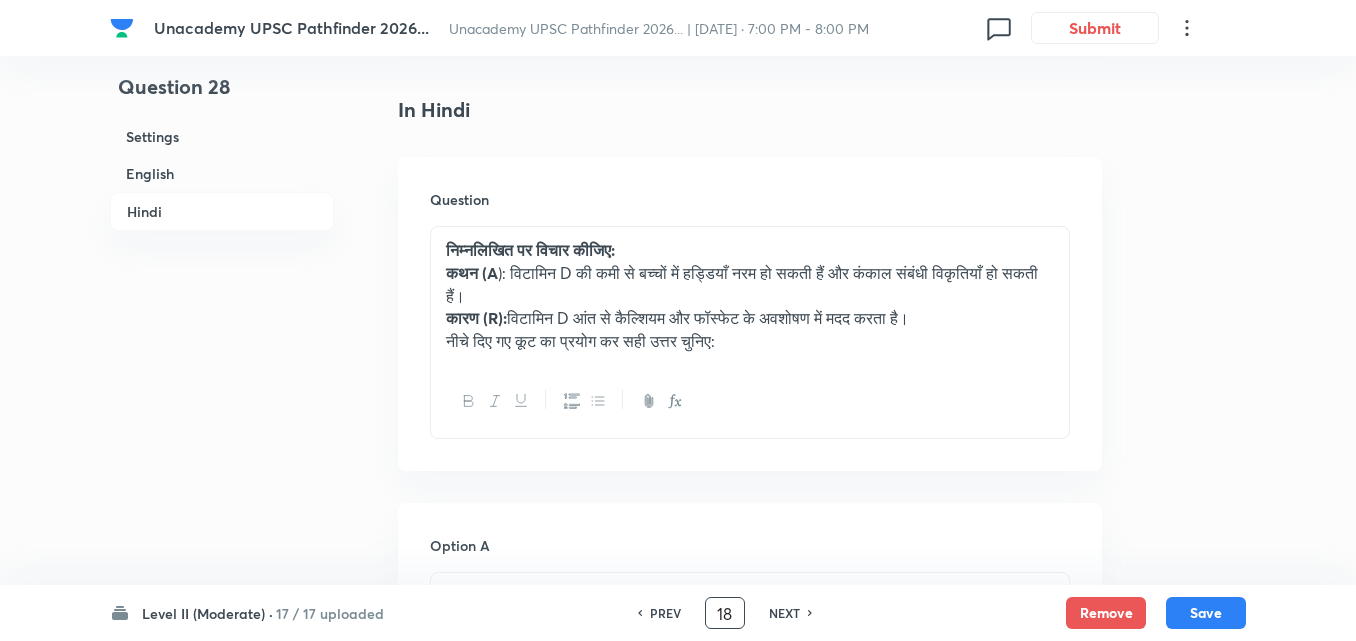 type on "18" 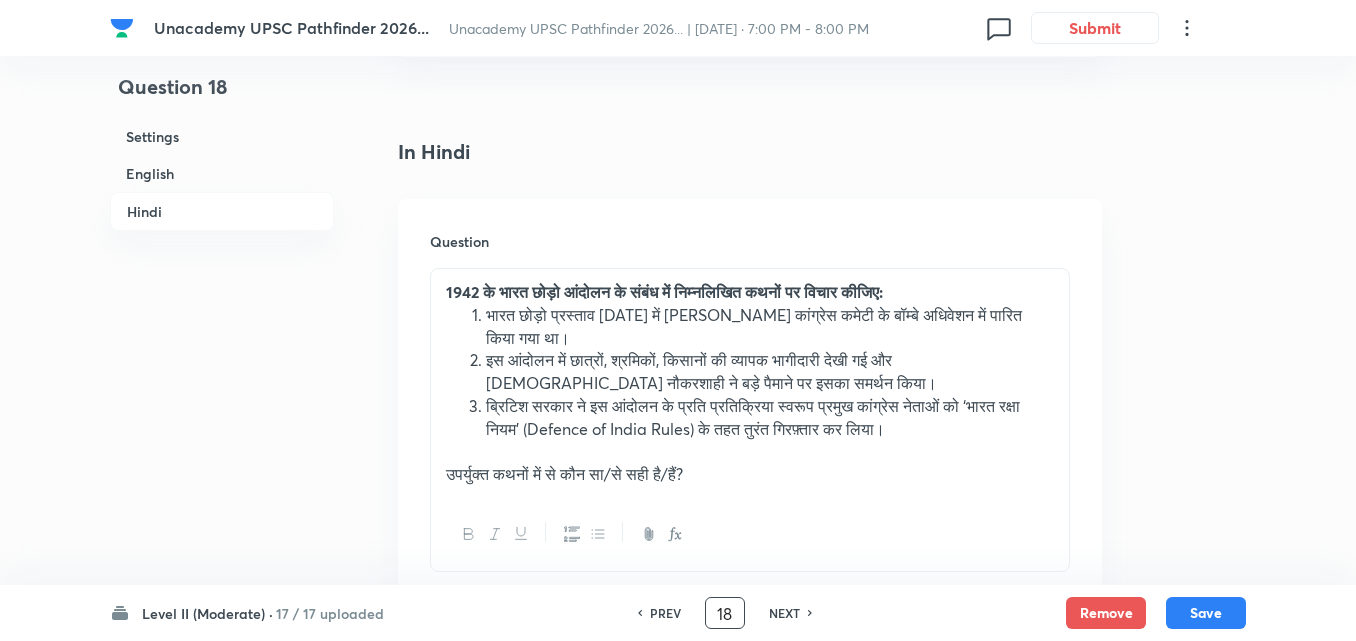 checkbox on "true" 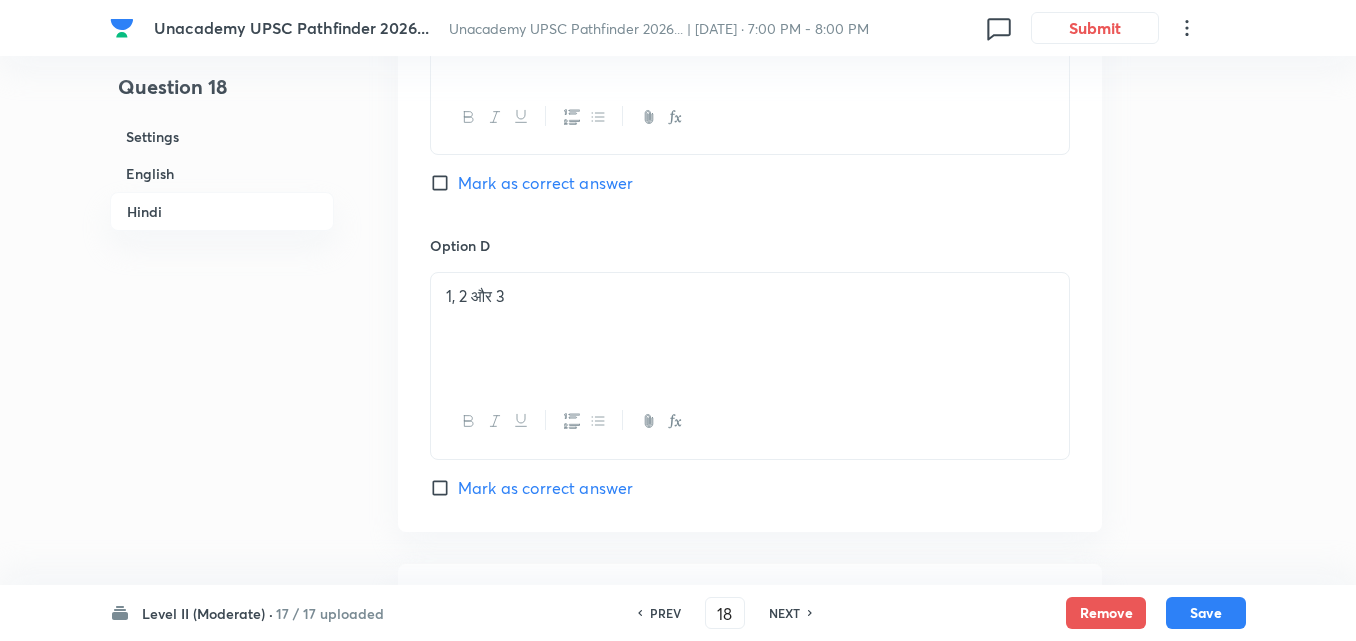 scroll, scrollTop: 4251, scrollLeft: 0, axis: vertical 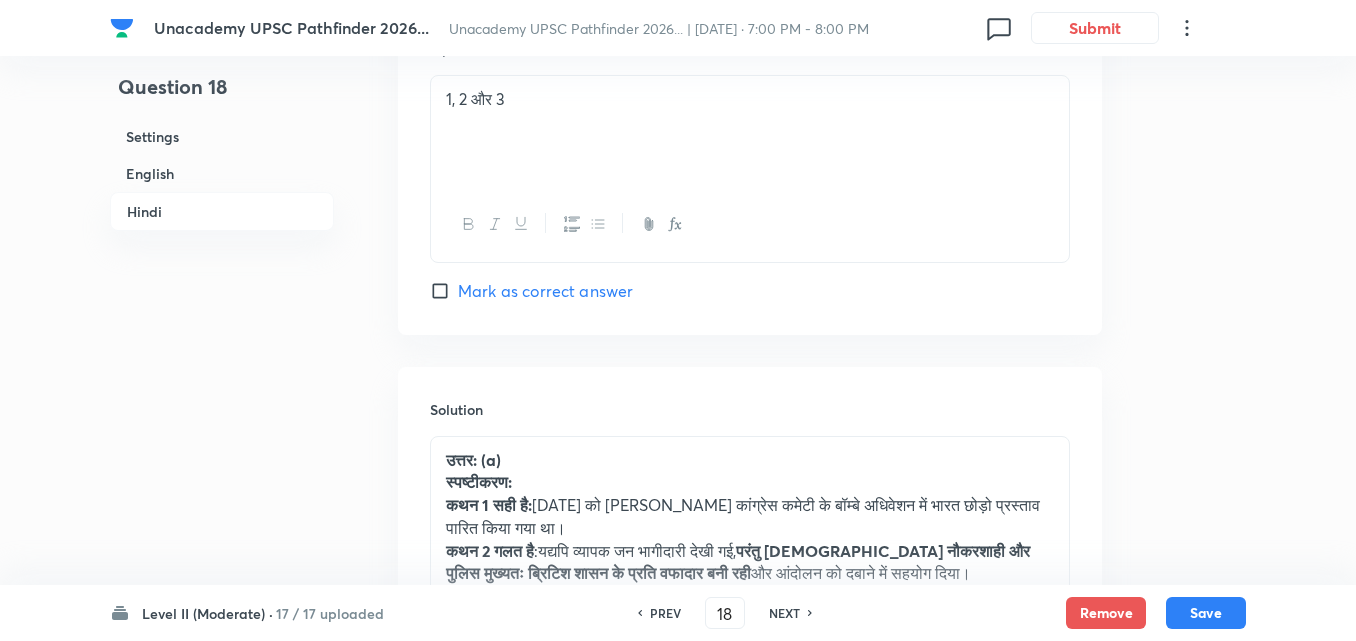 click on "NEXT" at bounding box center (784, 613) 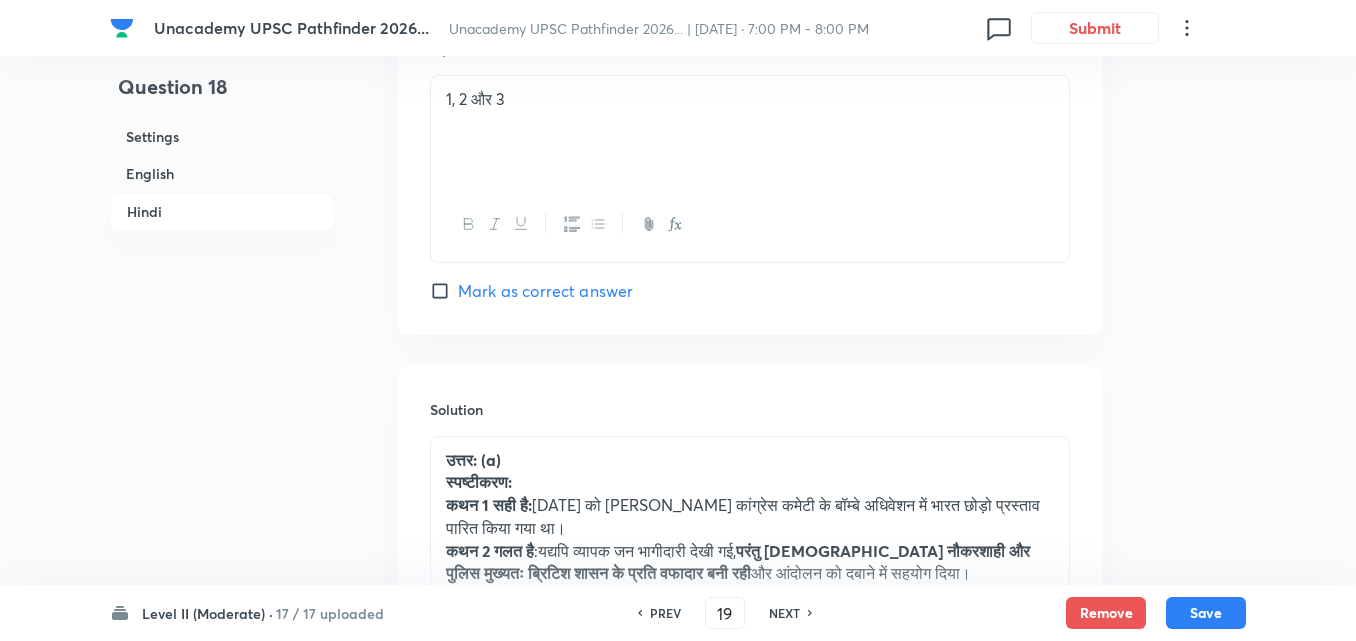checkbox on "false" 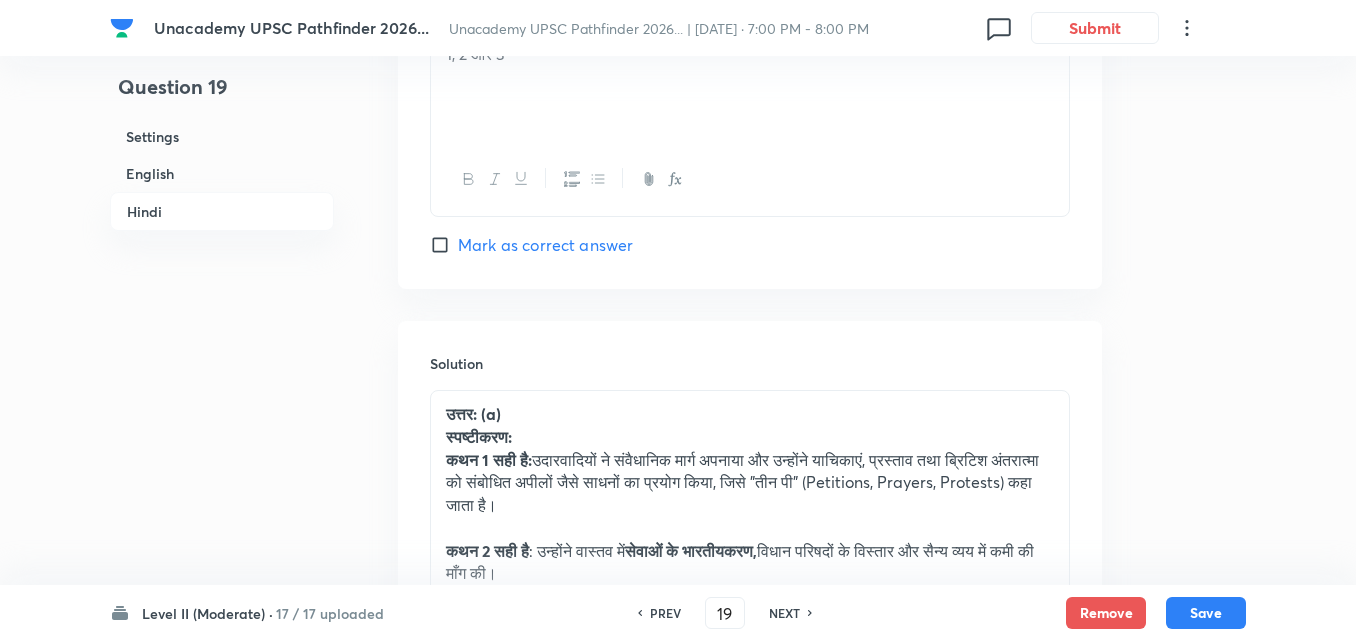 click on "NEXT" at bounding box center (784, 613) 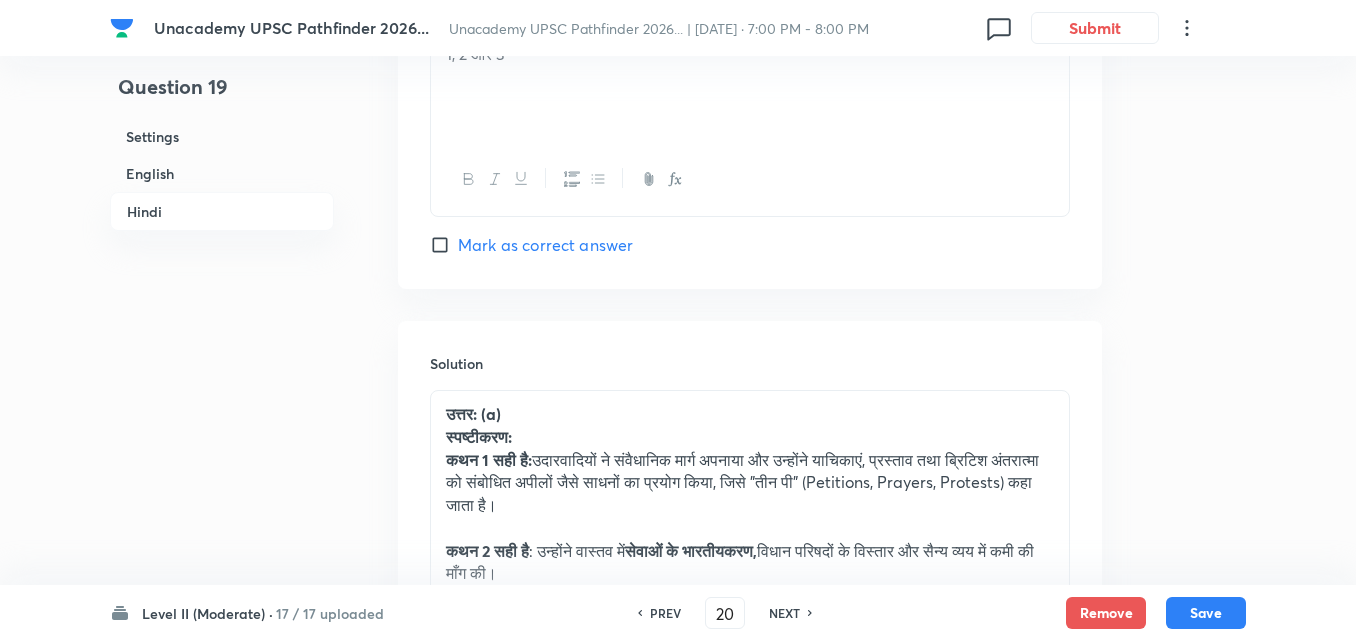 checkbox on "false" 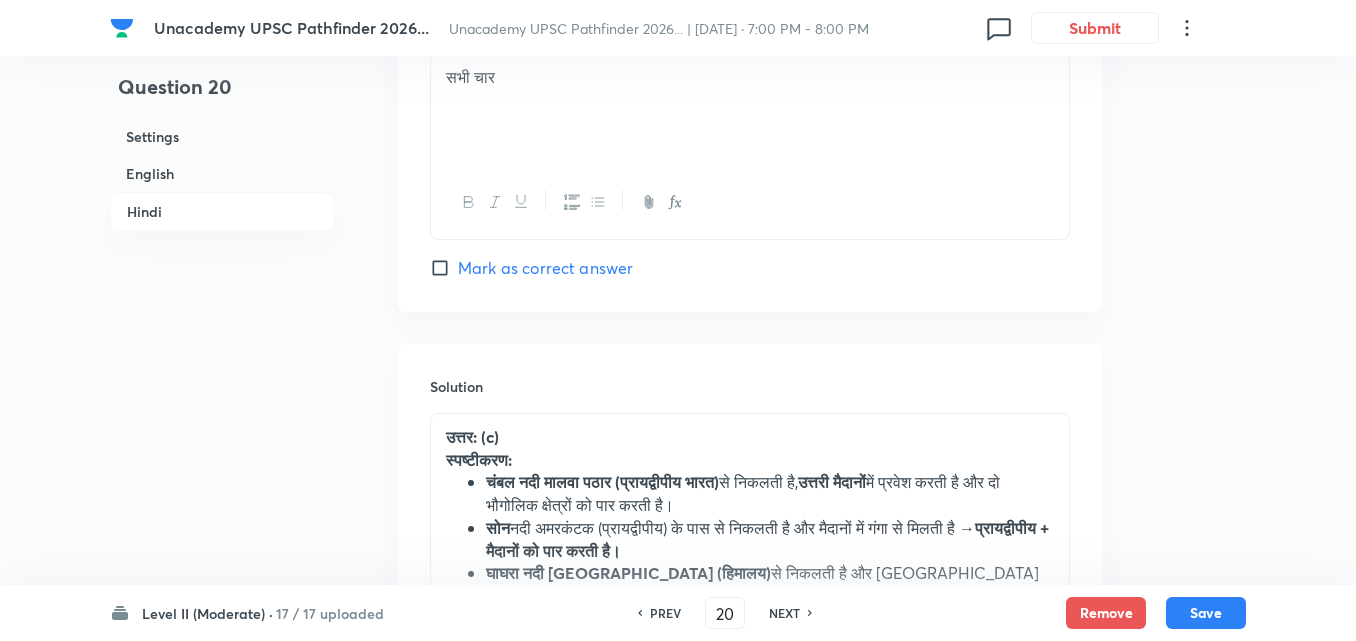 checkbox on "true" 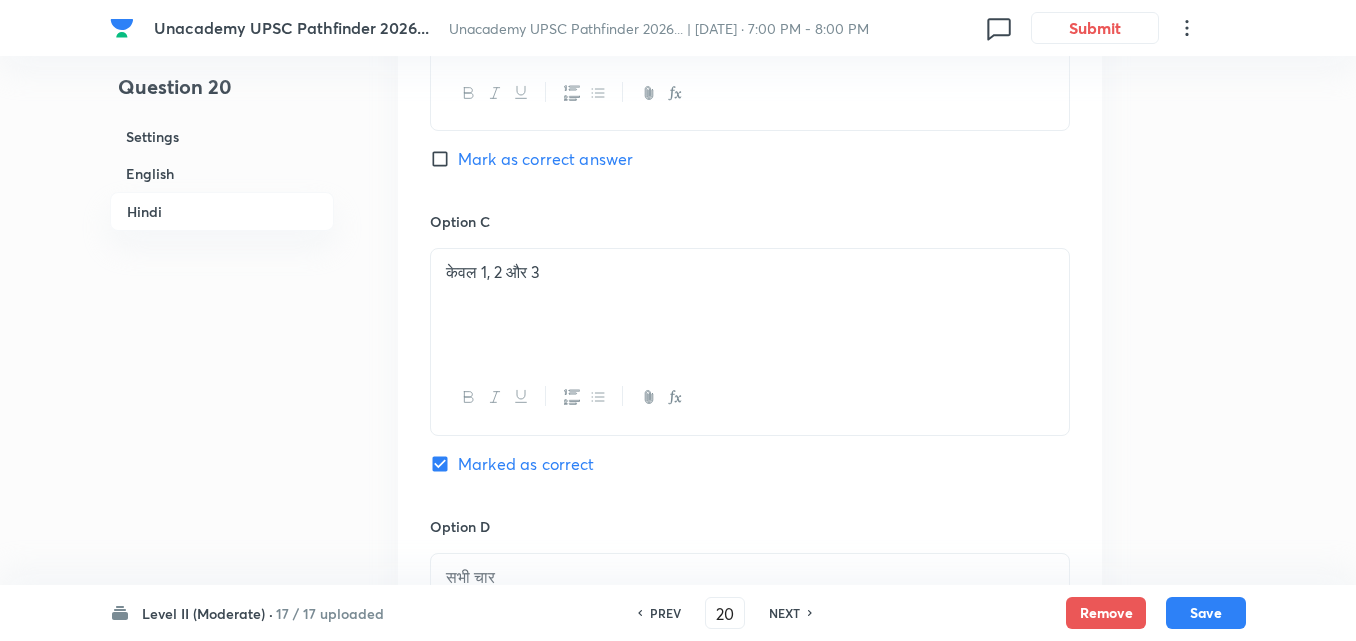 scroll, scrollTop: 4451, scrollLeft: 0, axis: vertical 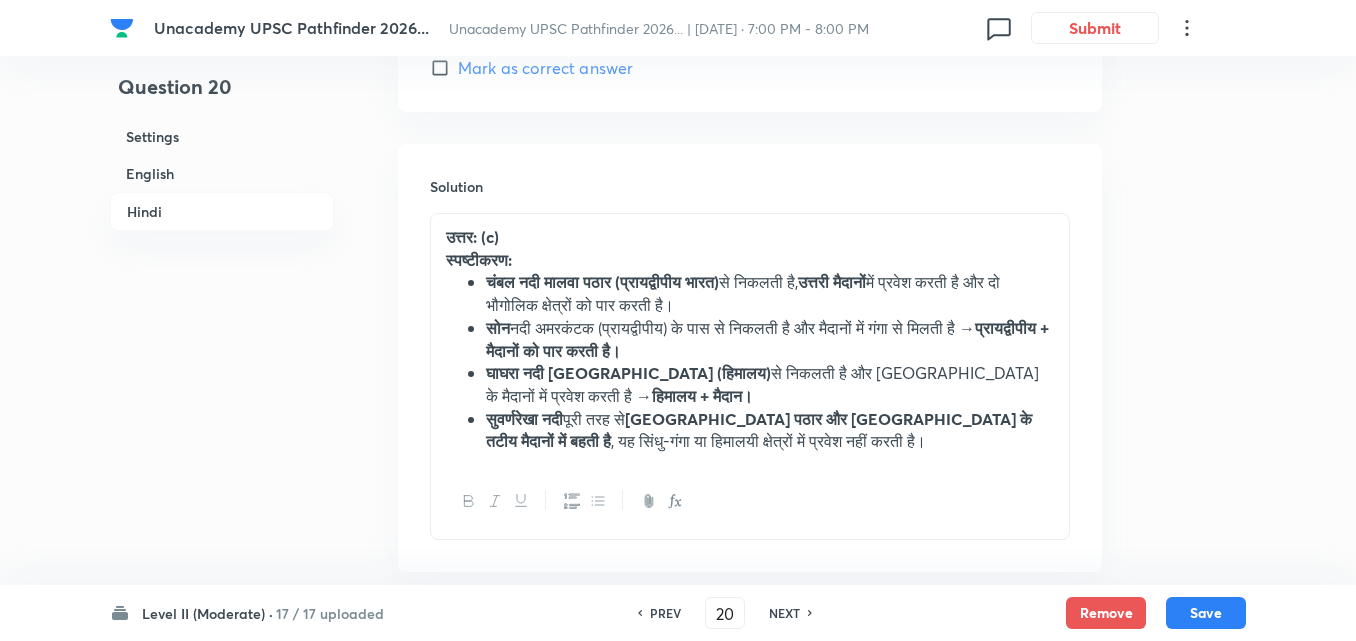 click on "NEXT" at bounding box center (784, 613) 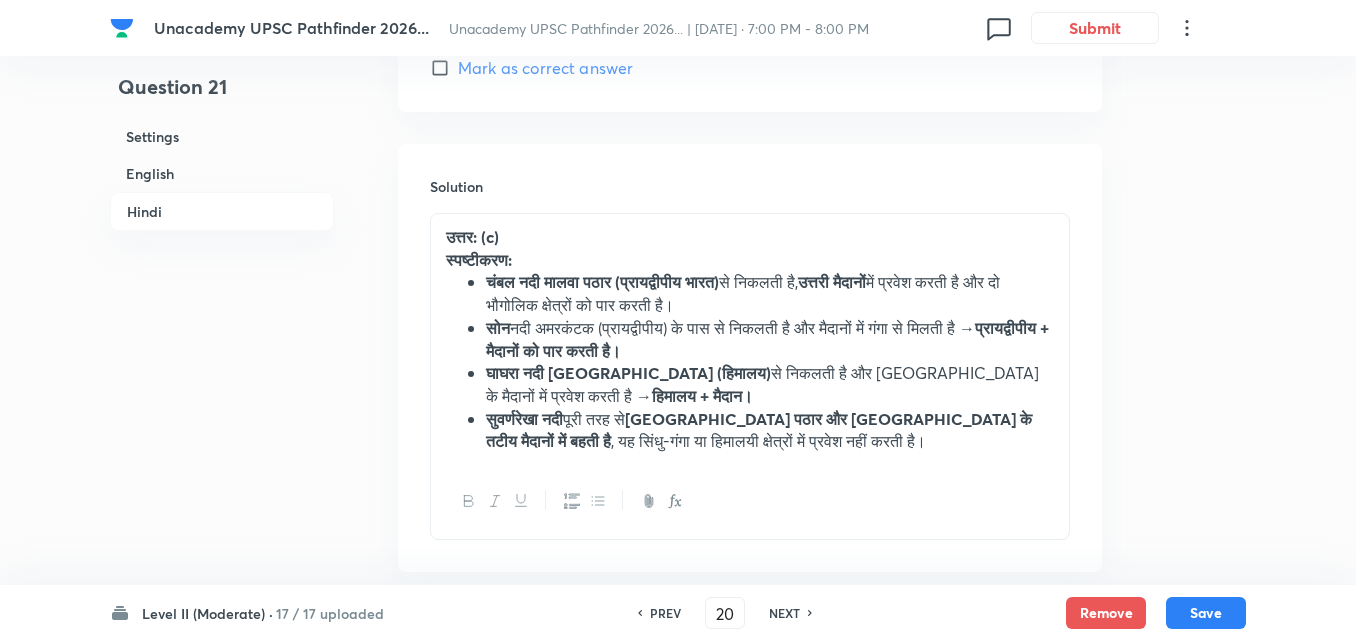type on "21" 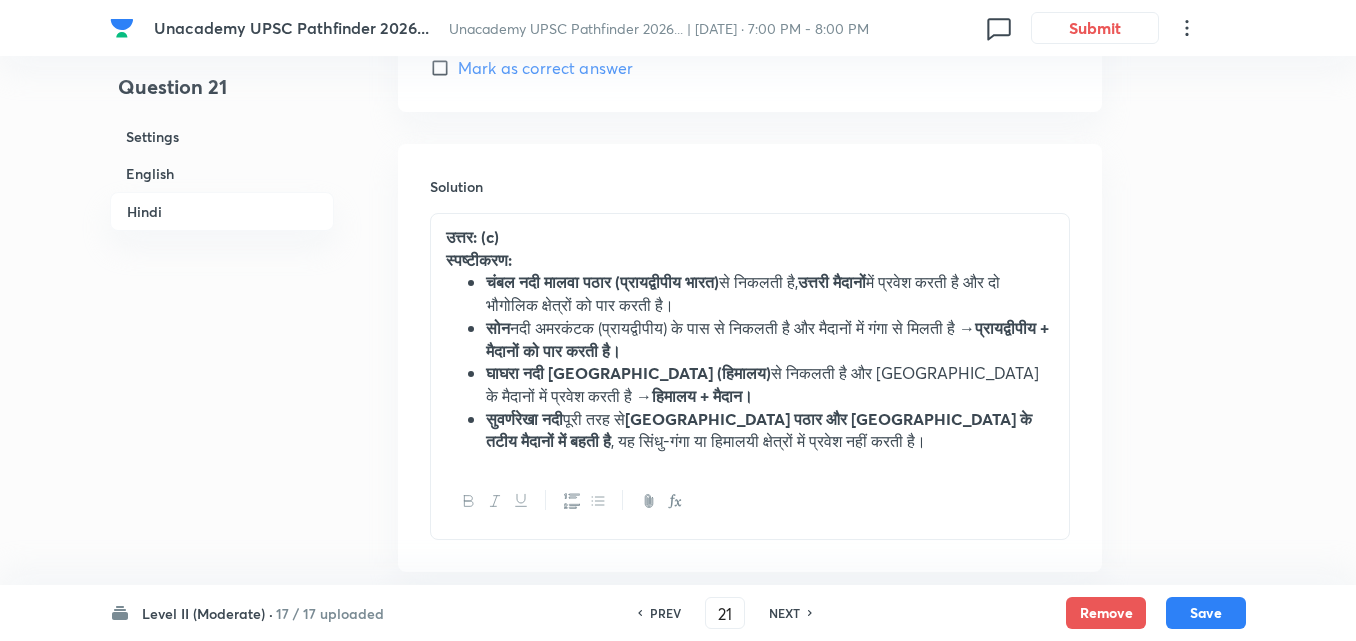 checkbox on "false" 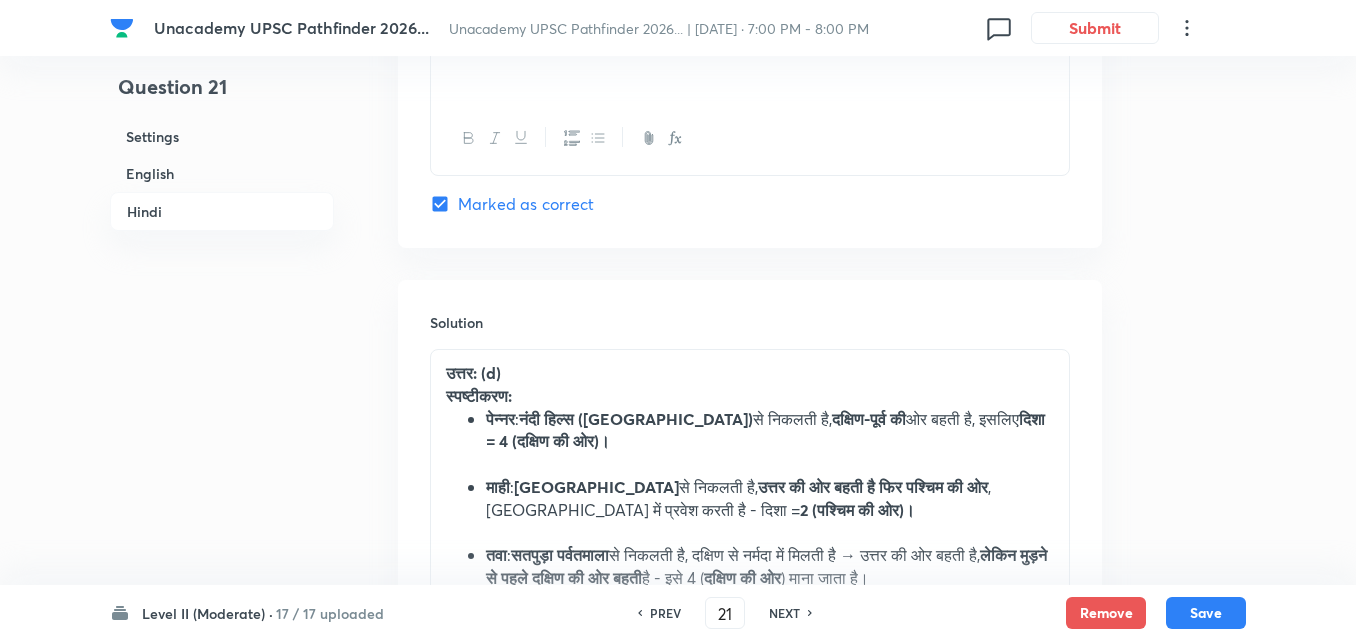 click on "NEXT" at bounding box center [784, 613] 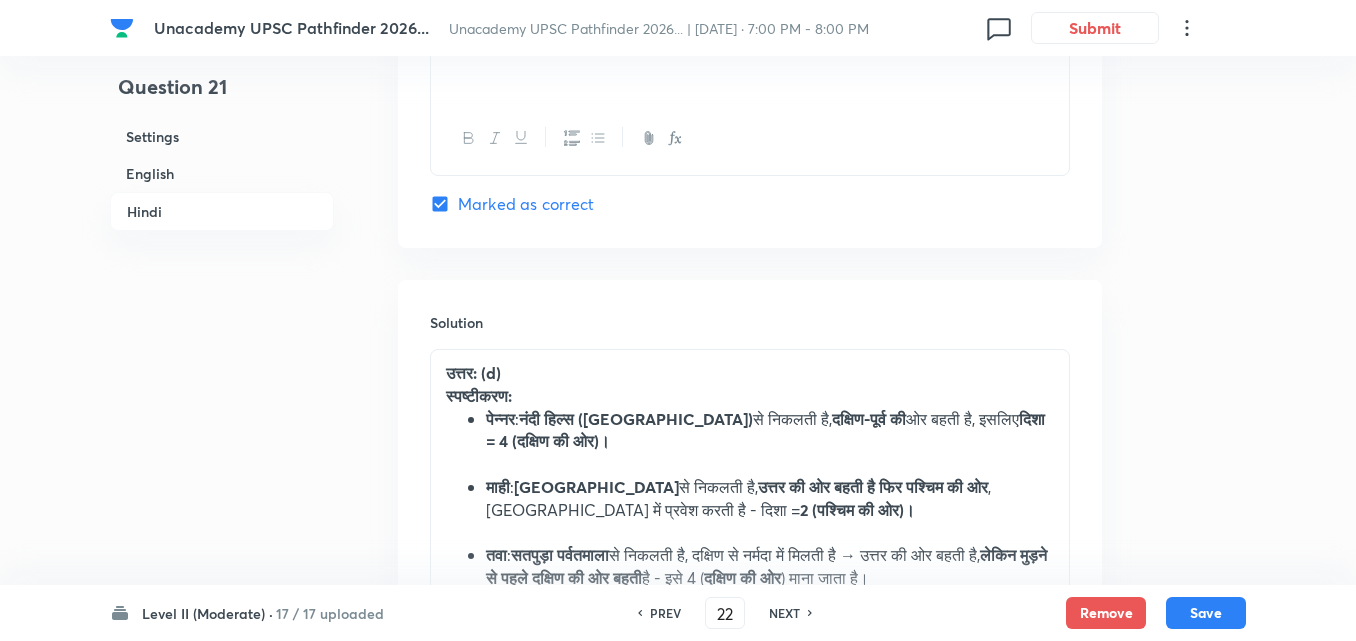 checkbox on "false" 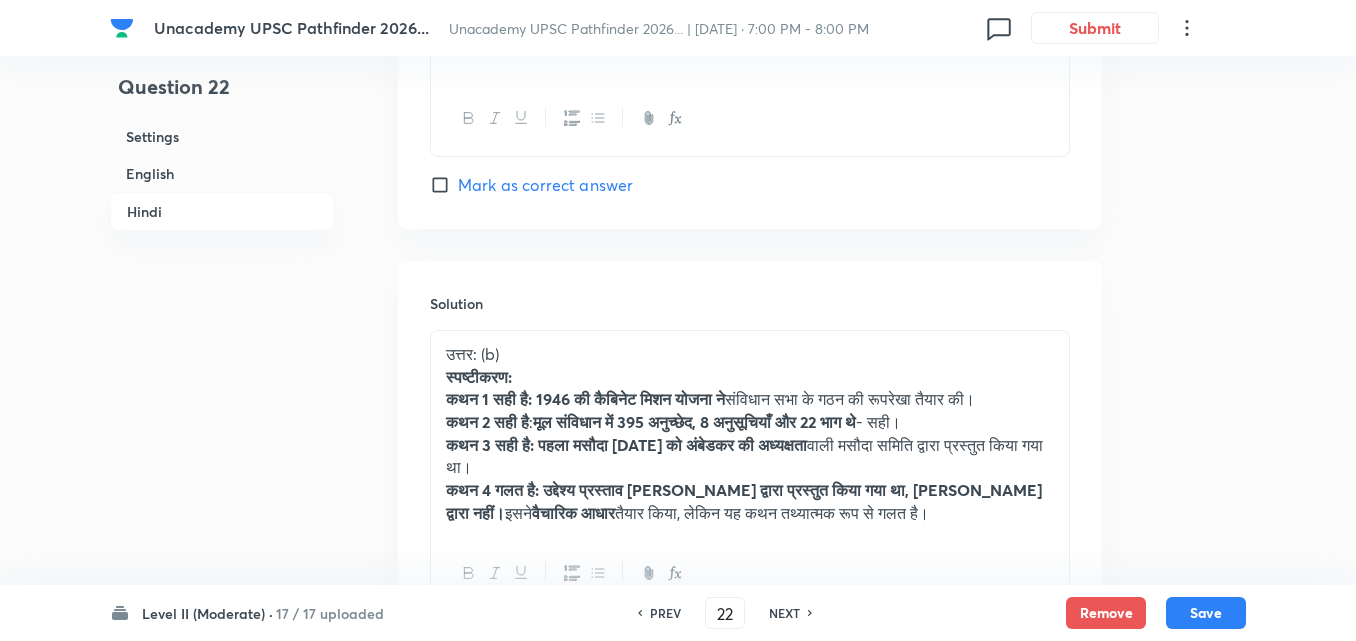 click on "NEXT" at bounding box center (784, 613) 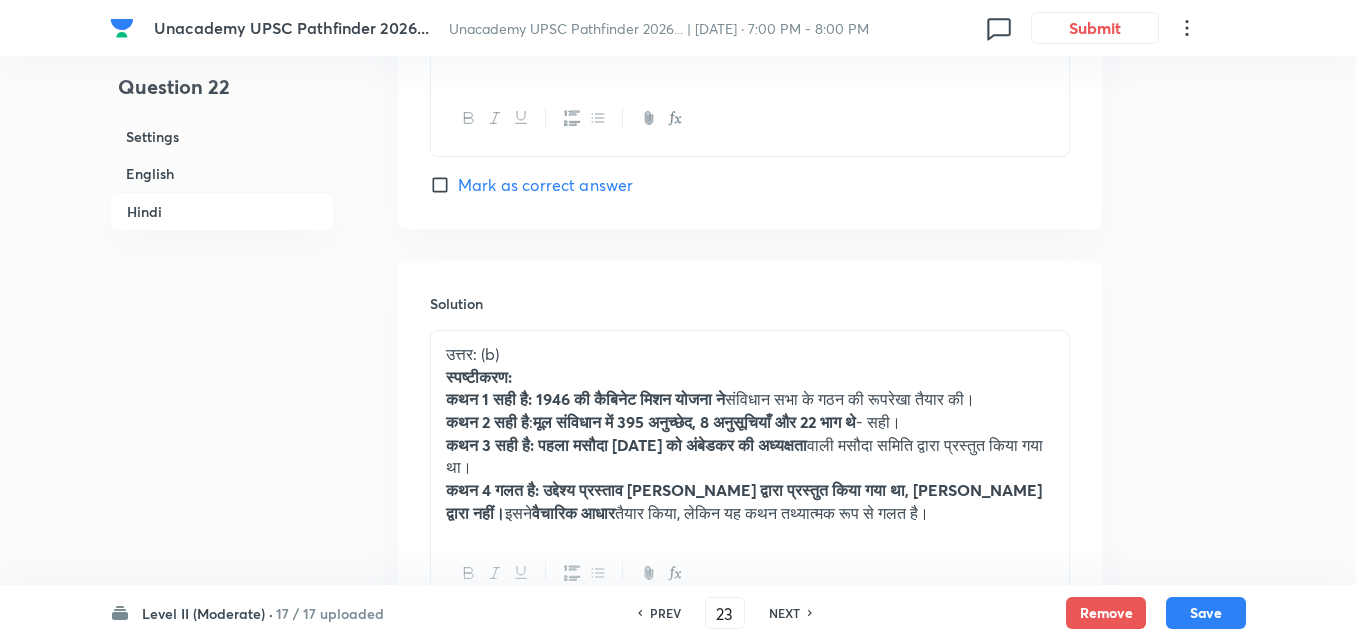 checkbox on "false" 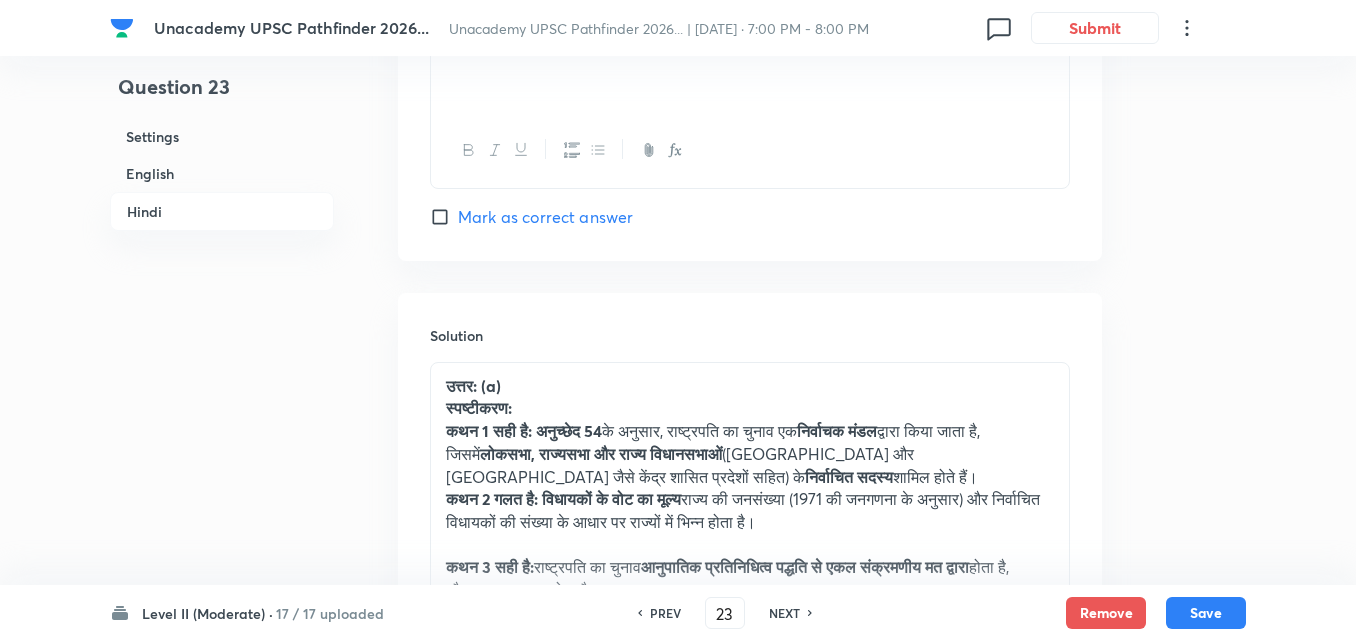 click on "NEXT" at bounding box center (784, 613) 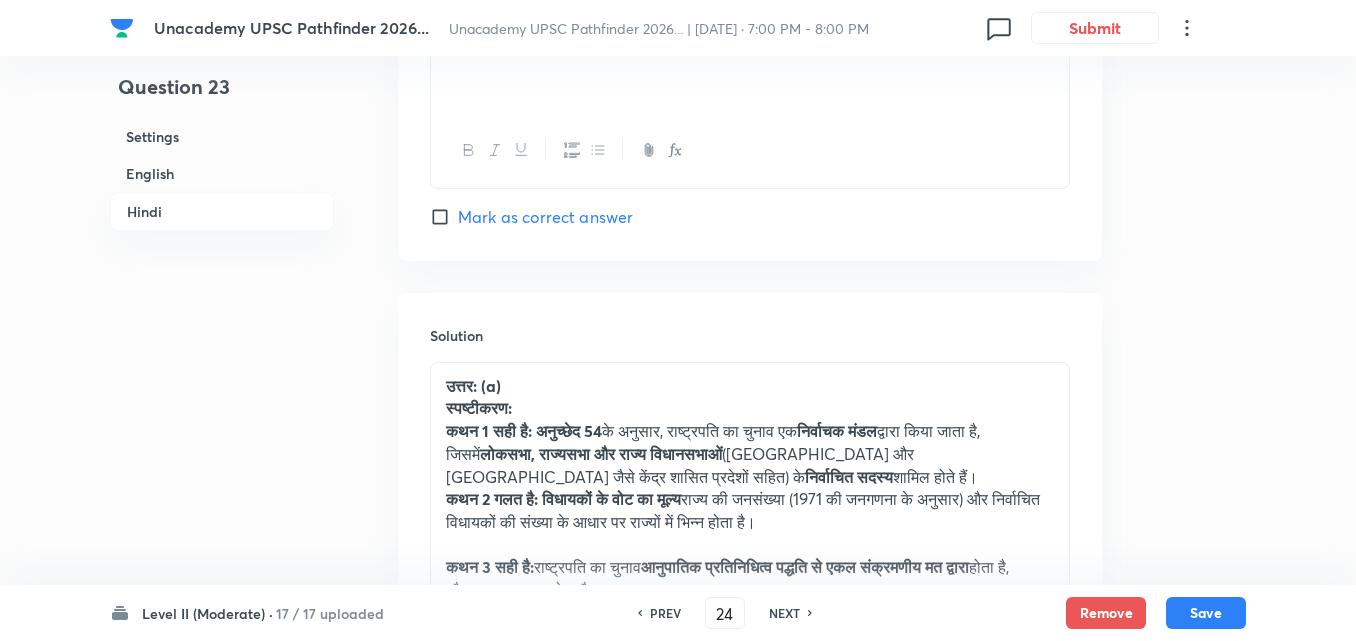 checkbox on "false" 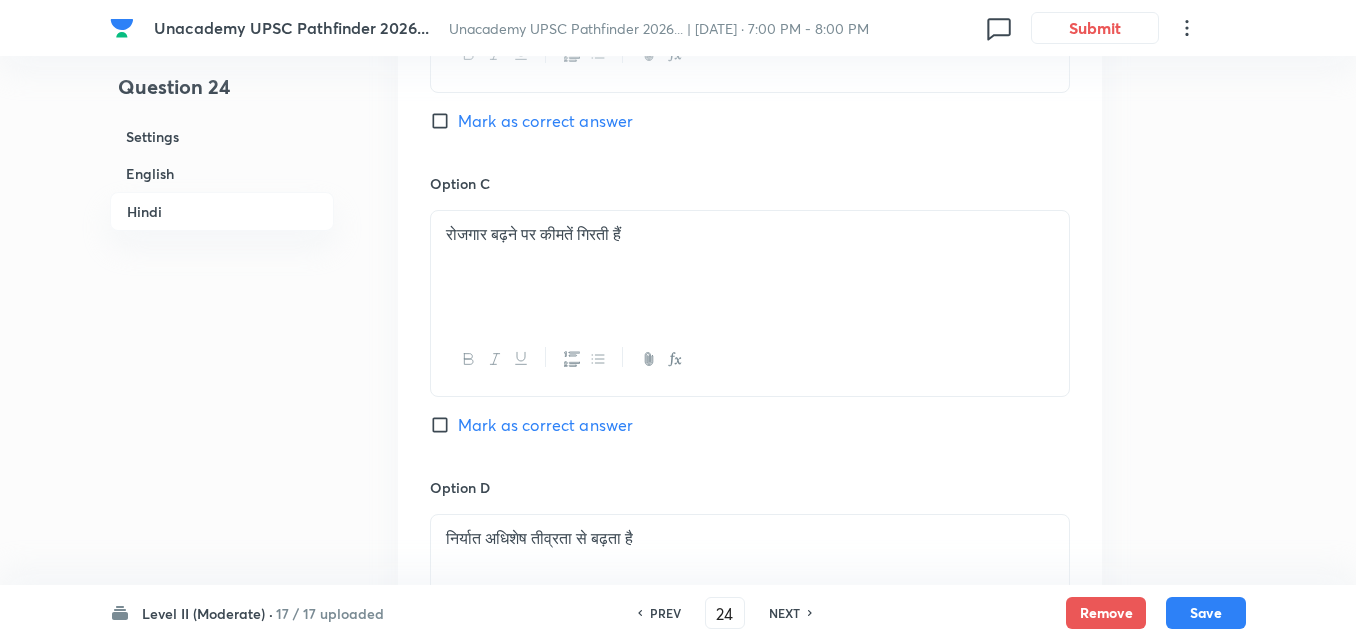 scroll, scrollTop: 4134, scrollLeft: 0, axis: vertical 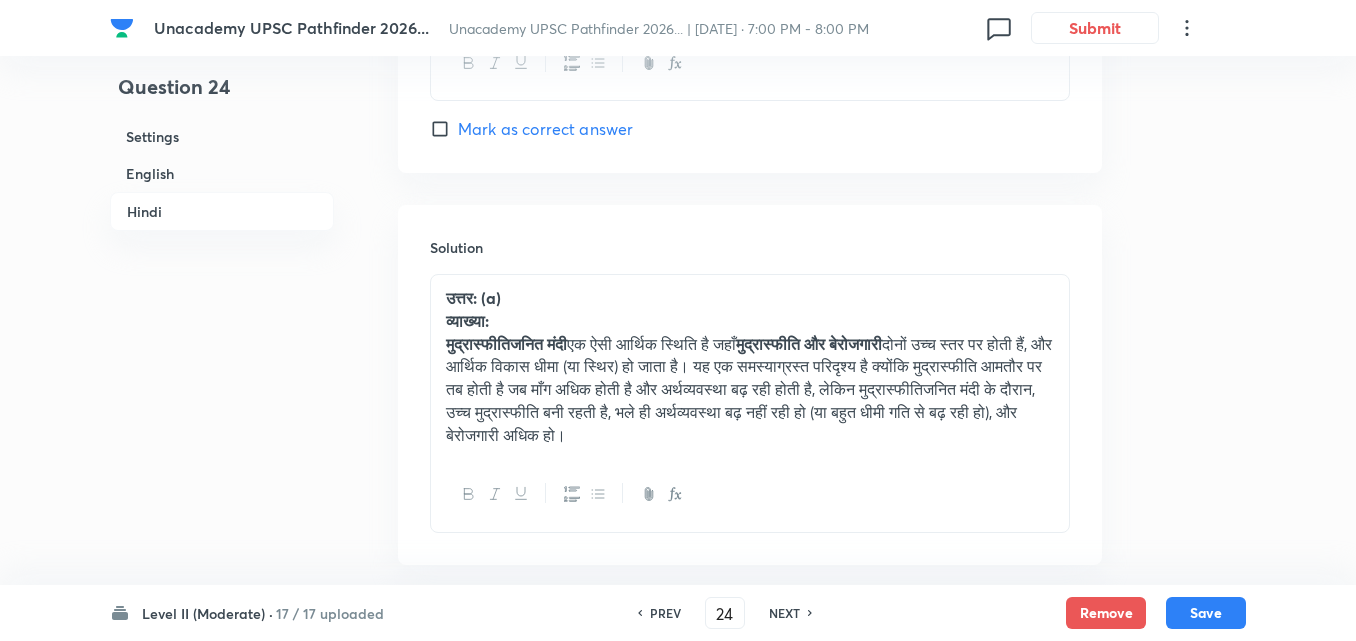 click on "NEXT" at bounding box center [784, 613] 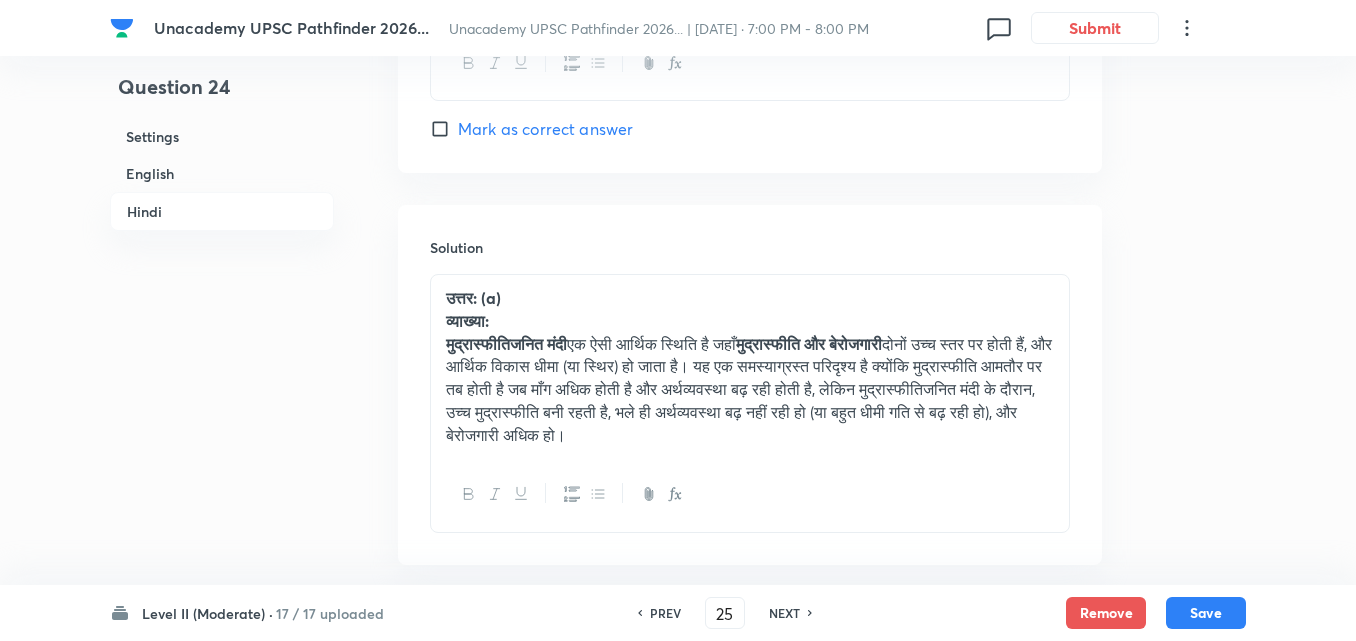 checkbox on "false" 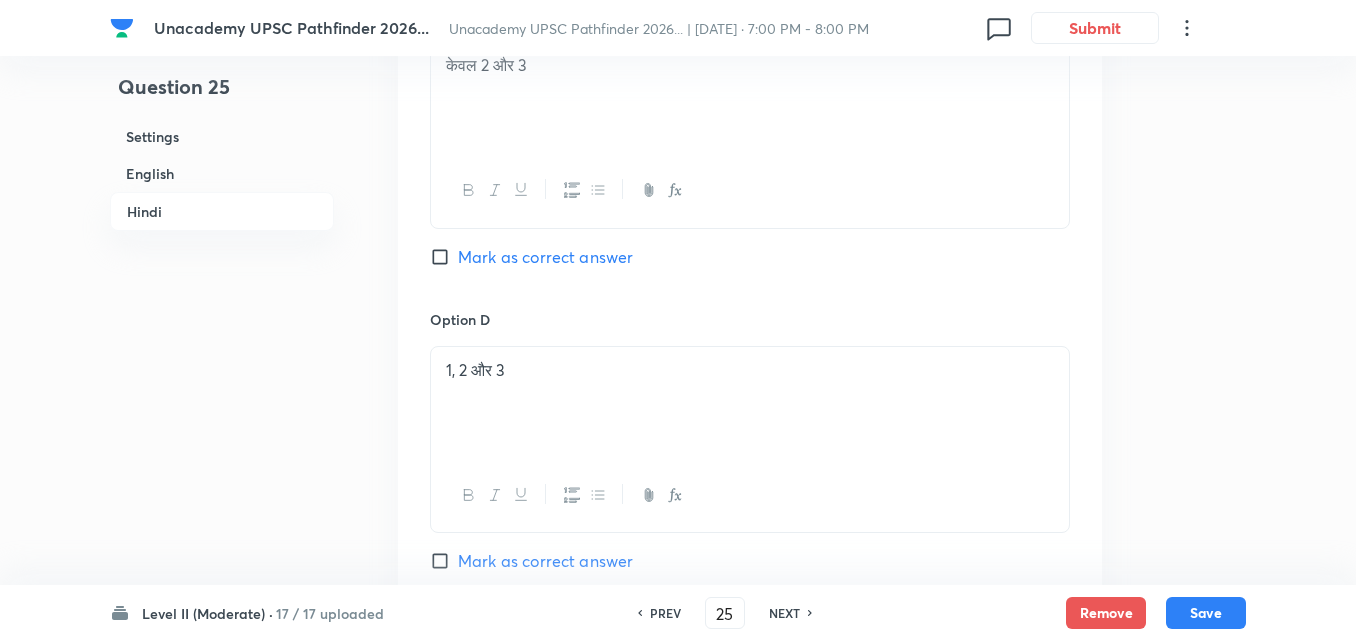 scroll, scrollTop: 4434, scrollLeft: 0, axis: vertical 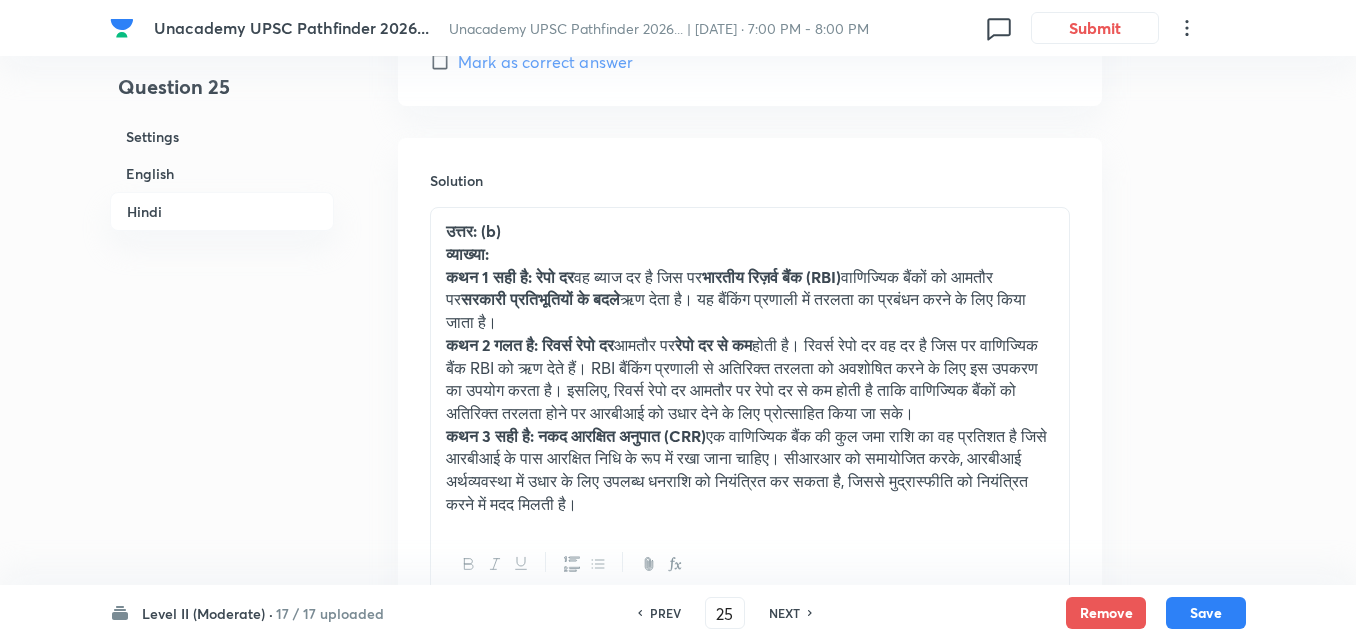 click on "NEXT" at bounding box center [784, 613] 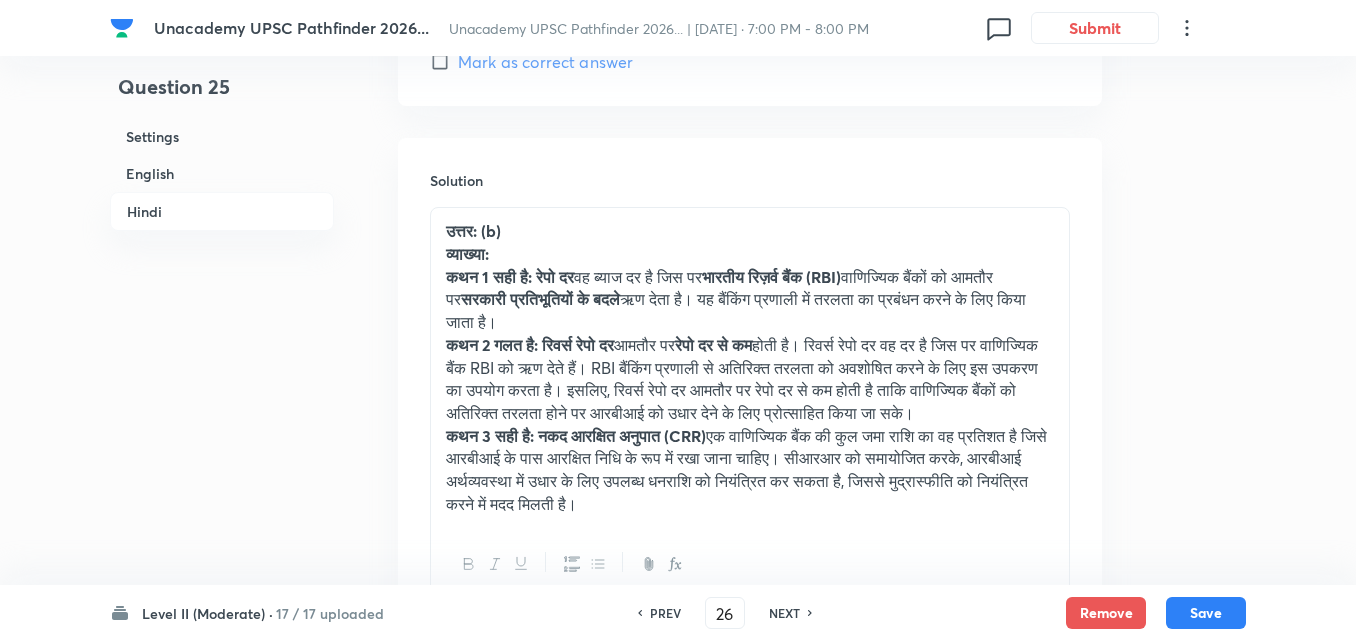 checkbox on "false" 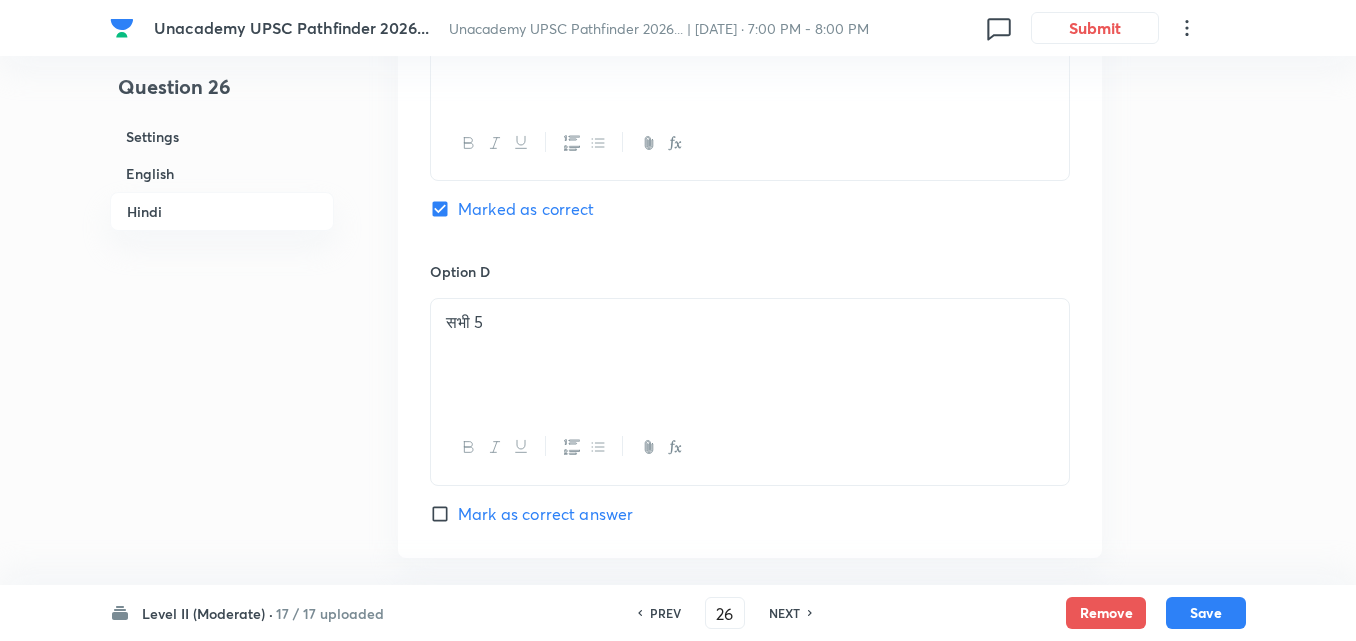 scroll, scrollTop: 4434, scrollLeft: 0, axis: vertical 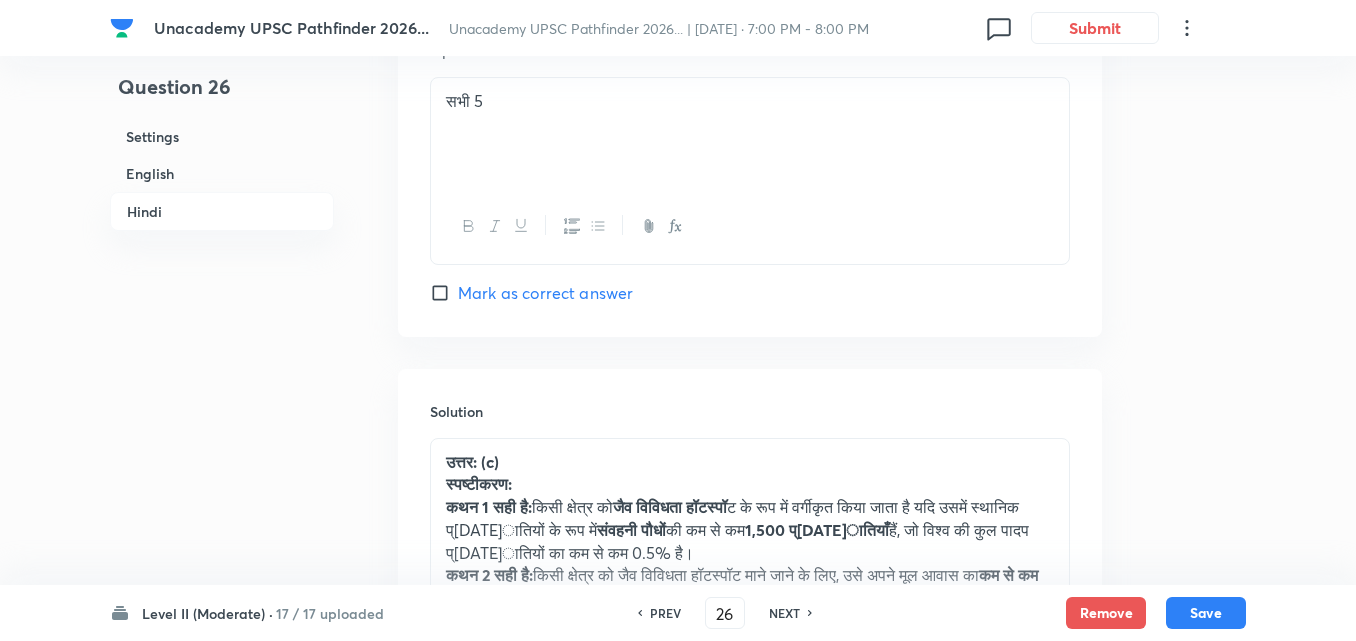 click on "NEXT" at bounding box center (784, 613) 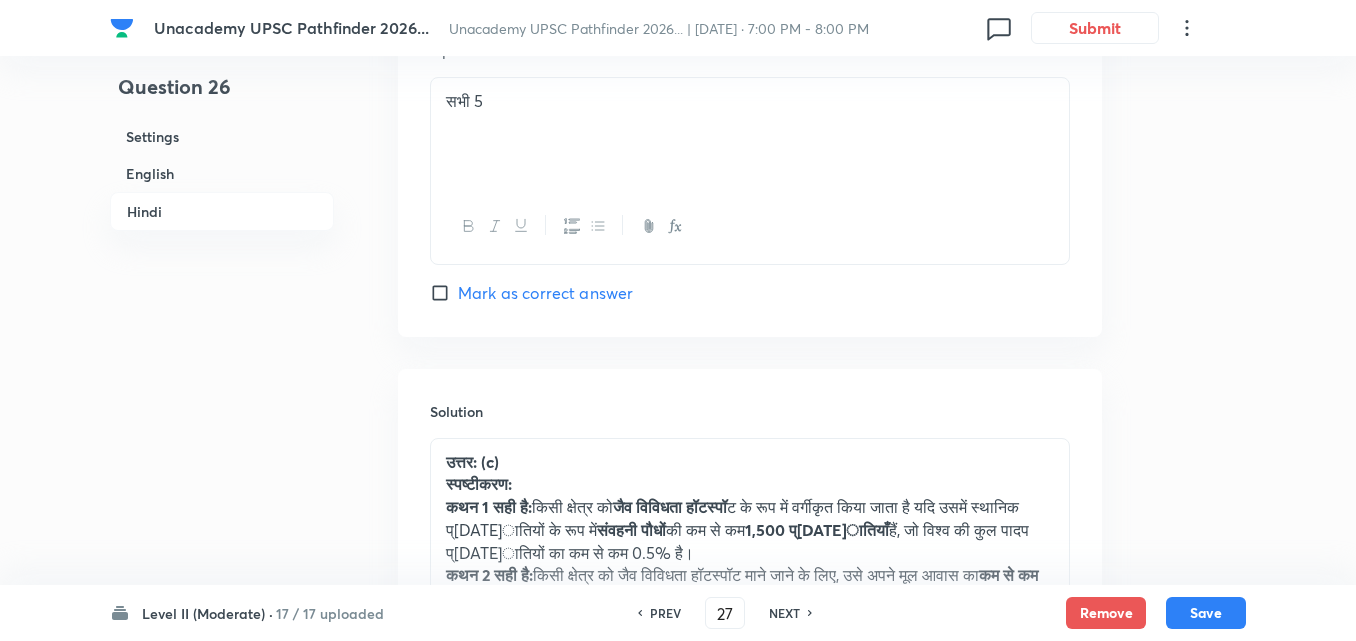checkbox on "false" 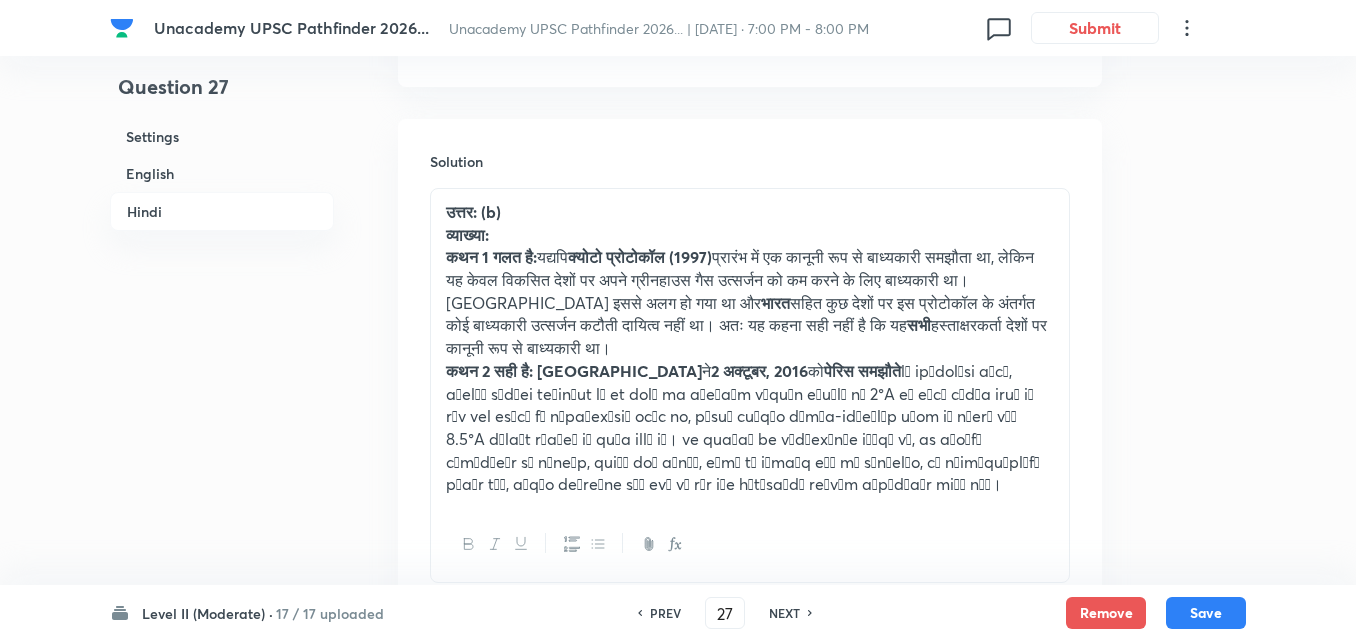 click on "NEXT" at bounding box center [784, 613] 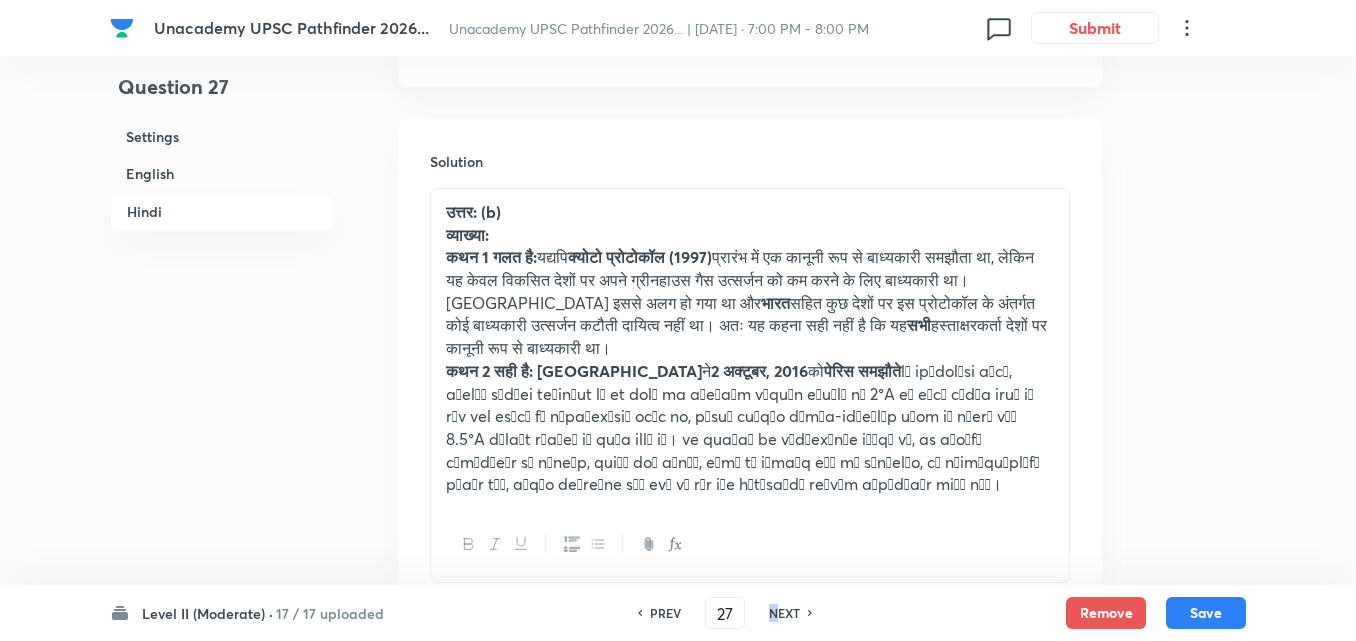 type on "28" 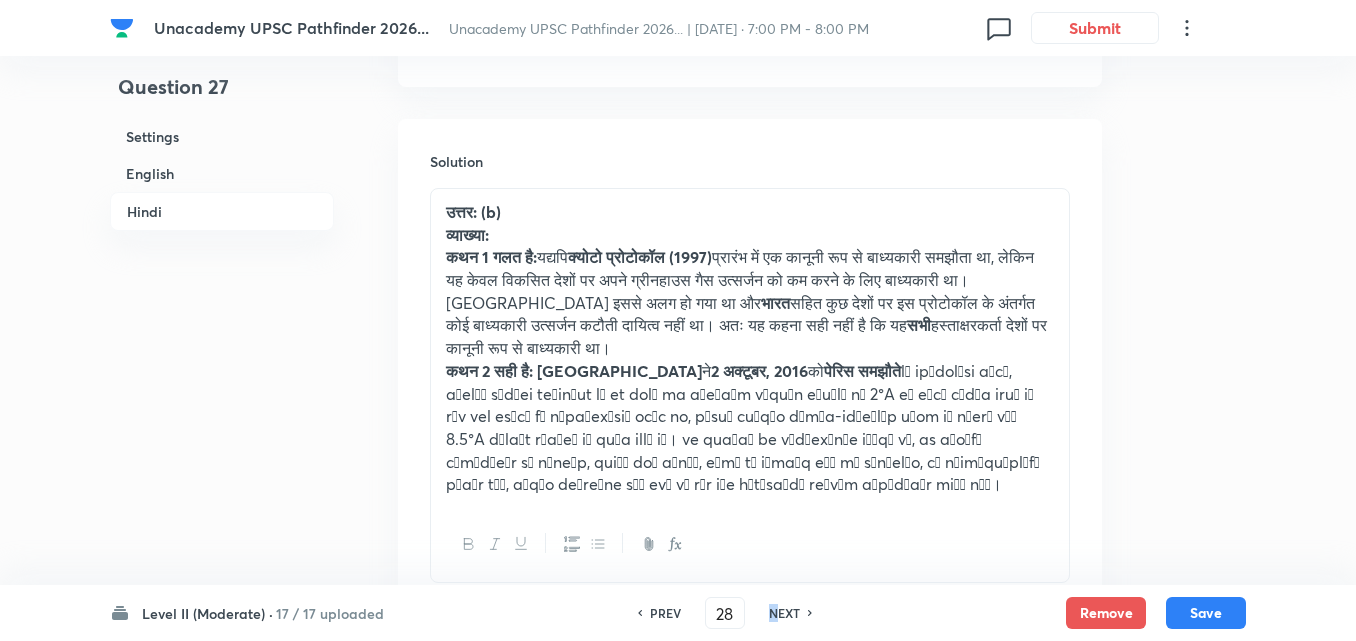 checkbox on "false" 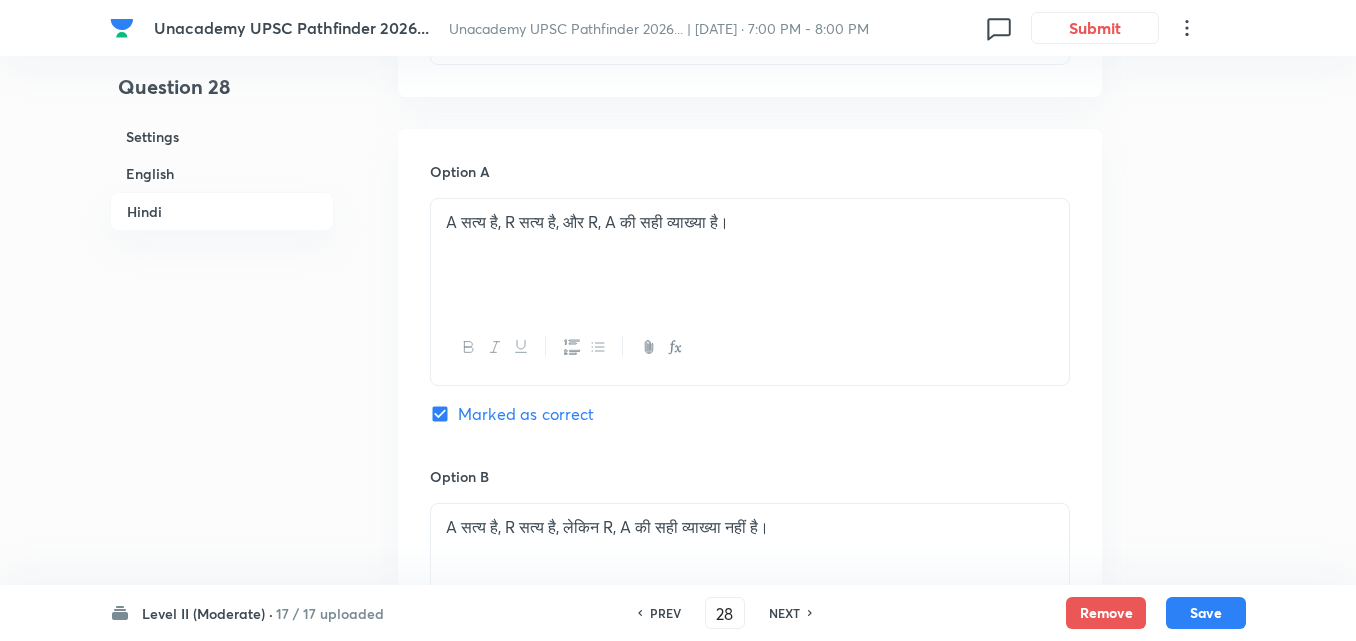 scroll, scrollTop: 3079, scrollLeft: 0, axis: vertical 